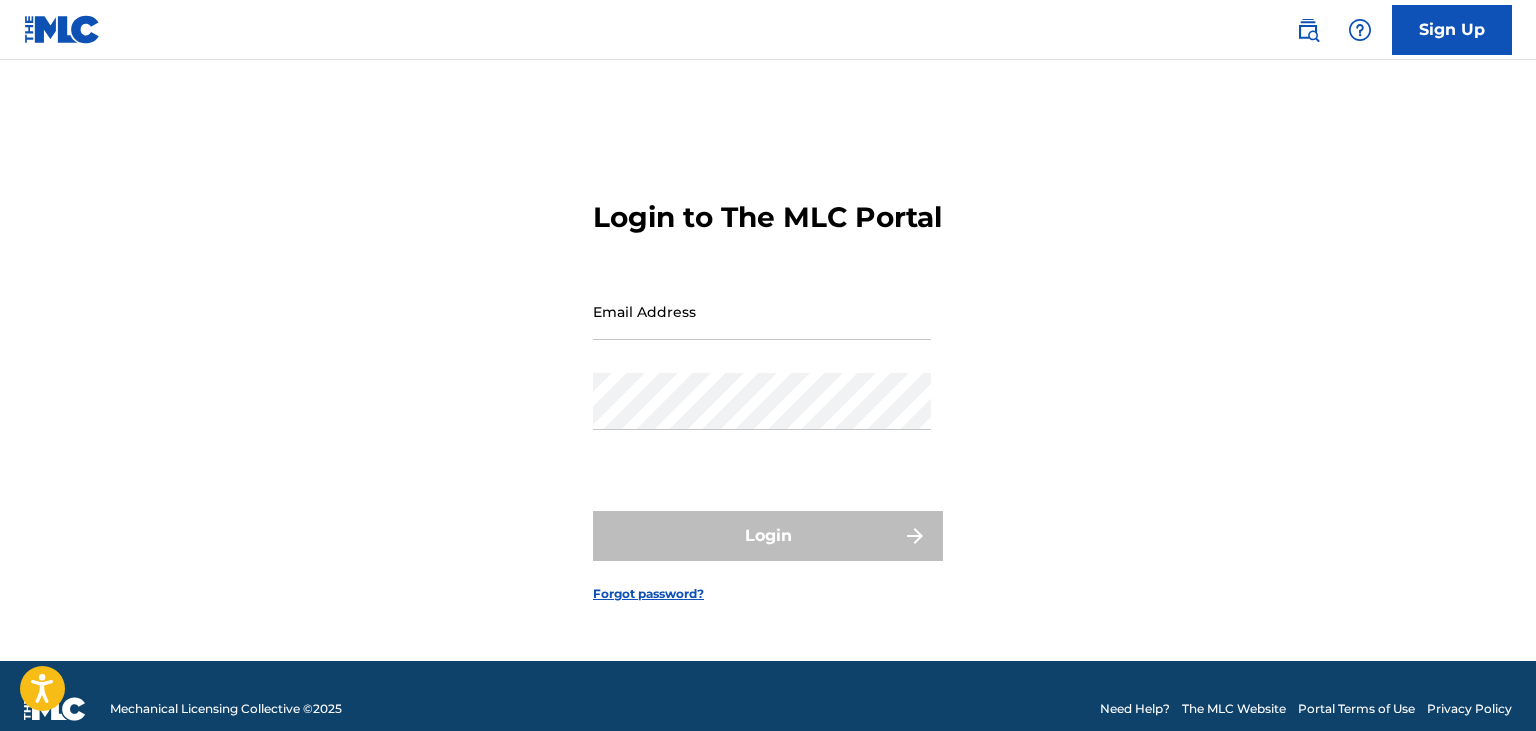 scroll, scrollTop: 0, scrollLeft: 0, axis: both 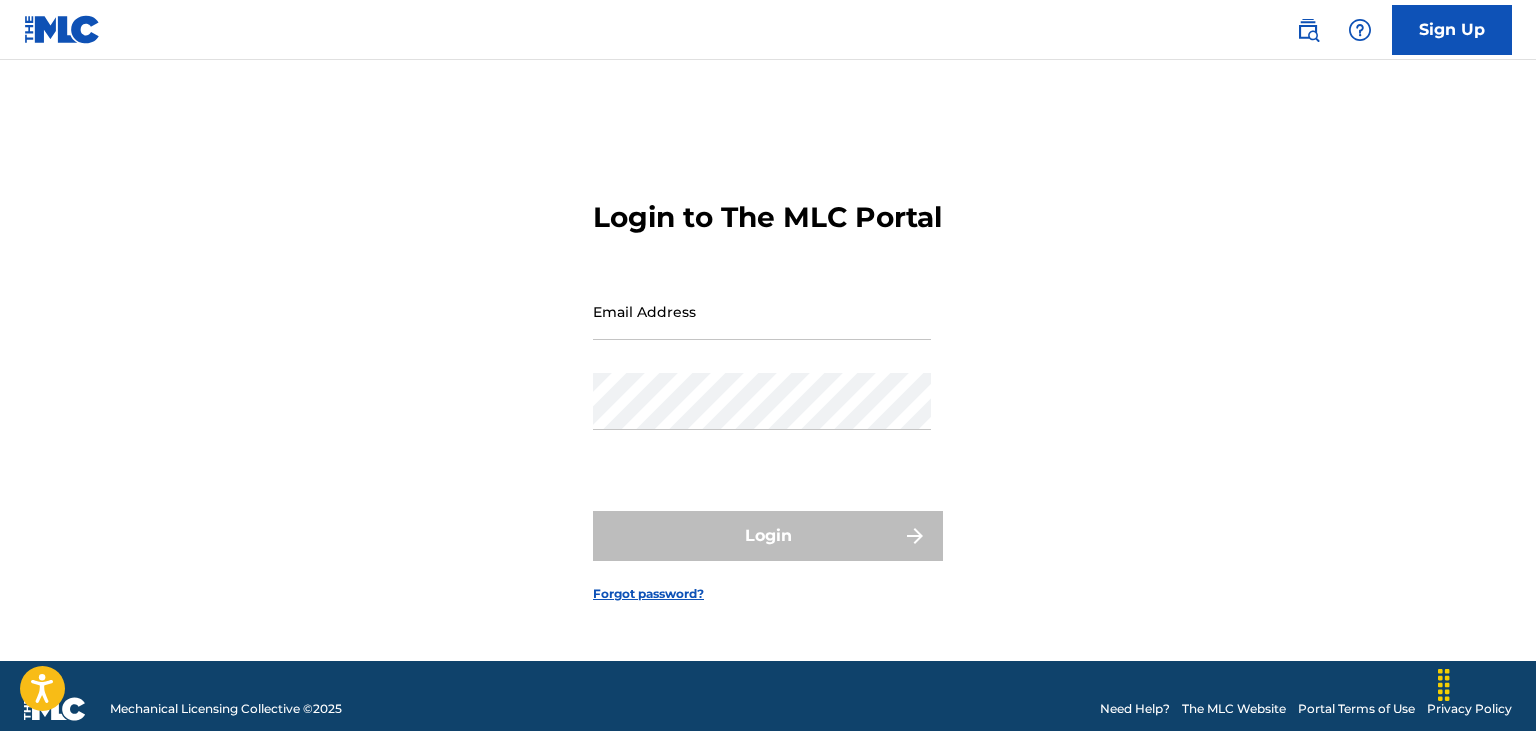 click on "Sign Up" at bounding box center (1452, 30) 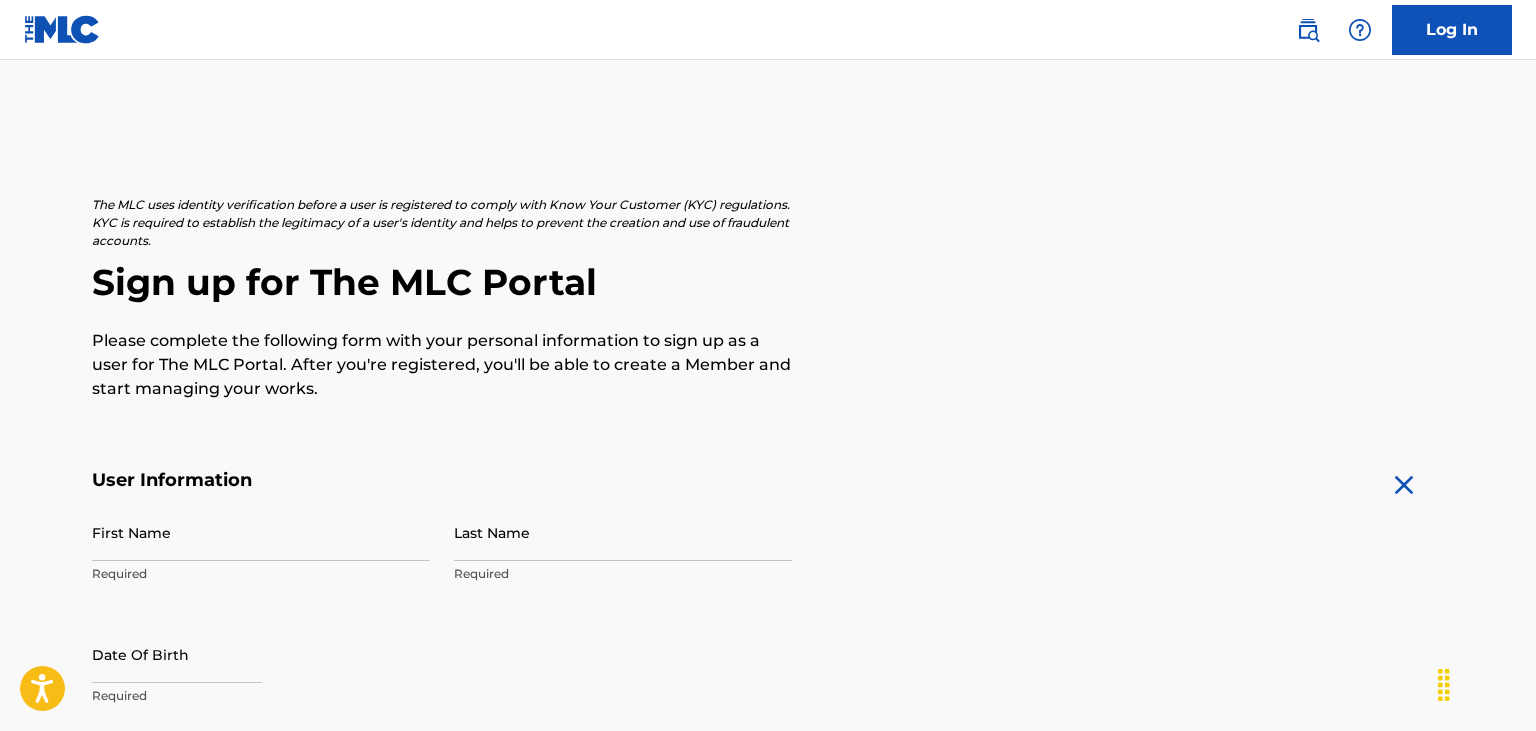 click on "Required" at bounding box center (261, 574) 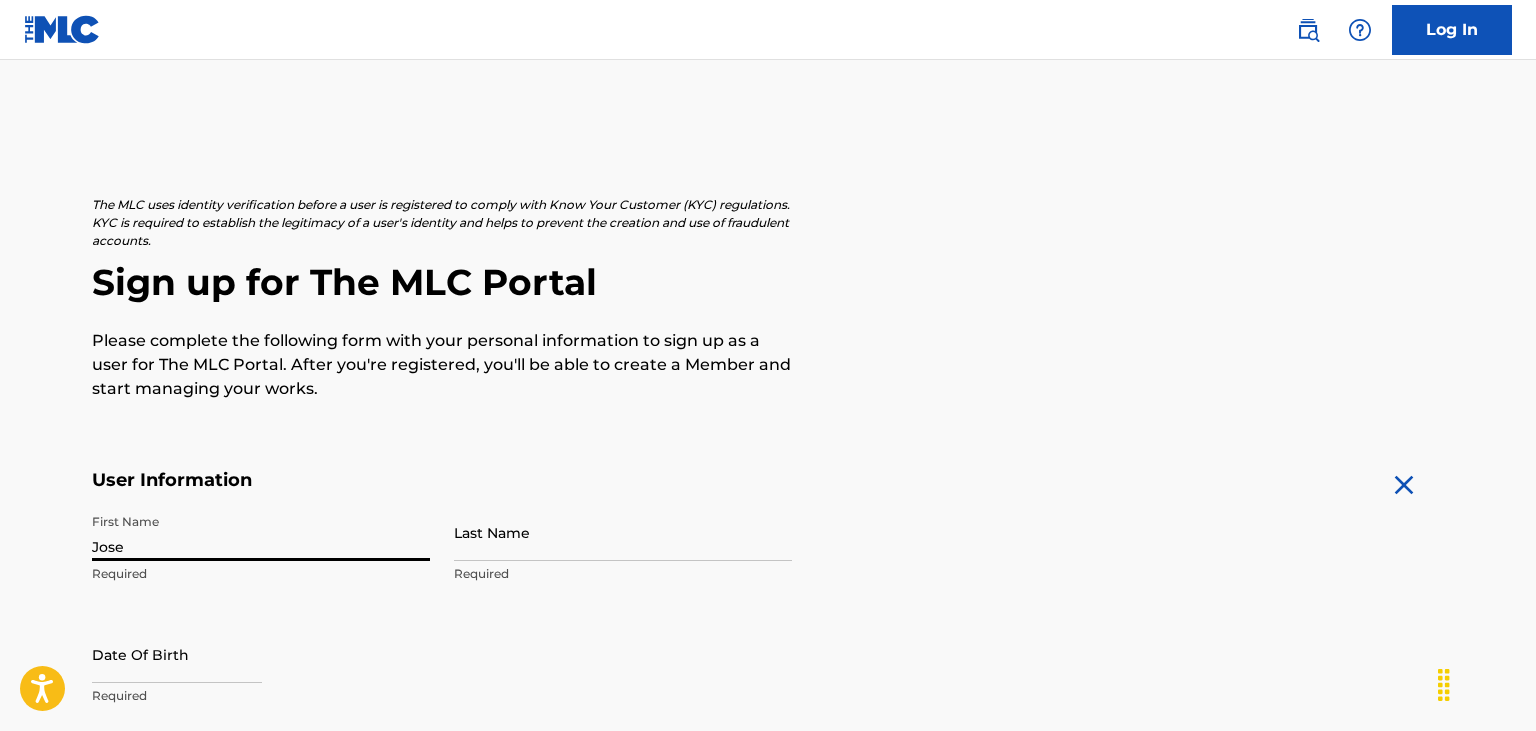 type on "Jose" 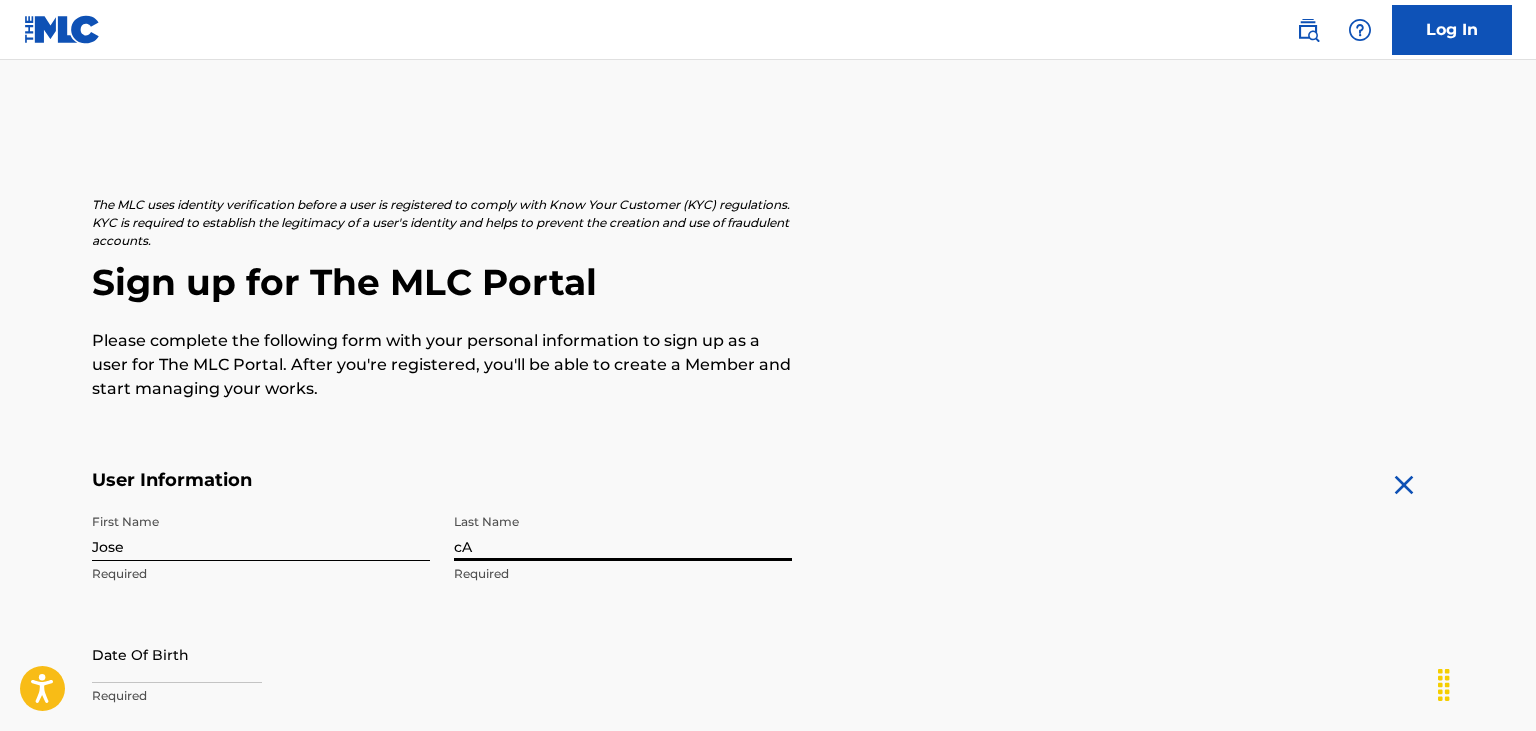 type on "c" 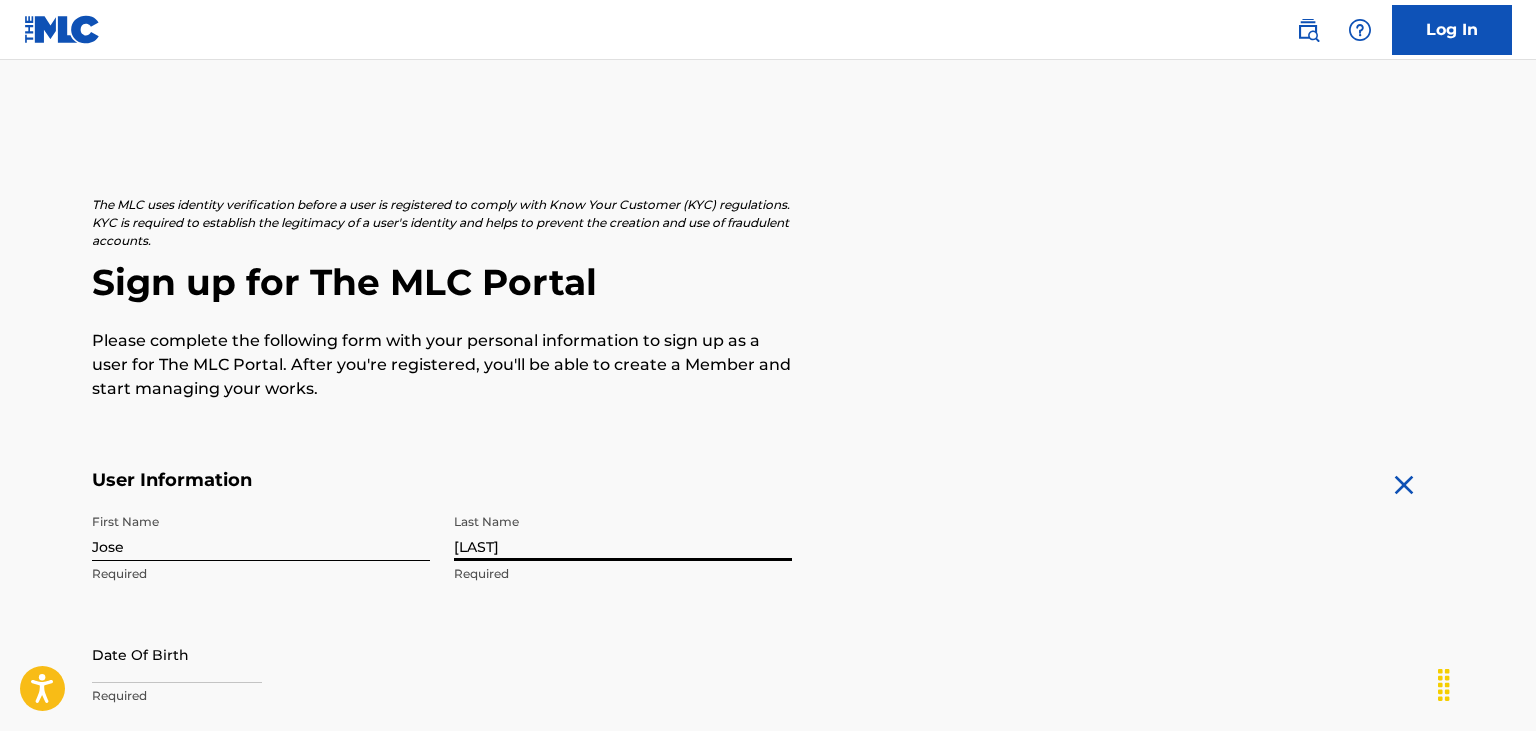 type on "[LAST]" 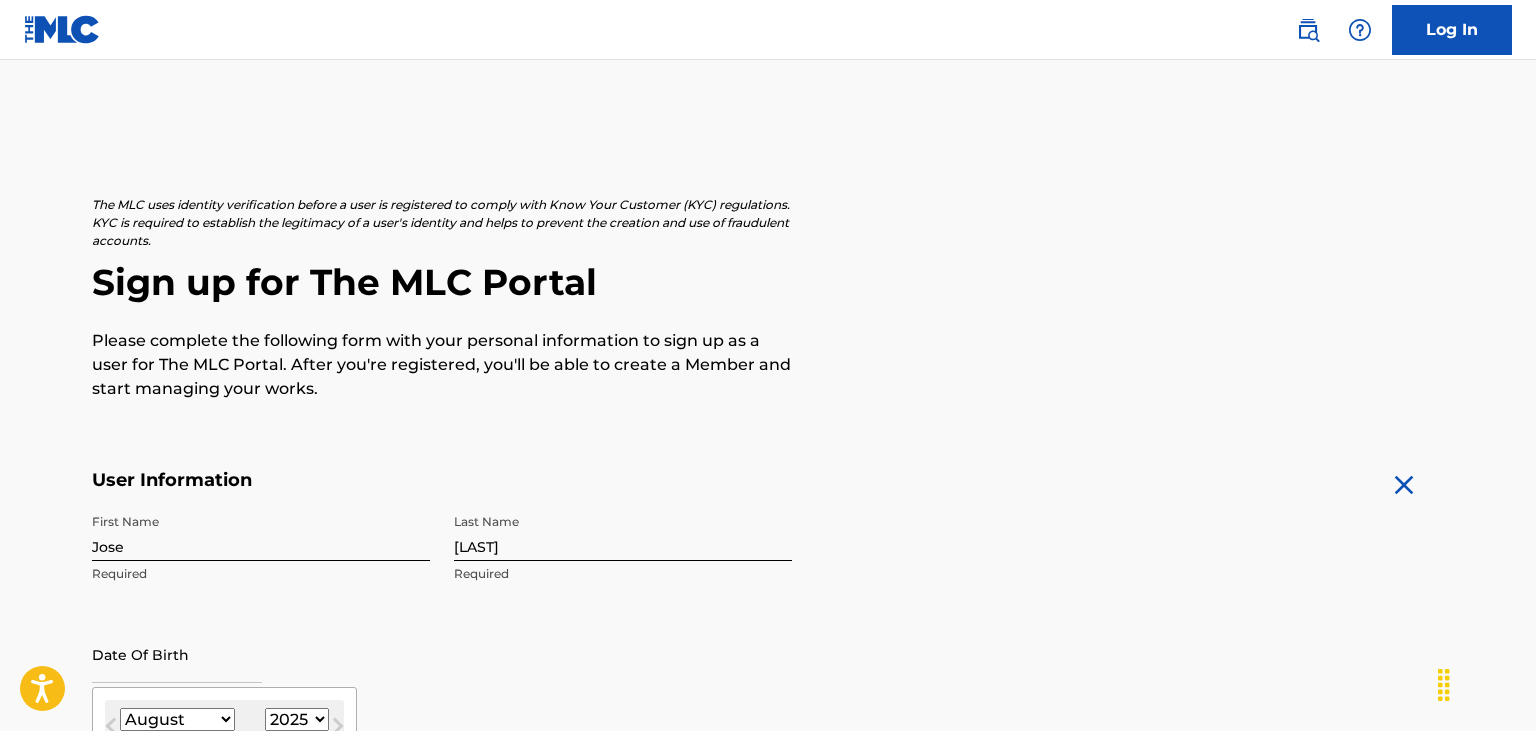 click at bounding box center (177, 654) 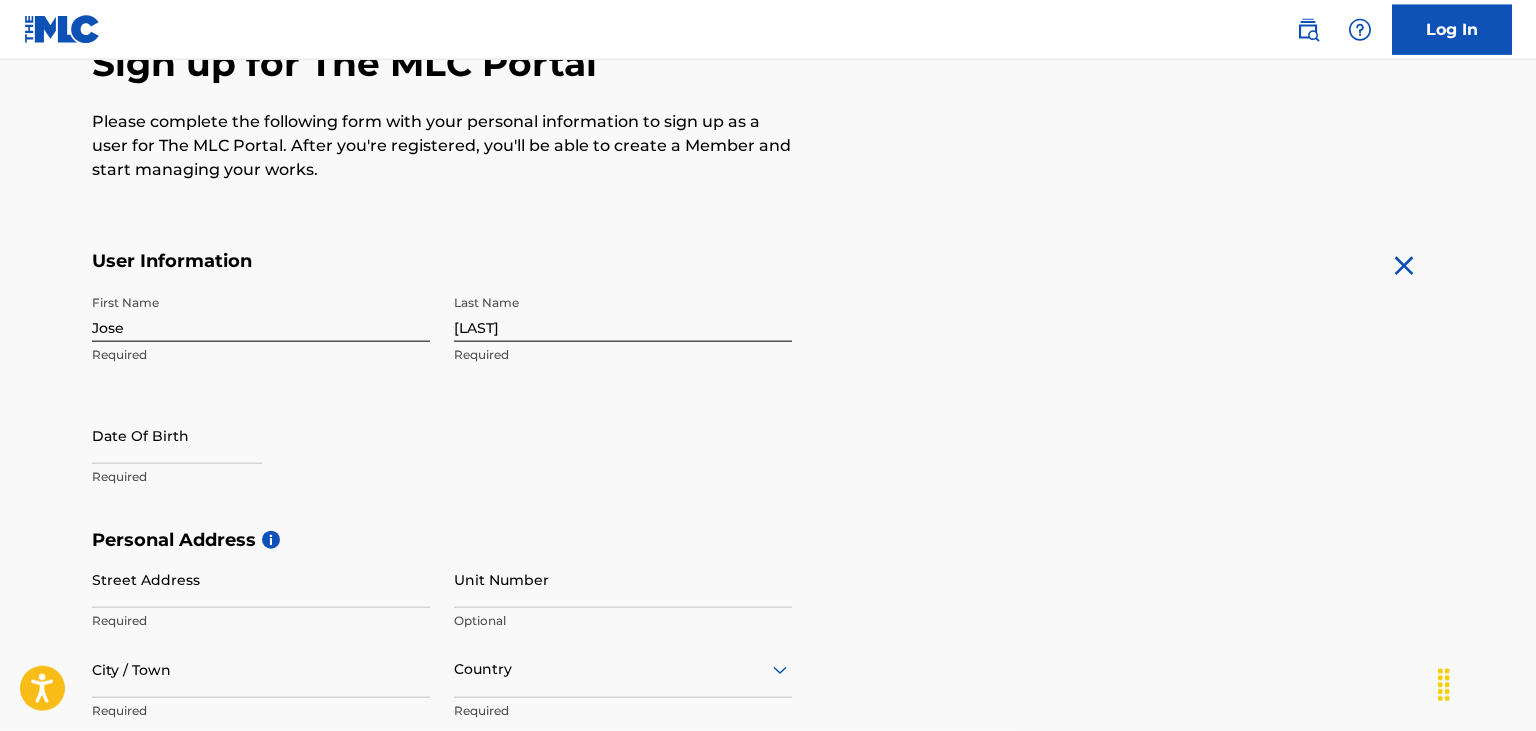 scroll, scrollTop: 264, scrollLeft: 0, axis: vertical 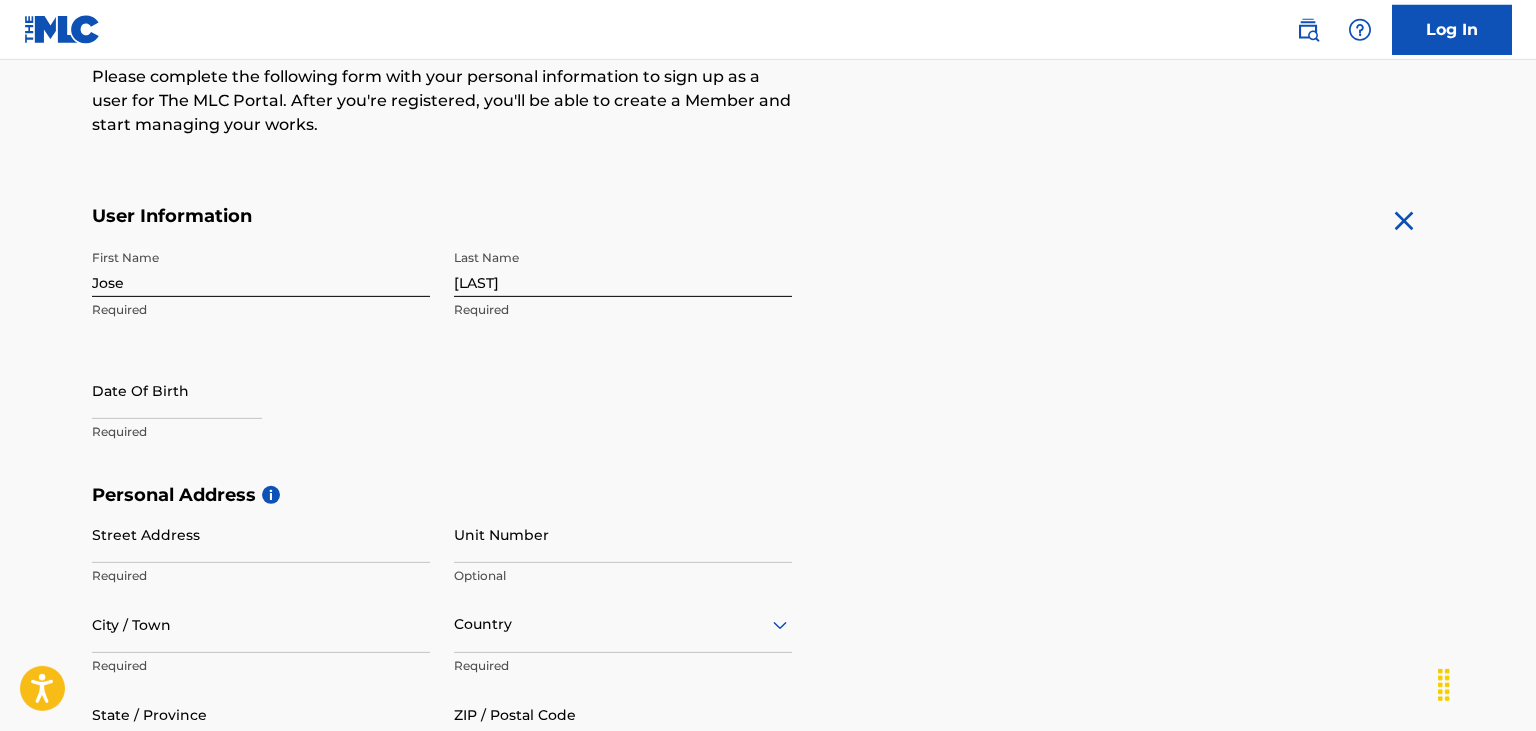 click on "Required" at bounding box center [261, 432] 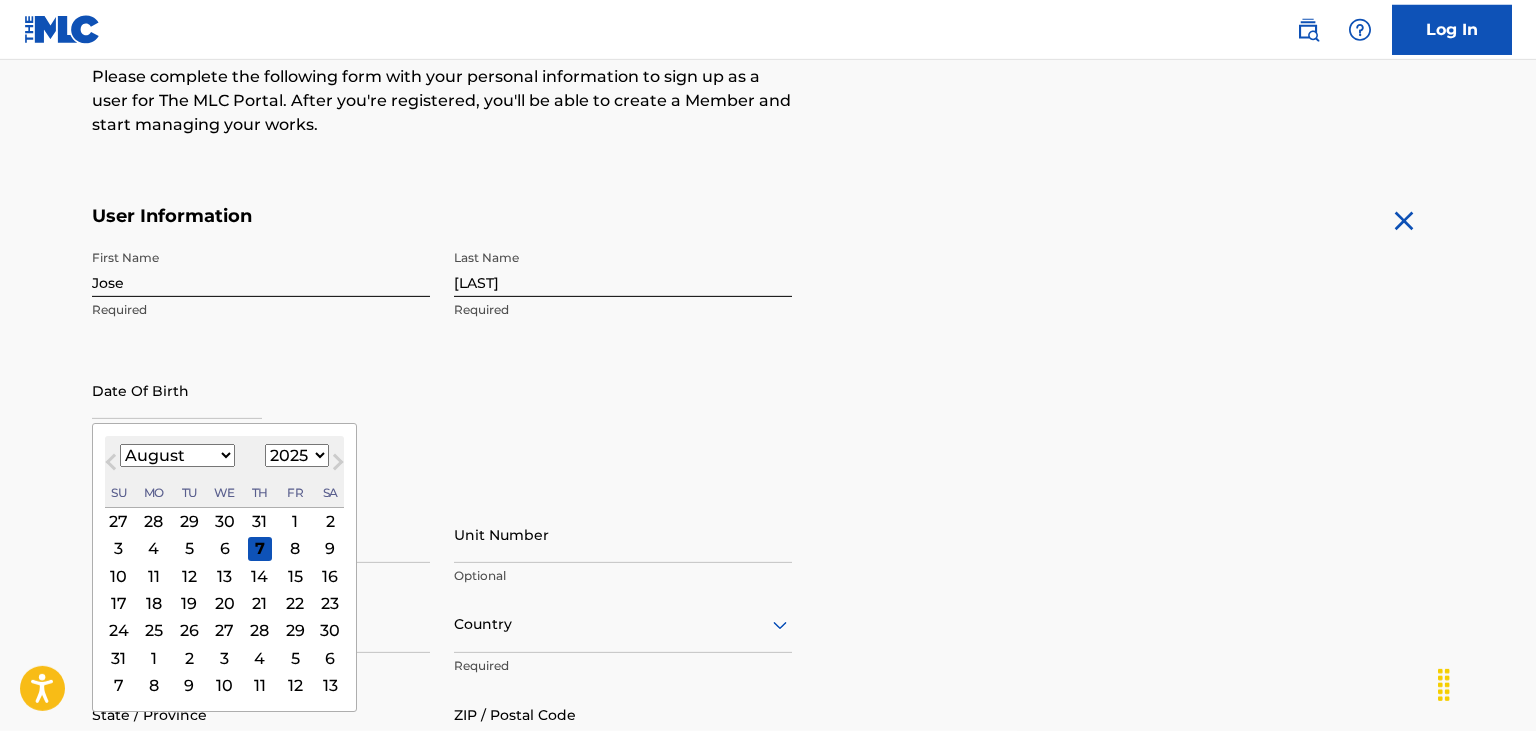 click on "8" at bounding box center (295, 549) 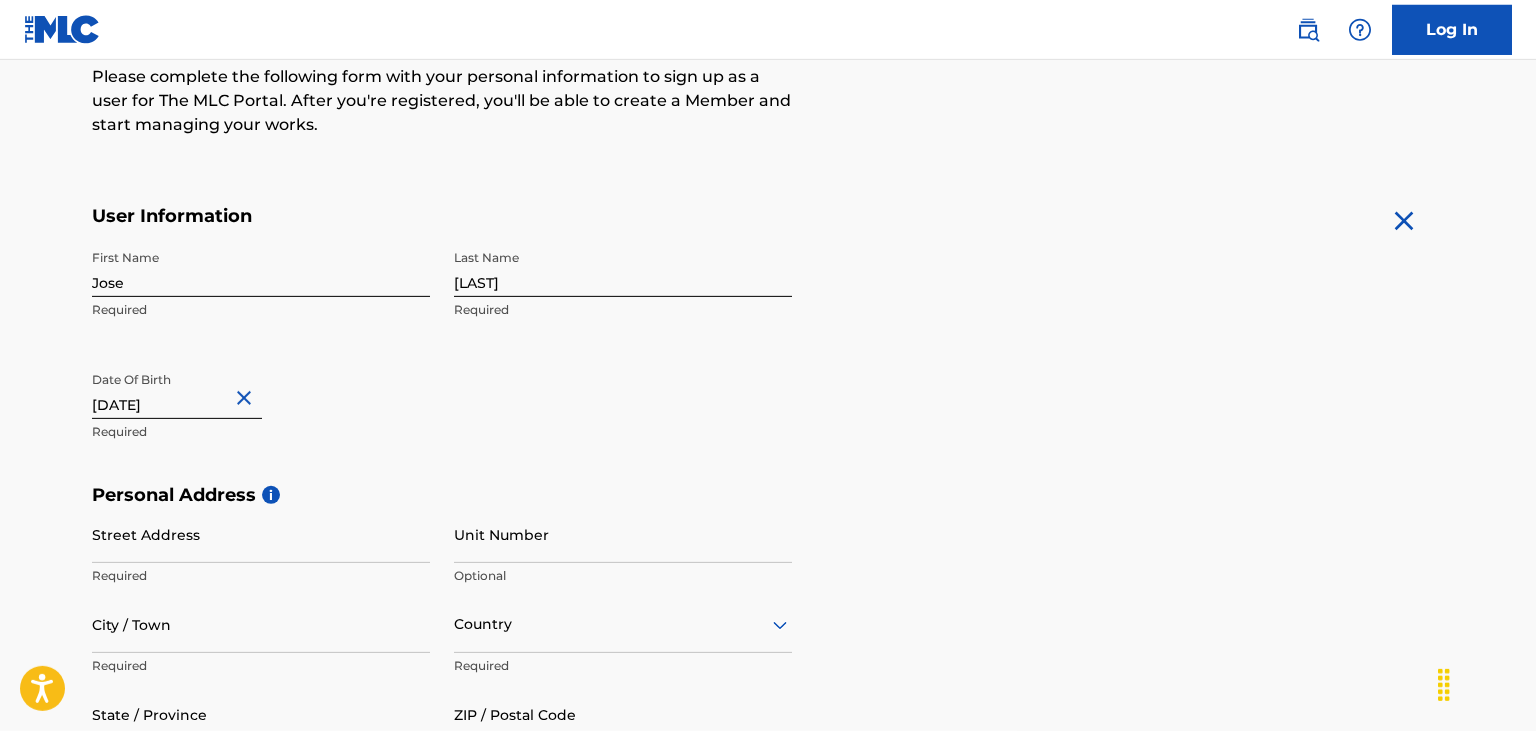 click on "[DATE]" at bounding box center [177, 390] 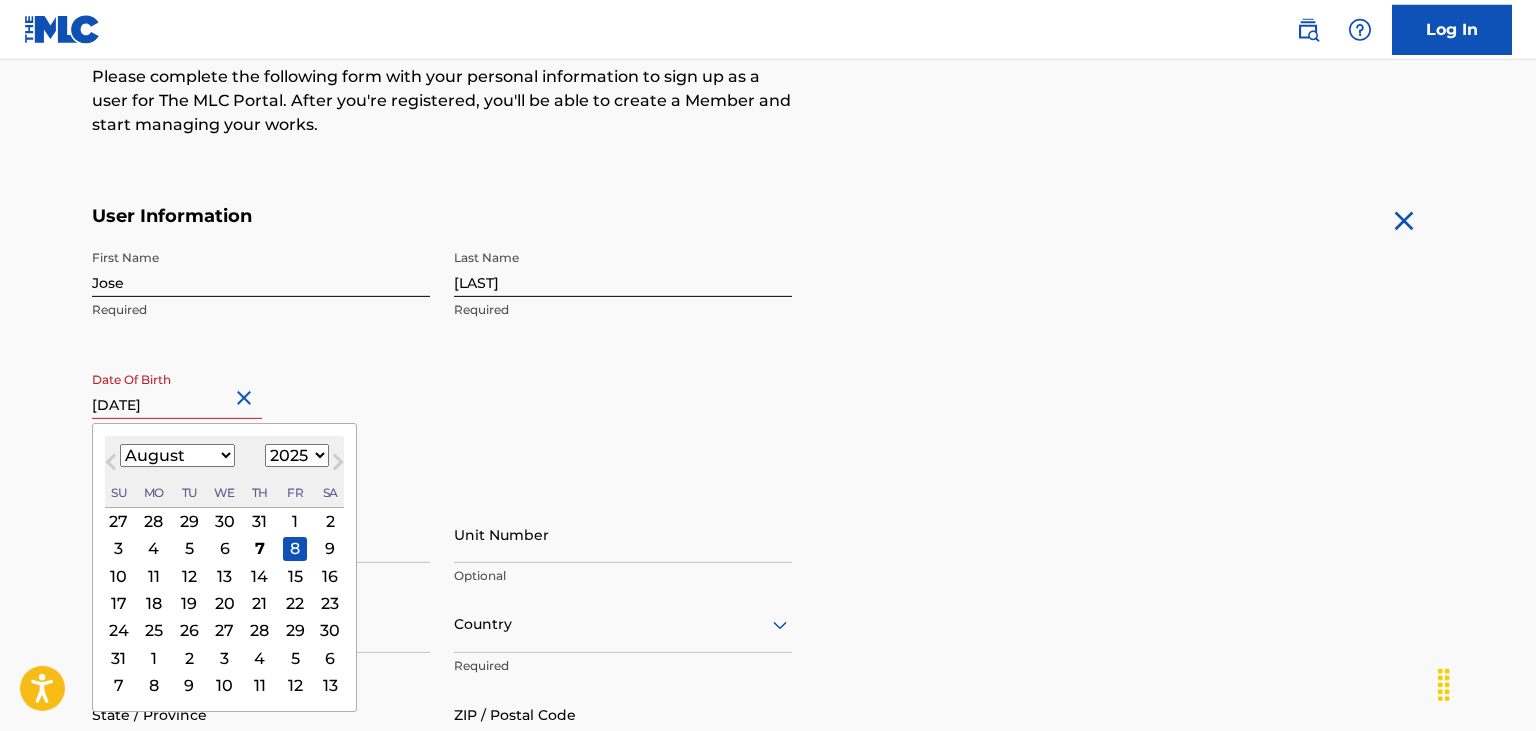 type on "[DATE]" 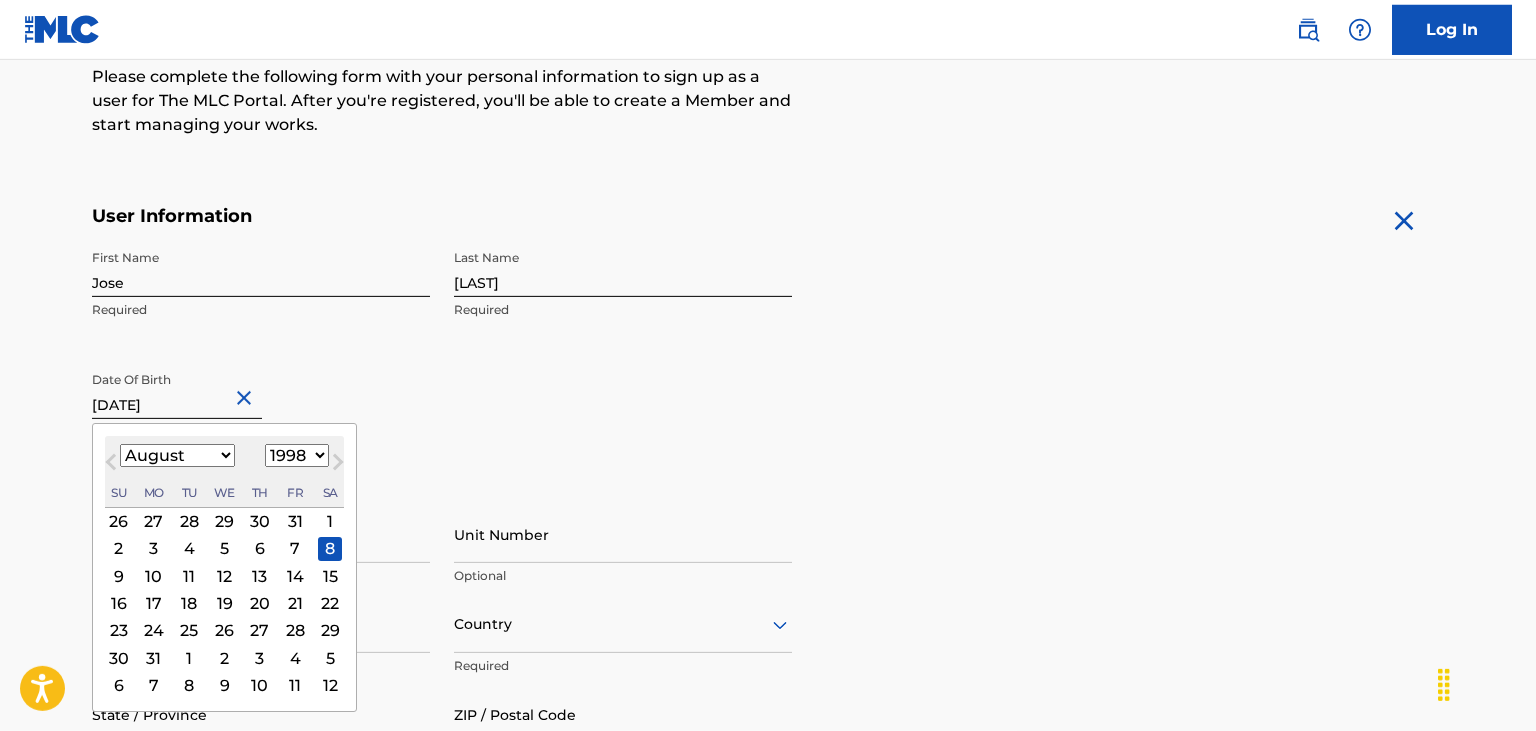 type on "[DATE]" 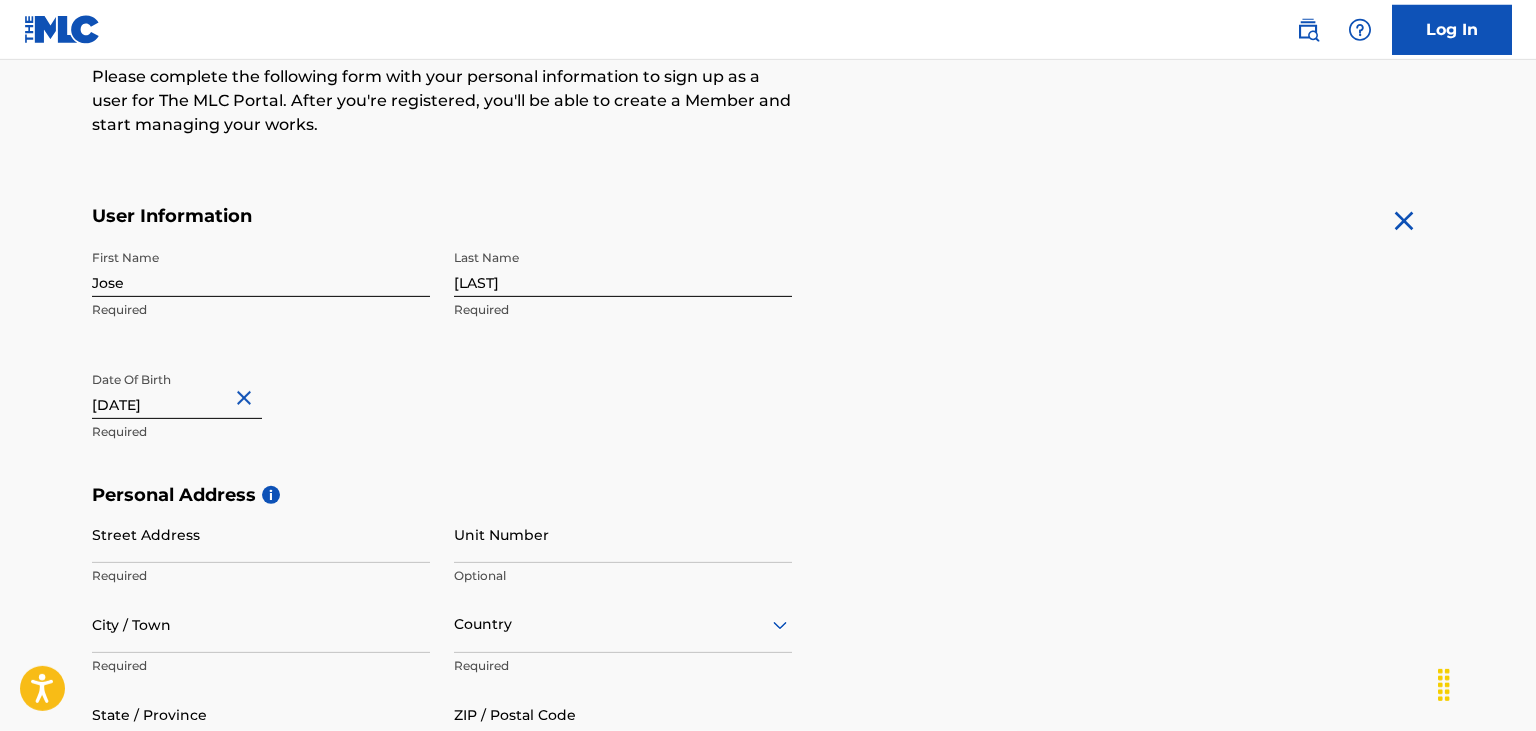 click on "Street Address" at bounding box center (261, 534) 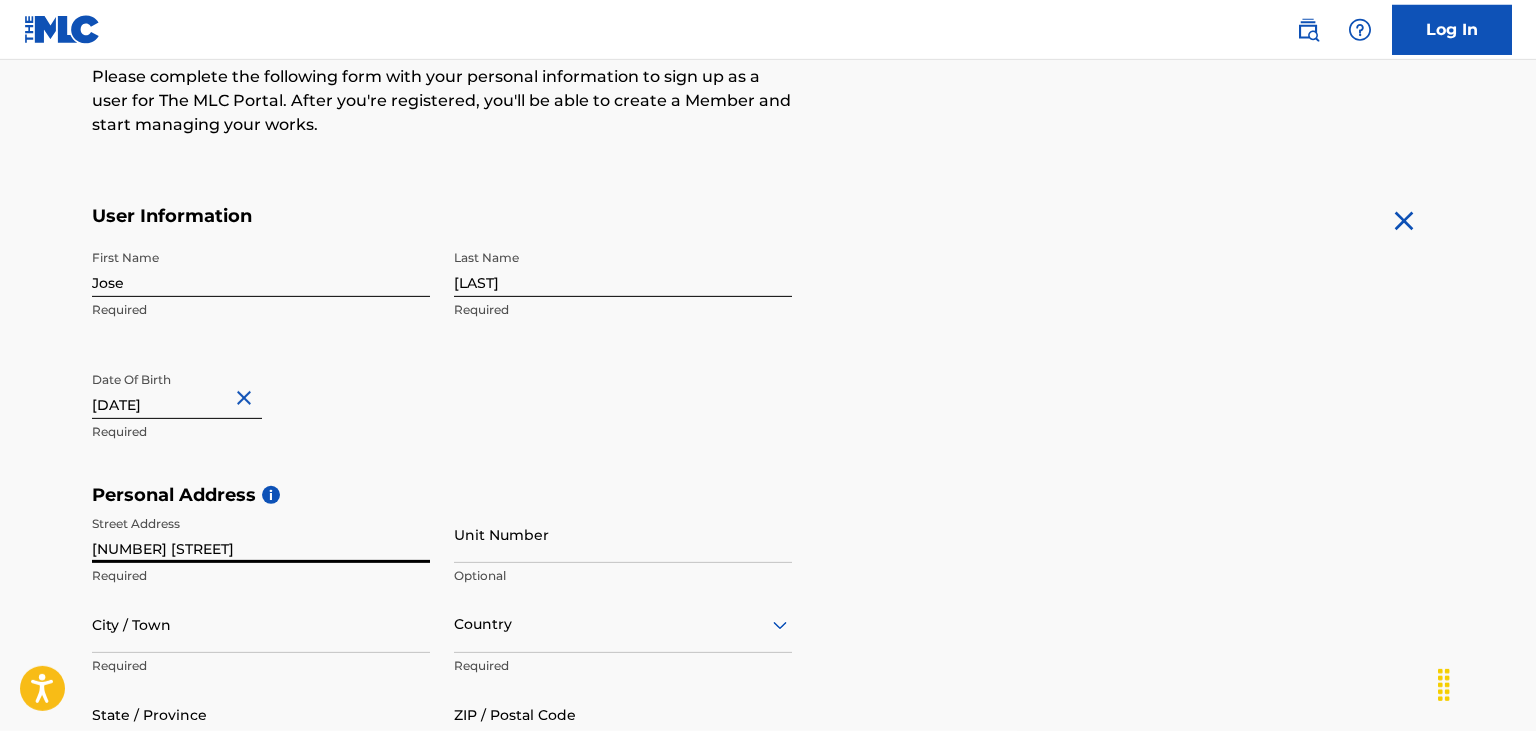 type on "[NUMBER] [STREET]" 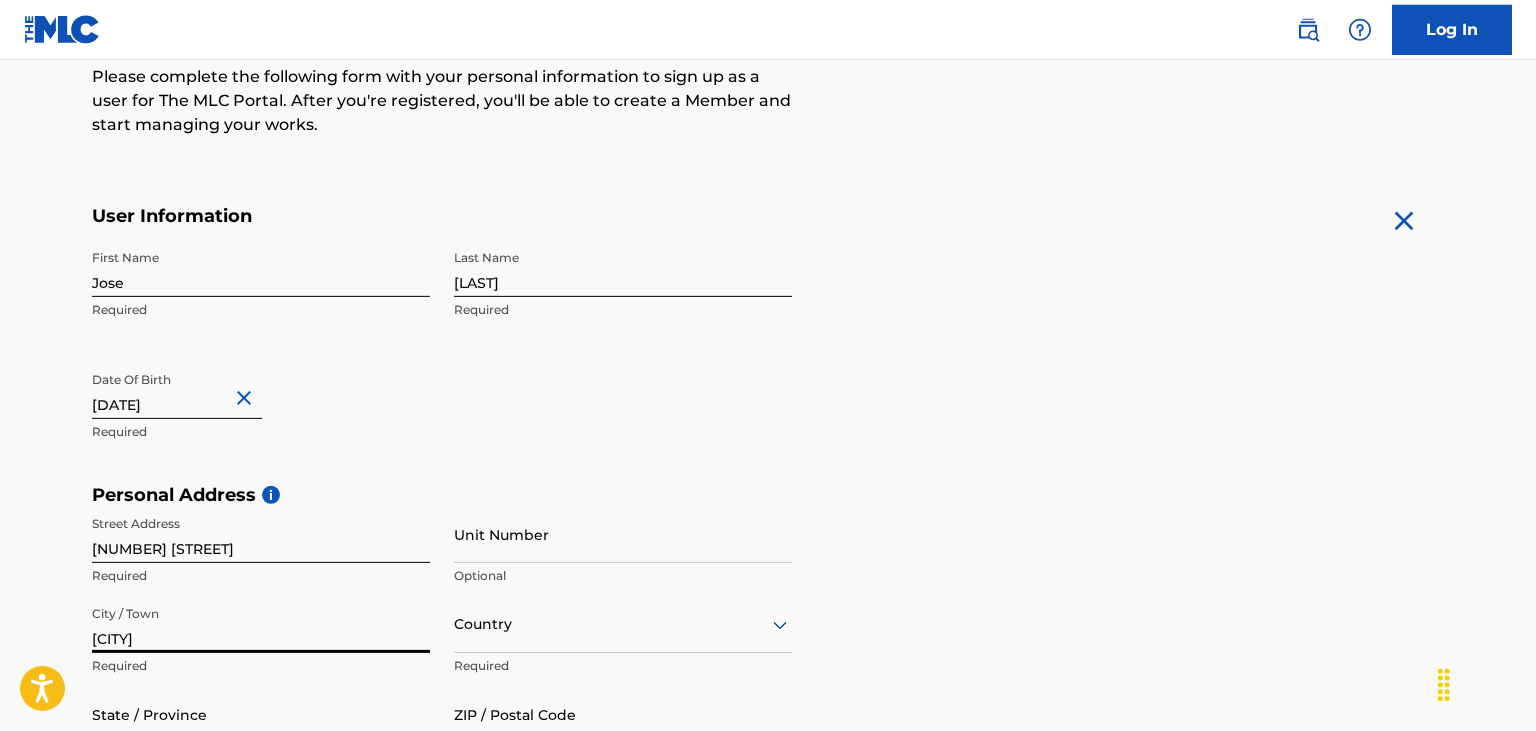 type on "[CITY]" 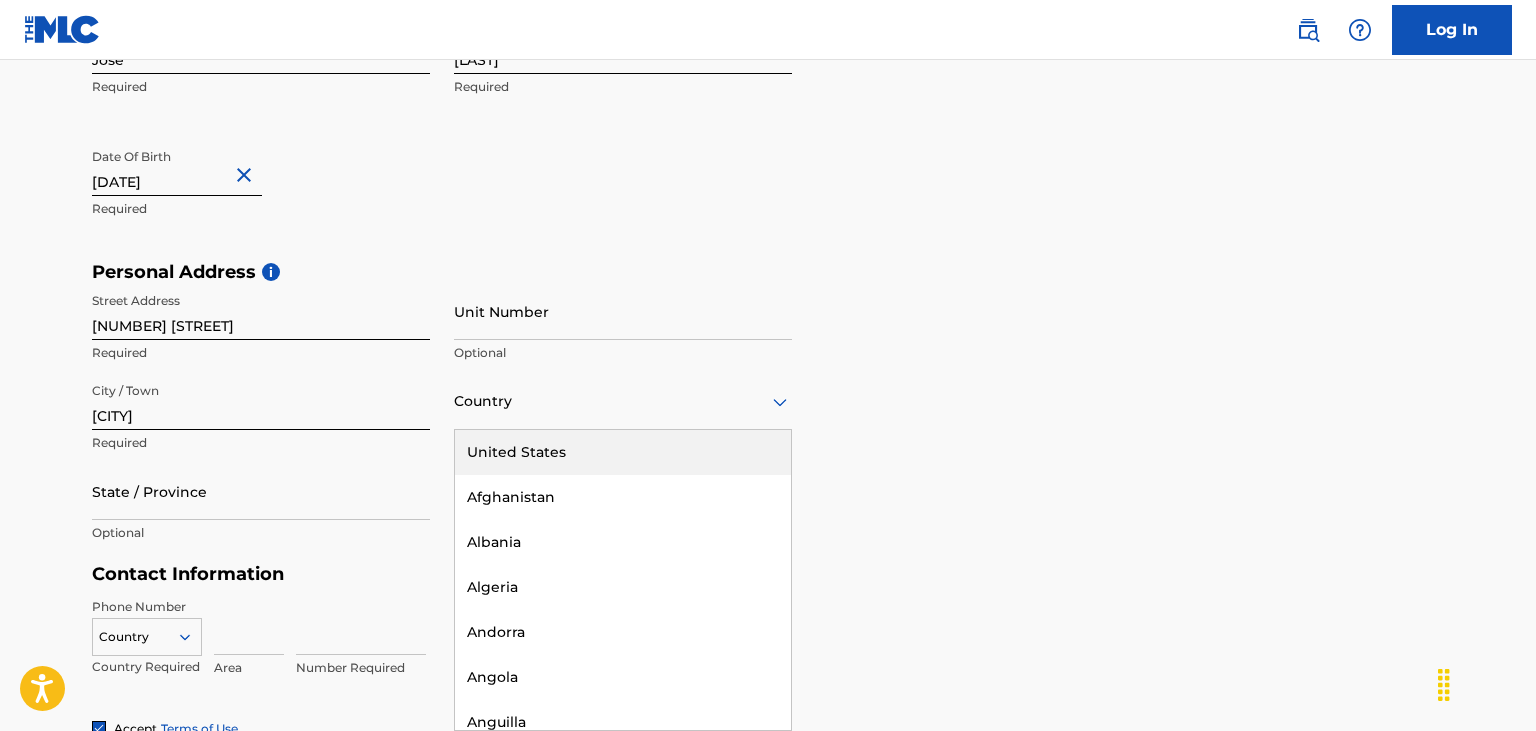click on "United States" at bounding box center (623, 452) 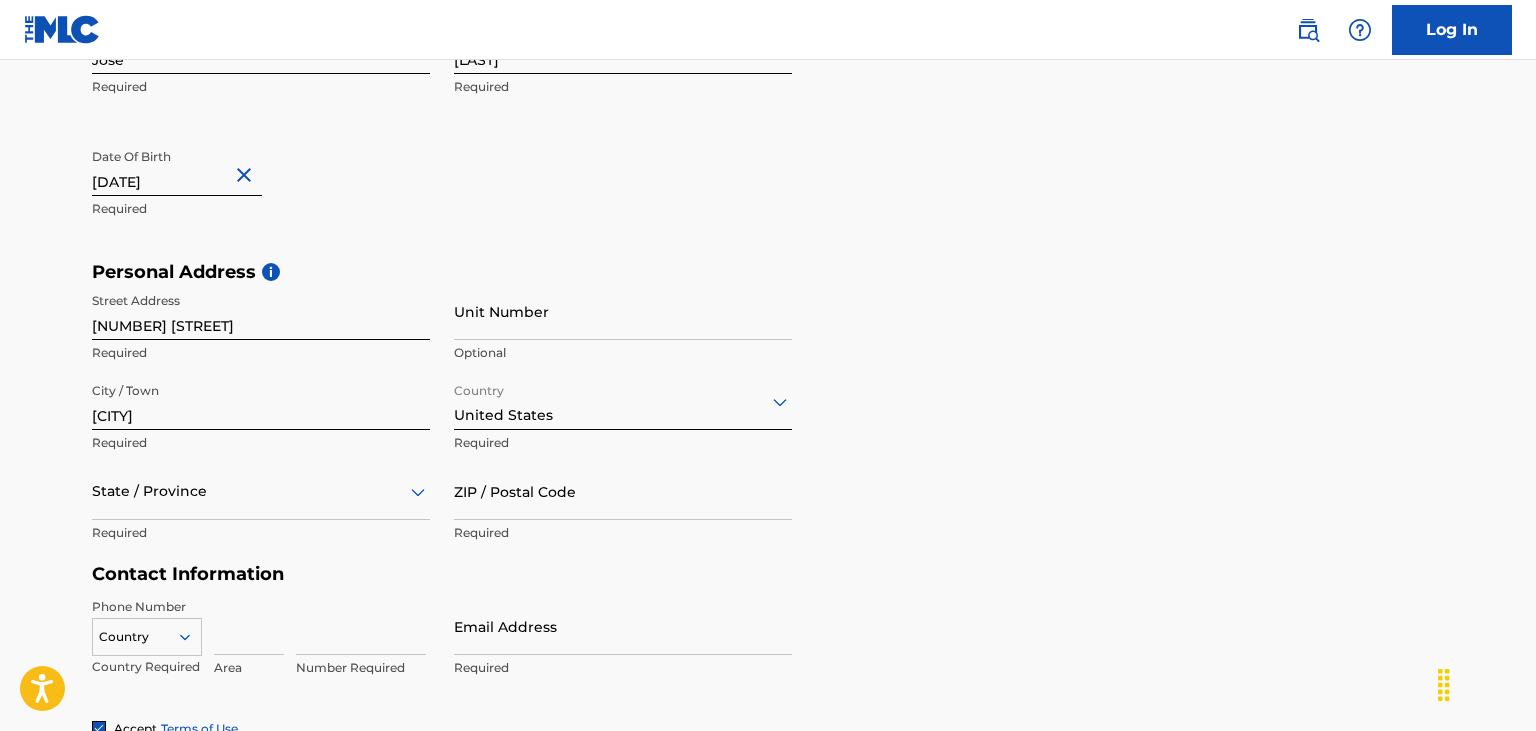 click on "Personal Address i Street Address [NUMBER] [STREET] Required Unit Number Optional City / Town [CITY] Required Country United States Required State / Province Required ZIP / Postal Code Required" at bounding box center (768, 412) 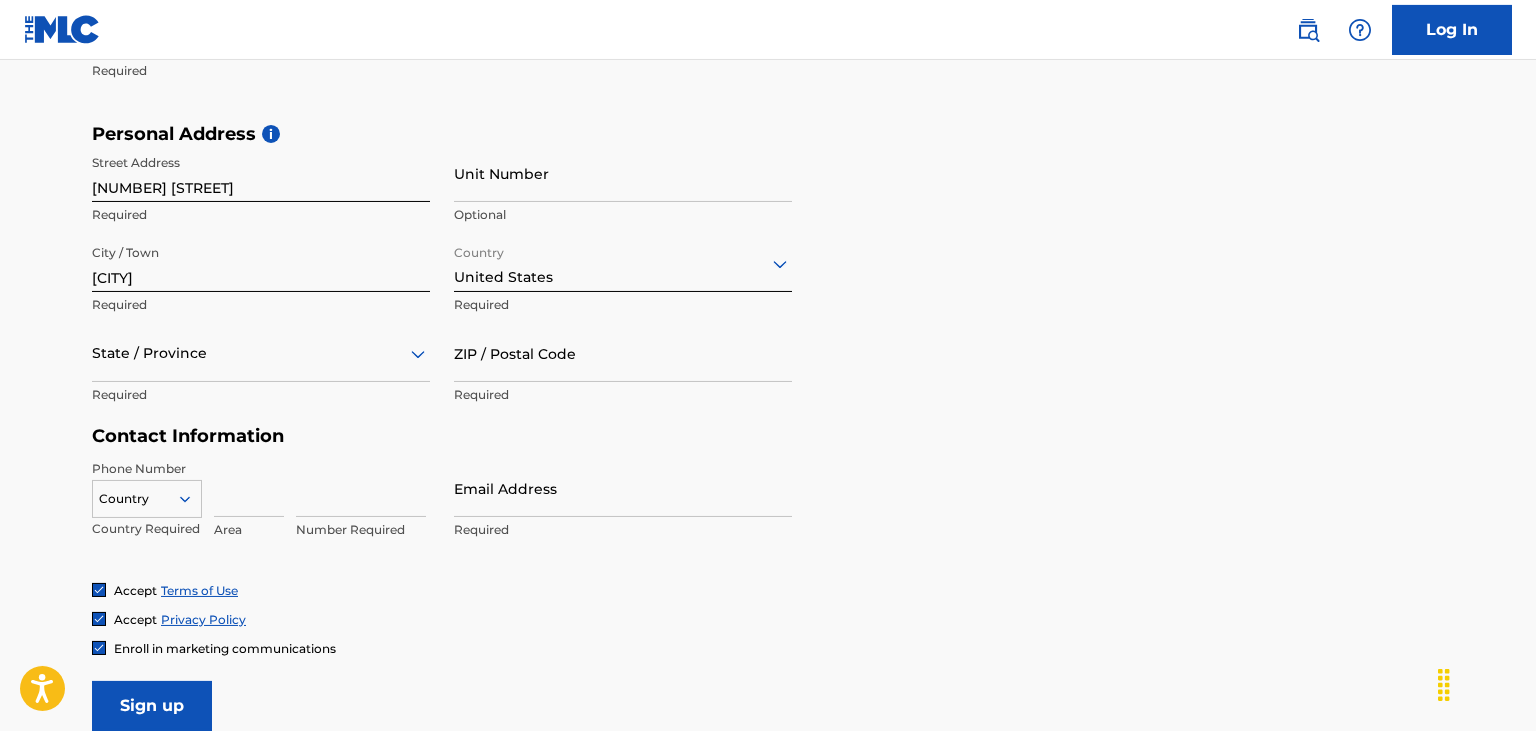 scroll, scrollTop: 655, scrollLeft: 0, axis: vertical 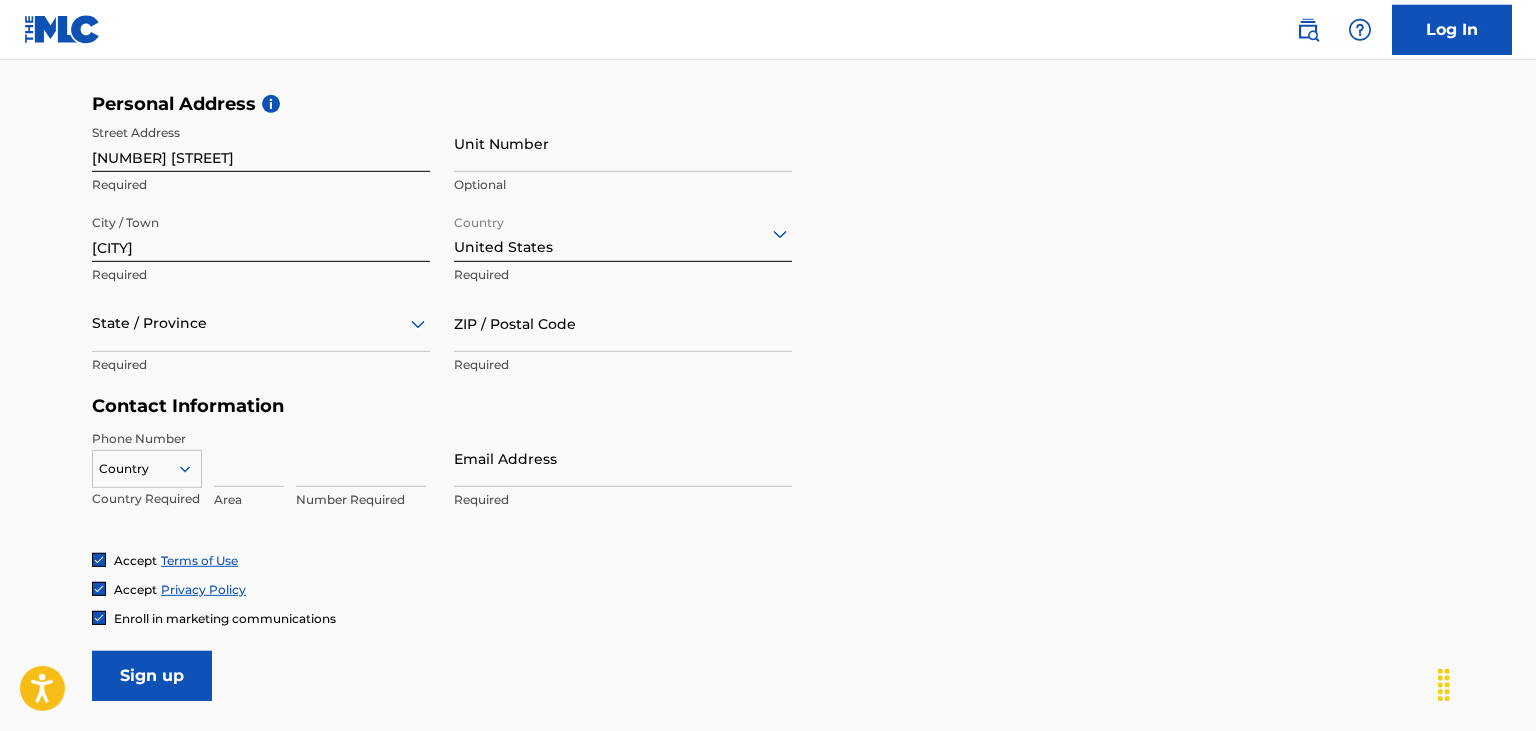 click on "State / Province" at bounding box center [261, 323] 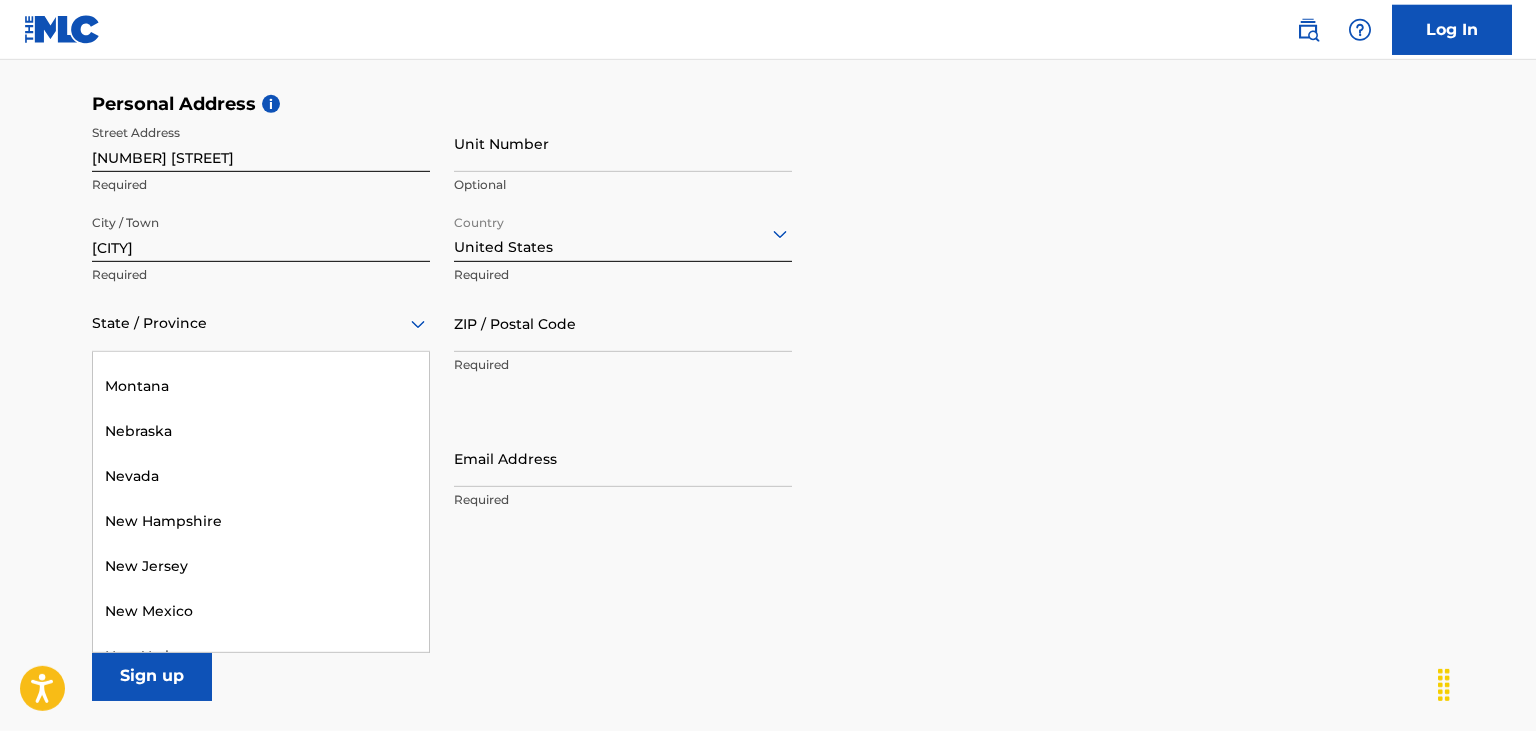 scroll, scrollTop: 1292, scrollLeft: 0, axis: vertical 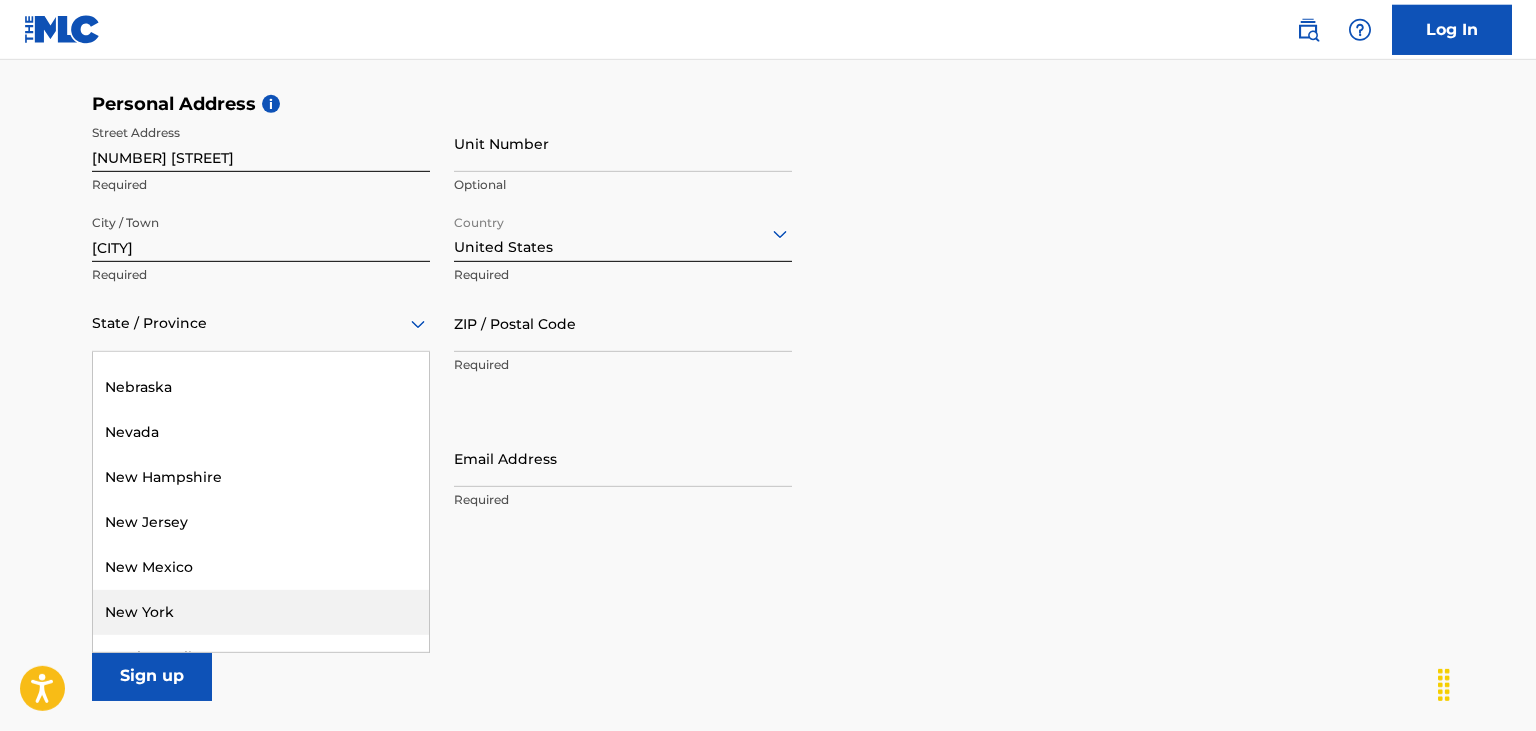 click on "New York" at bounding box center [261, 612] 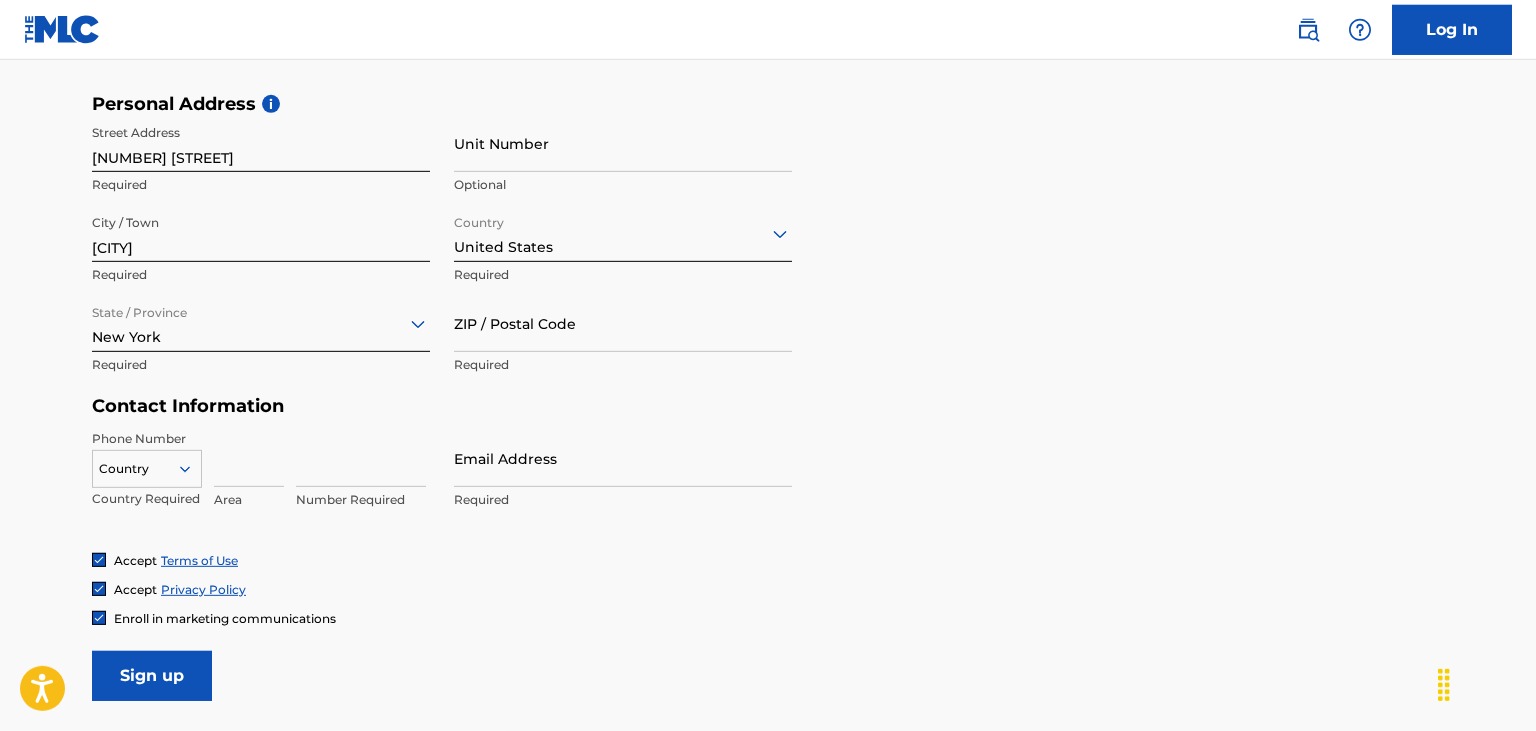 click on "ZIP / Postal Code" at bounding box center [623, 323] 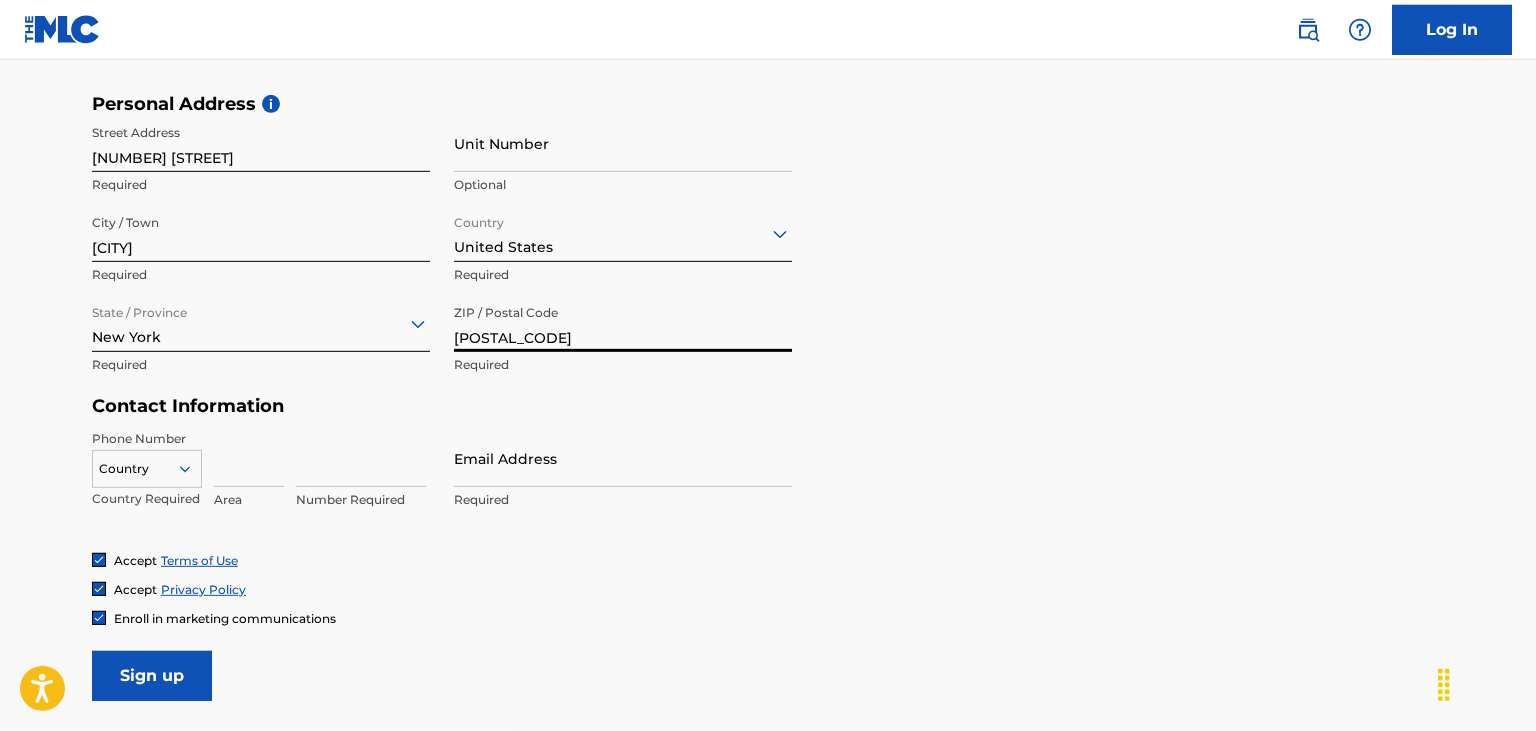 type on "[POSTAL_CODE]" 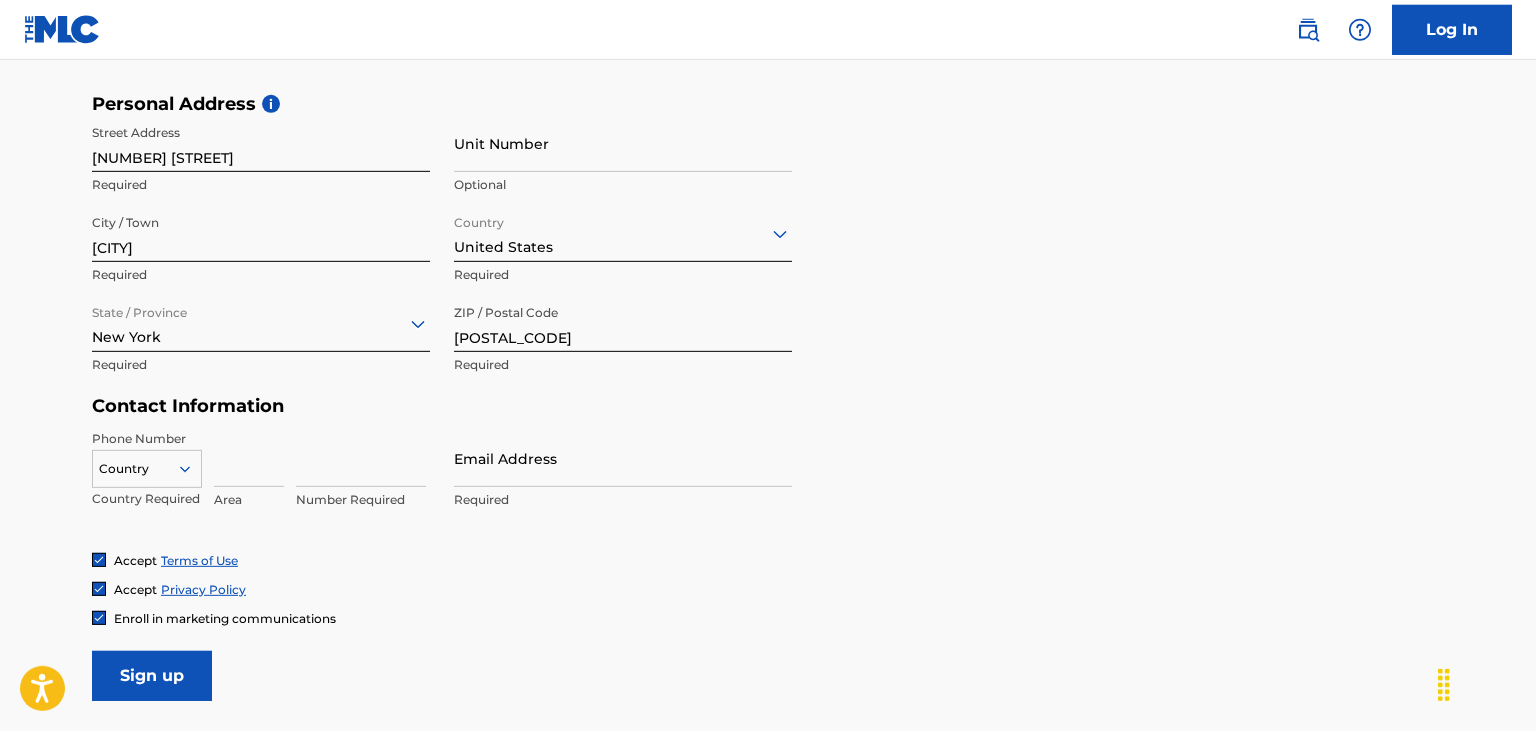 click at bounding box center (249, 458) 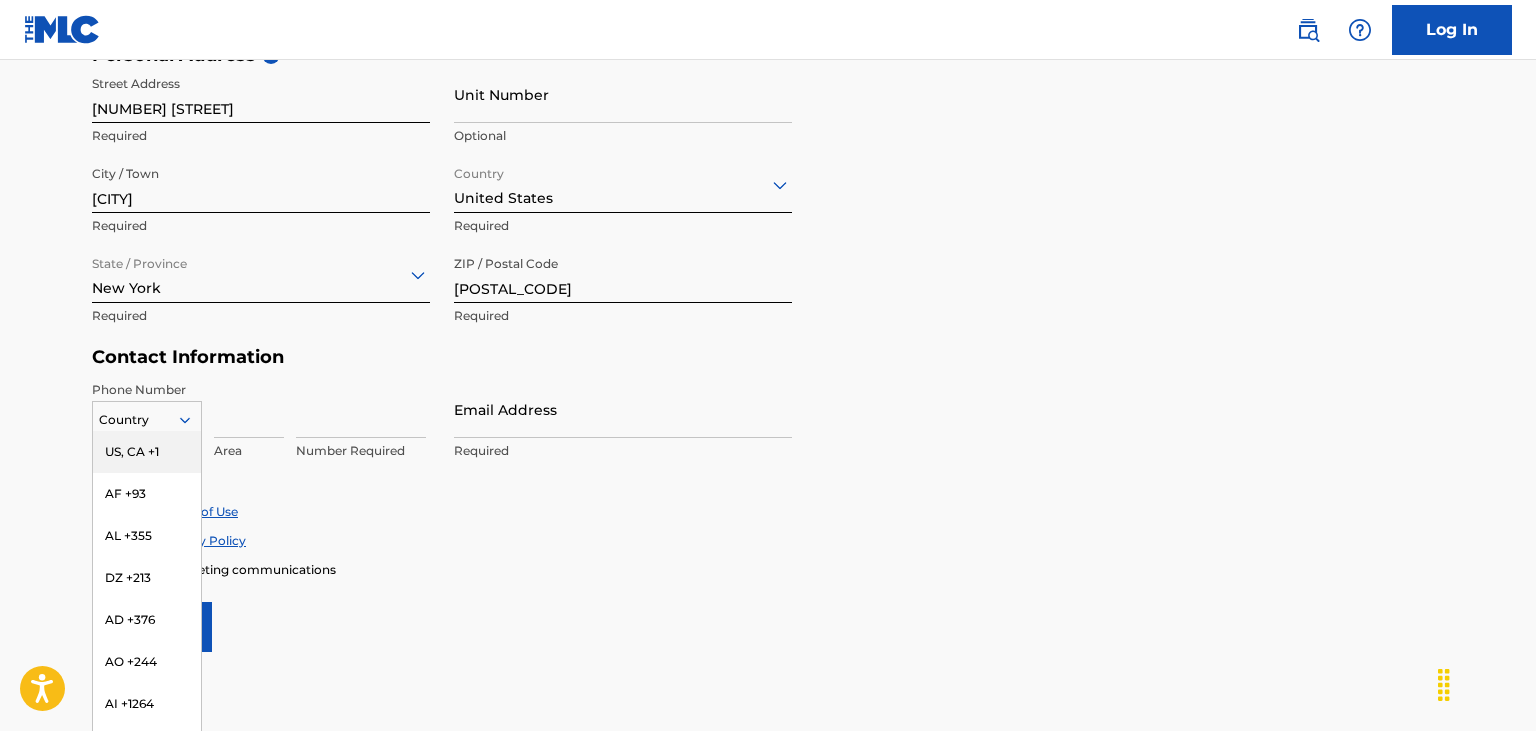 click on "US, CA +1" at bounding box center (147, 452) 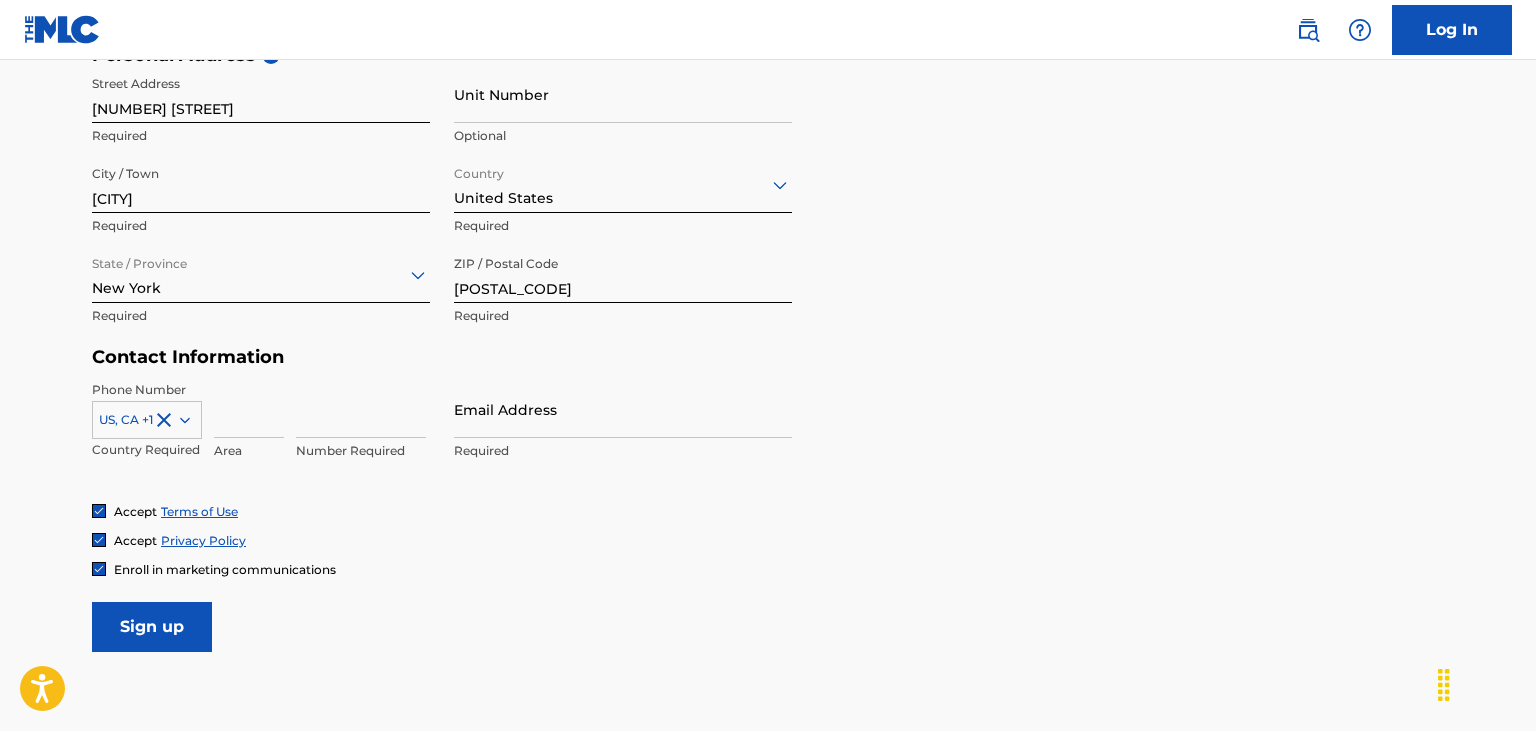 click at bounding box center [249, 409] 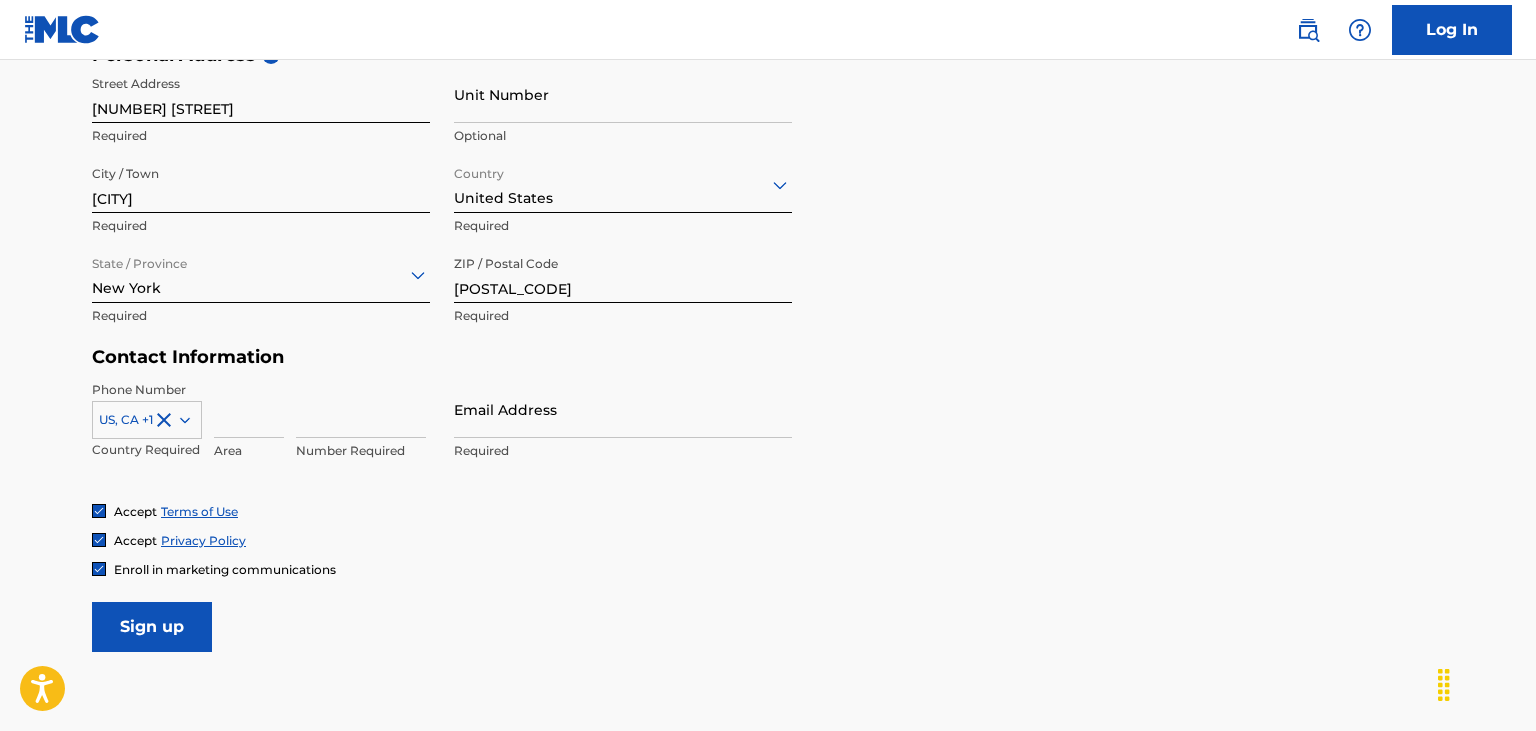 click on "Email Address" at bounding box center (623, 409) 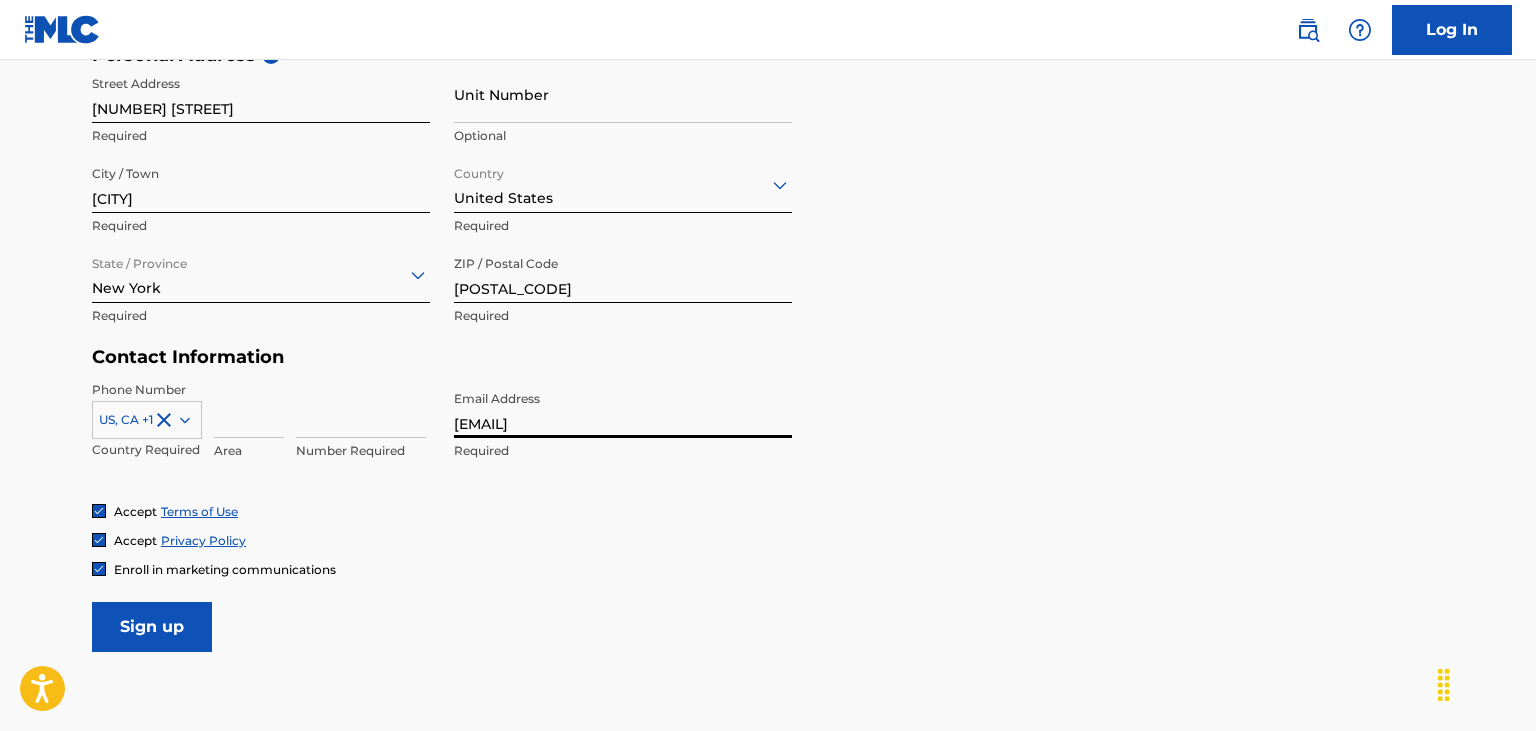 type on "[EMAIL]" 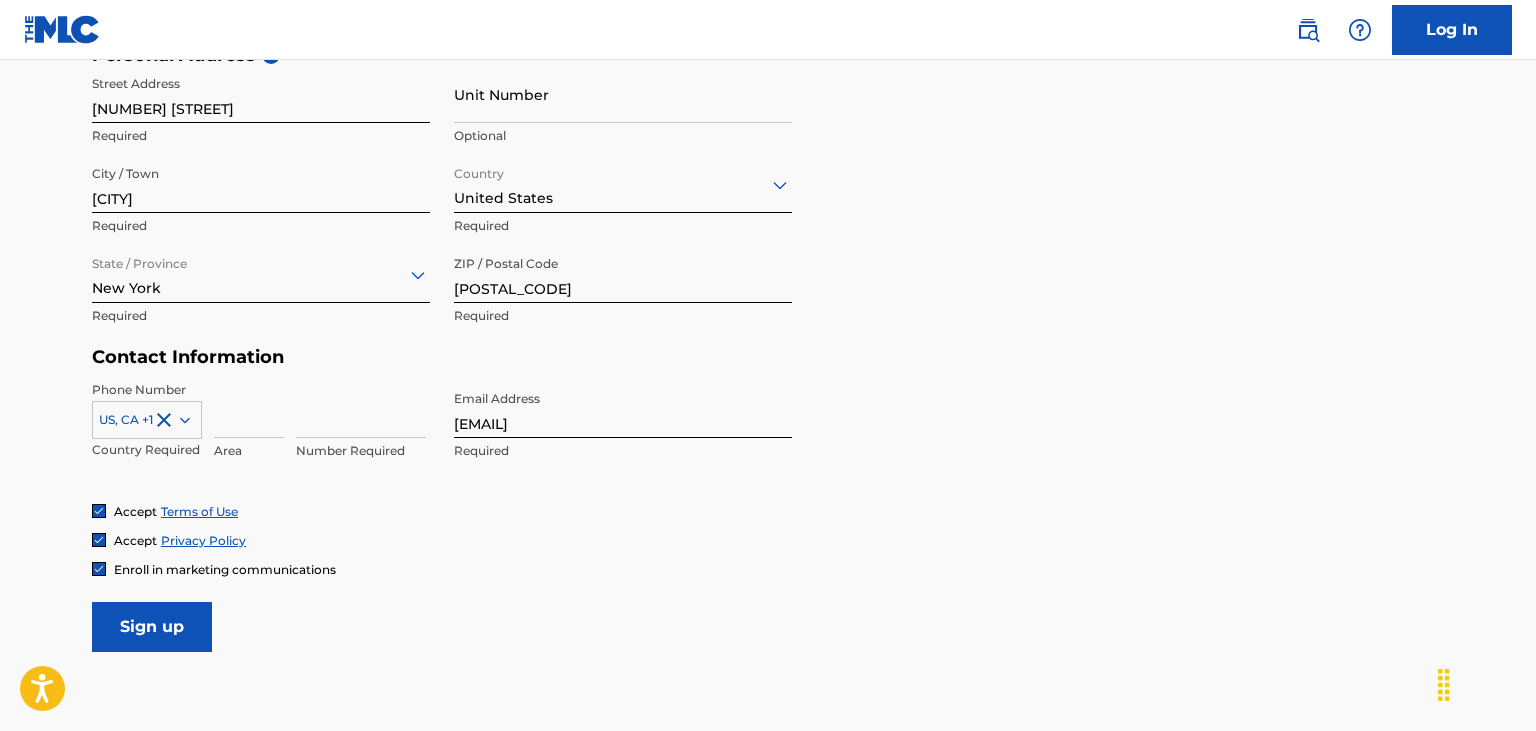 click on "Phone Number US, CA +1 Country Required Area Number [PHONE] Required Email Address [EMAIL] Required" at bounding box center (442, 442) 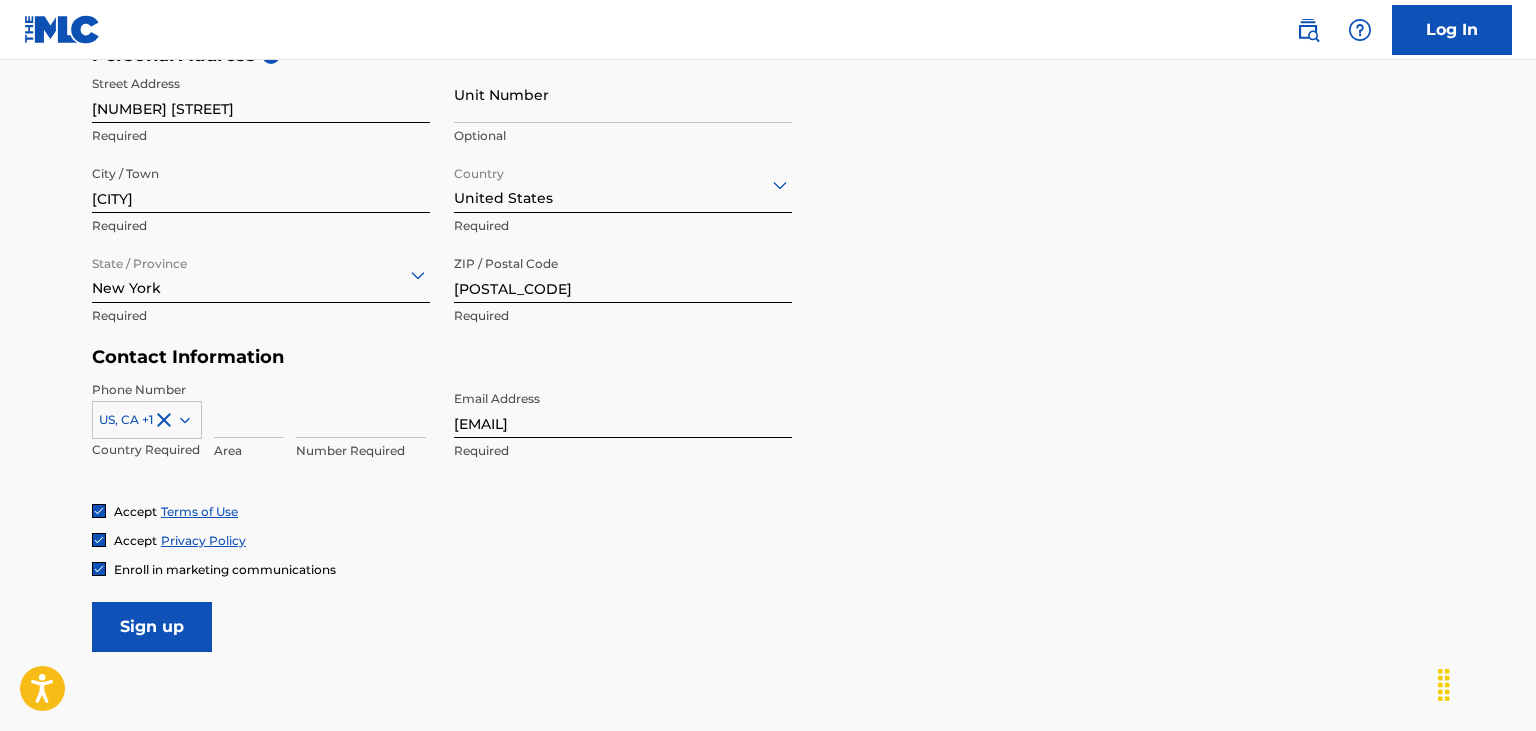 click on "Accept Privacy Policy" at bounding box center [768, 540] 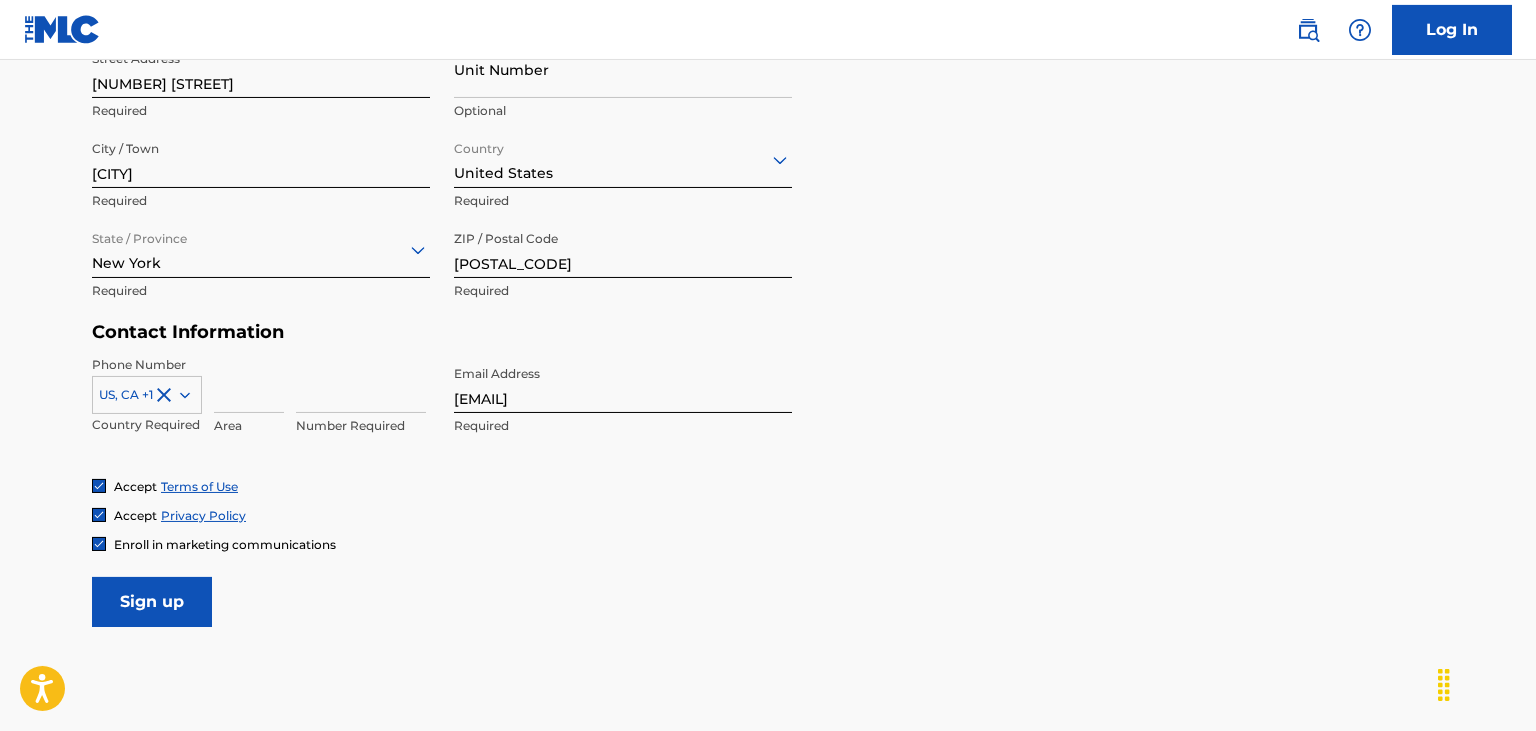 scroll, scrollTop: 721, scrollLeft: 0, axis: vertical 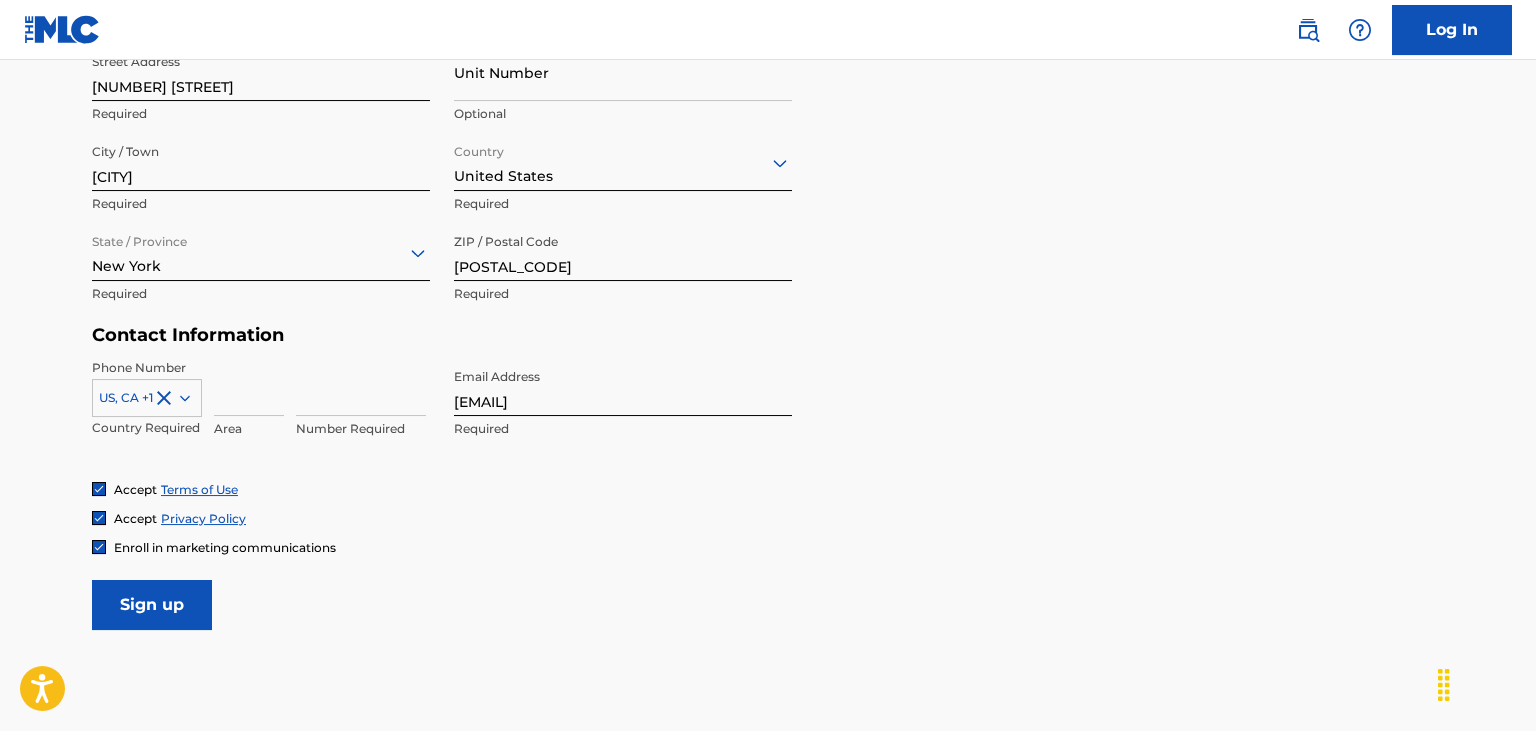 click on "User Information First Name [FIRST] Required Last Name [LAST] Required Date Of Birth [DATE] Required Personal Address i Street Address [NUMBER] [STREET] Required Unit Number Optional City / Town [CITY] Required Country United States Required State / Province [STATE] Required ZIP / Postal Code [POSTAL_CODE] Required Contact Information Phone Number US, CA +1 Country Required Area Number [PHONE] Required Email Address [EMAIL] Required Accept Terms of Use Accept Privacy Policy Enroll in marketing communications Sign up" at bounding box center (768, 186) 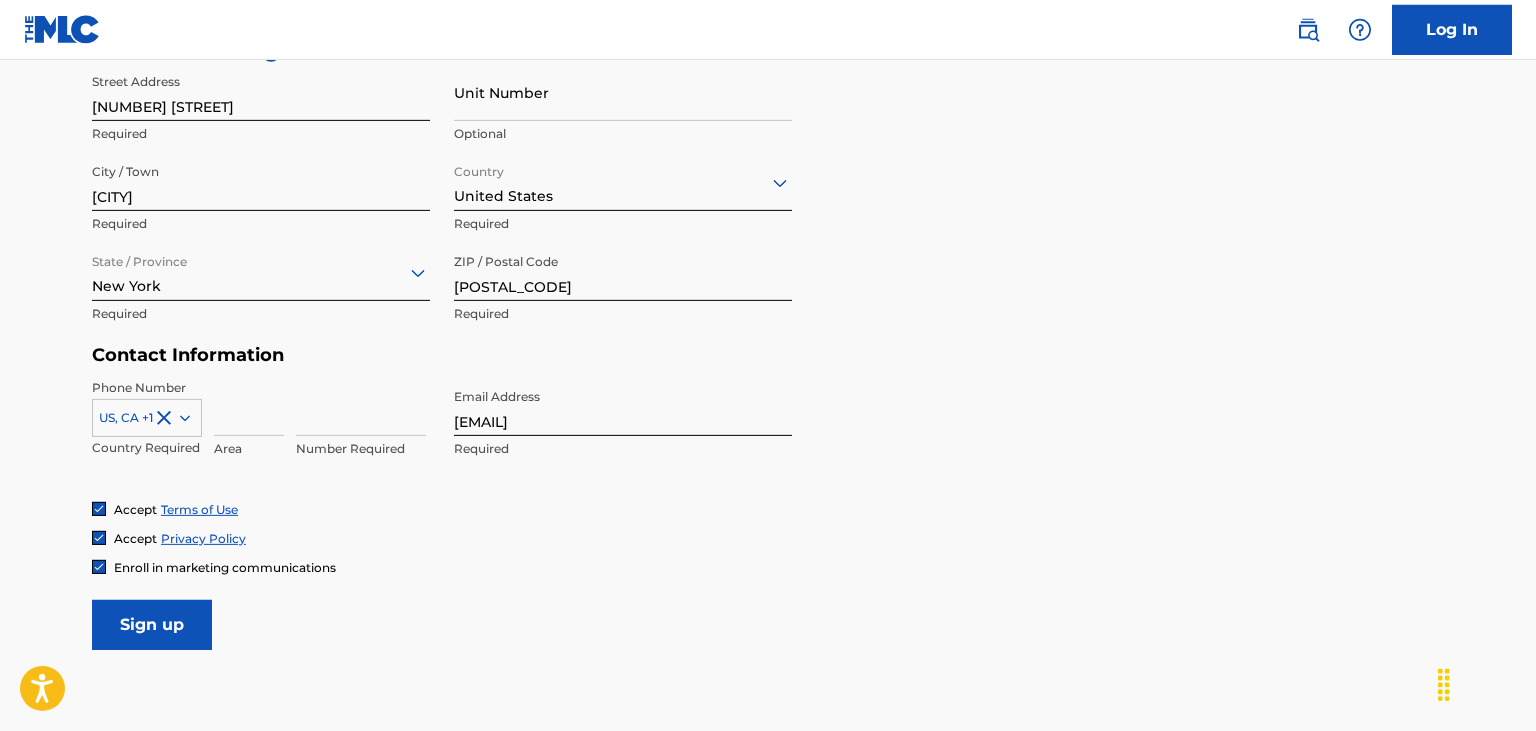 scroll, scrollTop: 712, scrollLeft: 0, axis: vertical 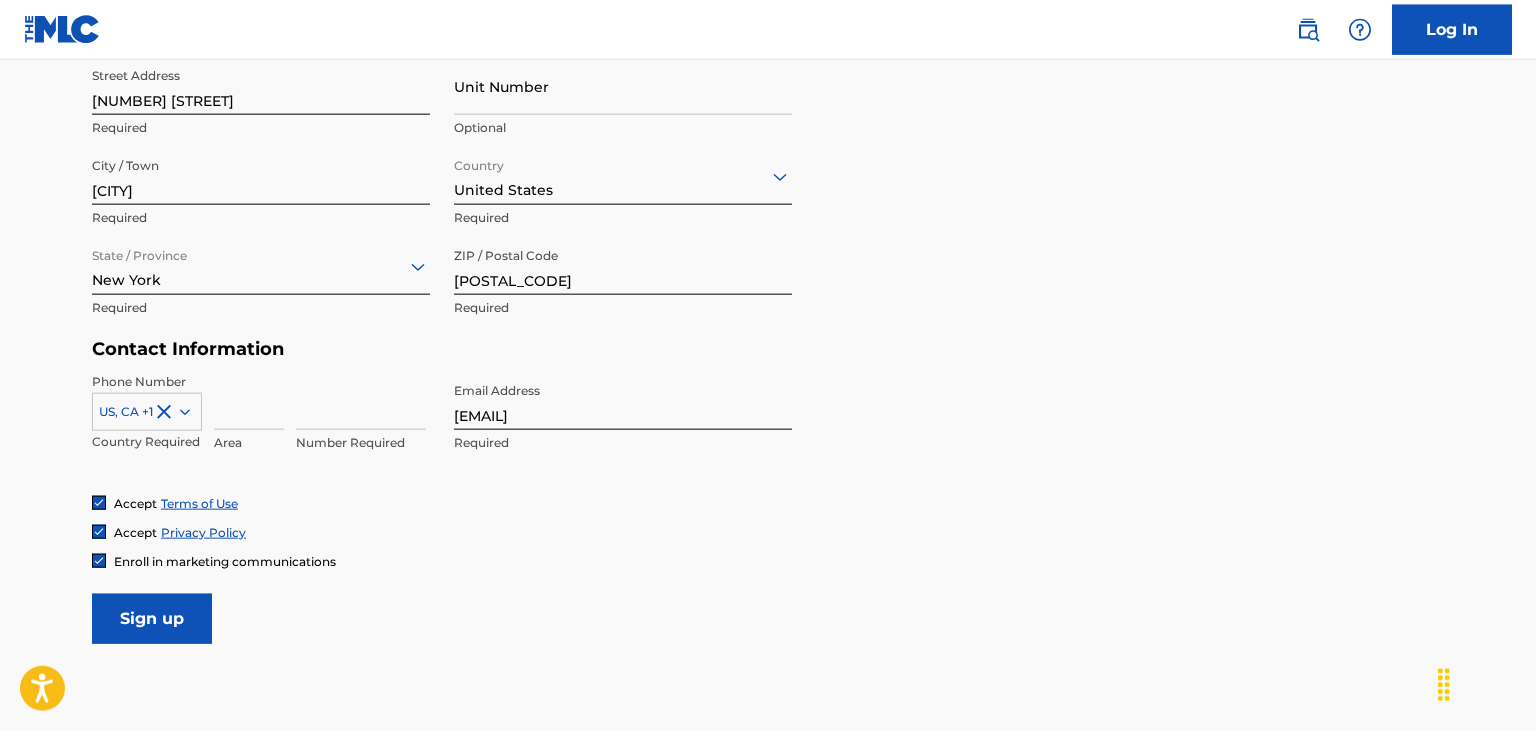 click at bounding box center [361, 401] 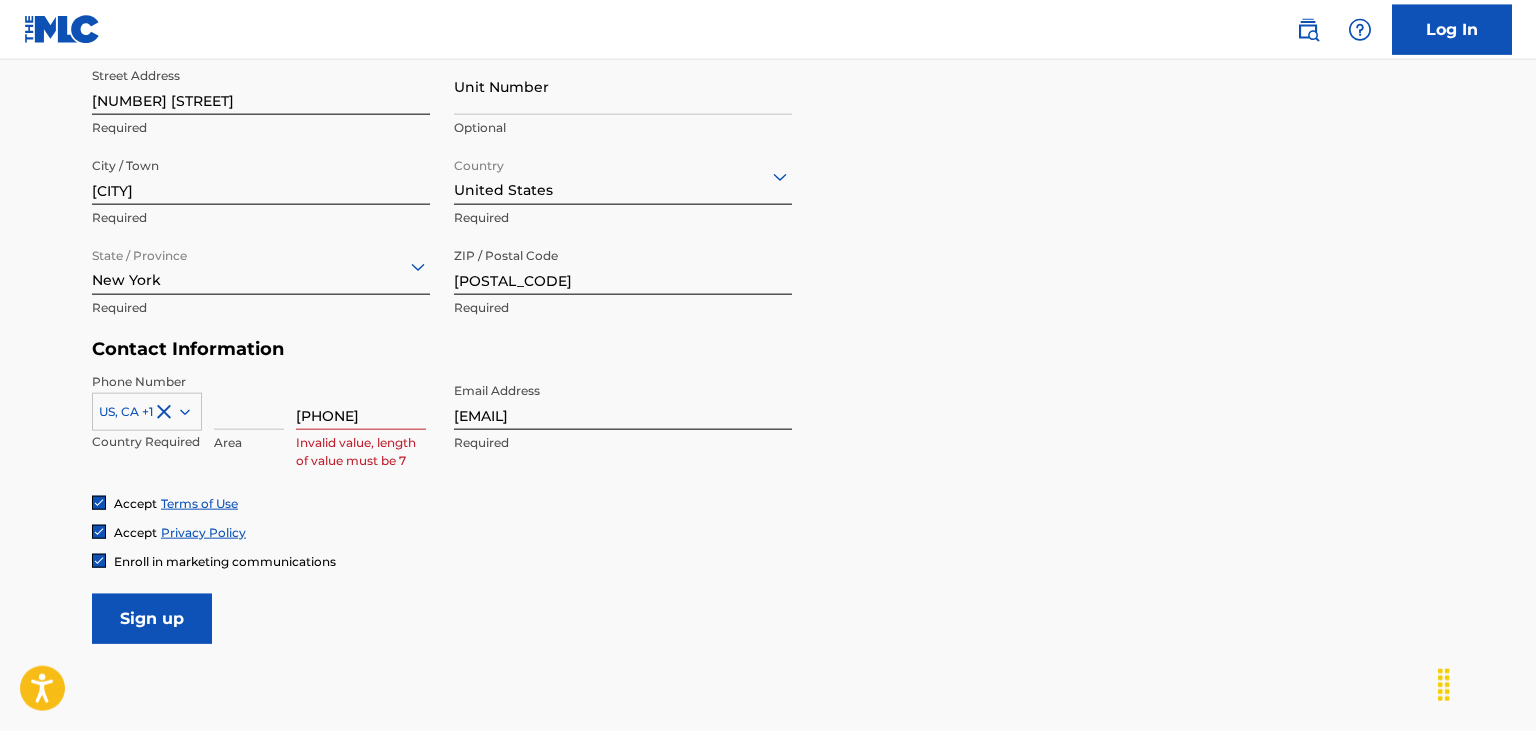 type on "[PHONE]" 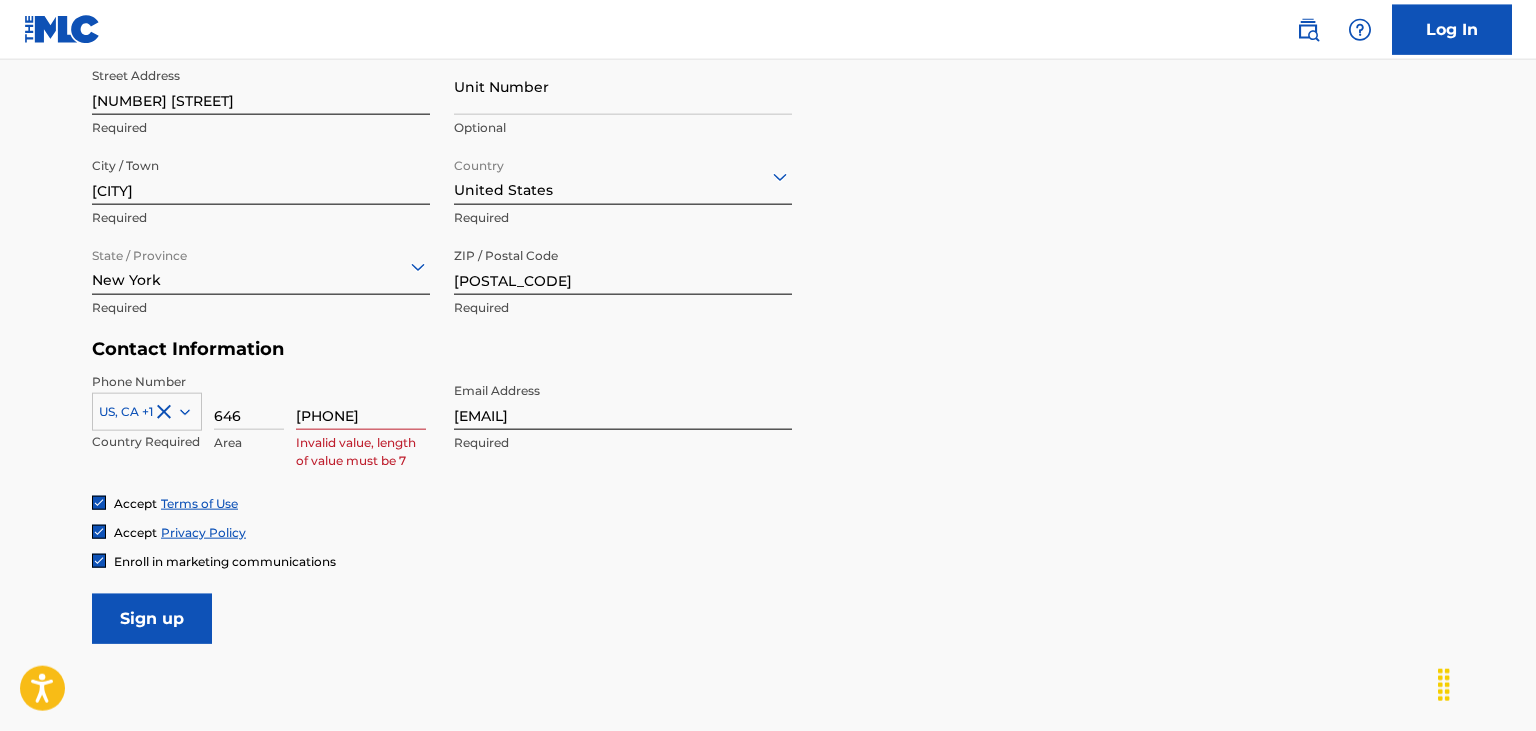 type on "646" 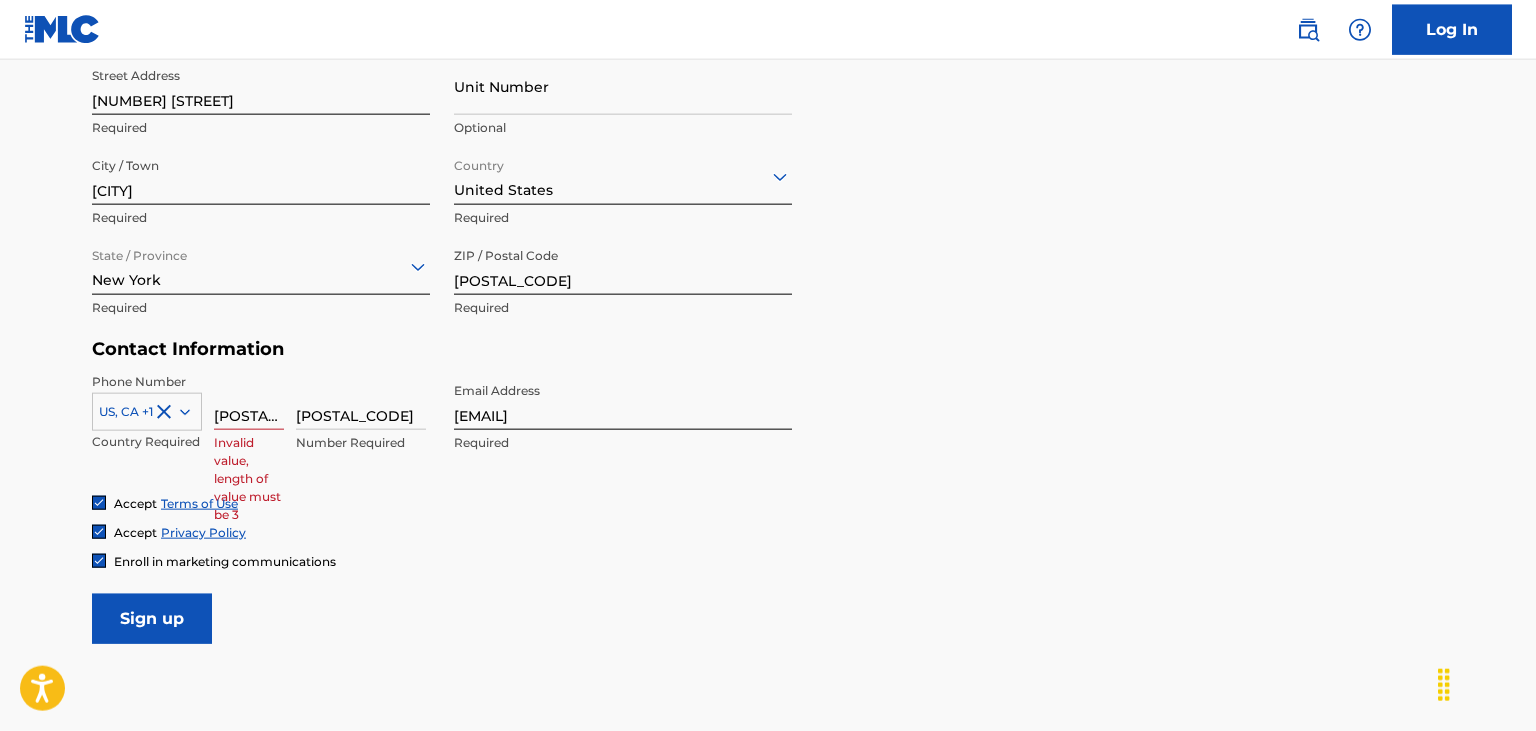 click on "[POSTAL_CODE]" at bounding box center (249, 401) 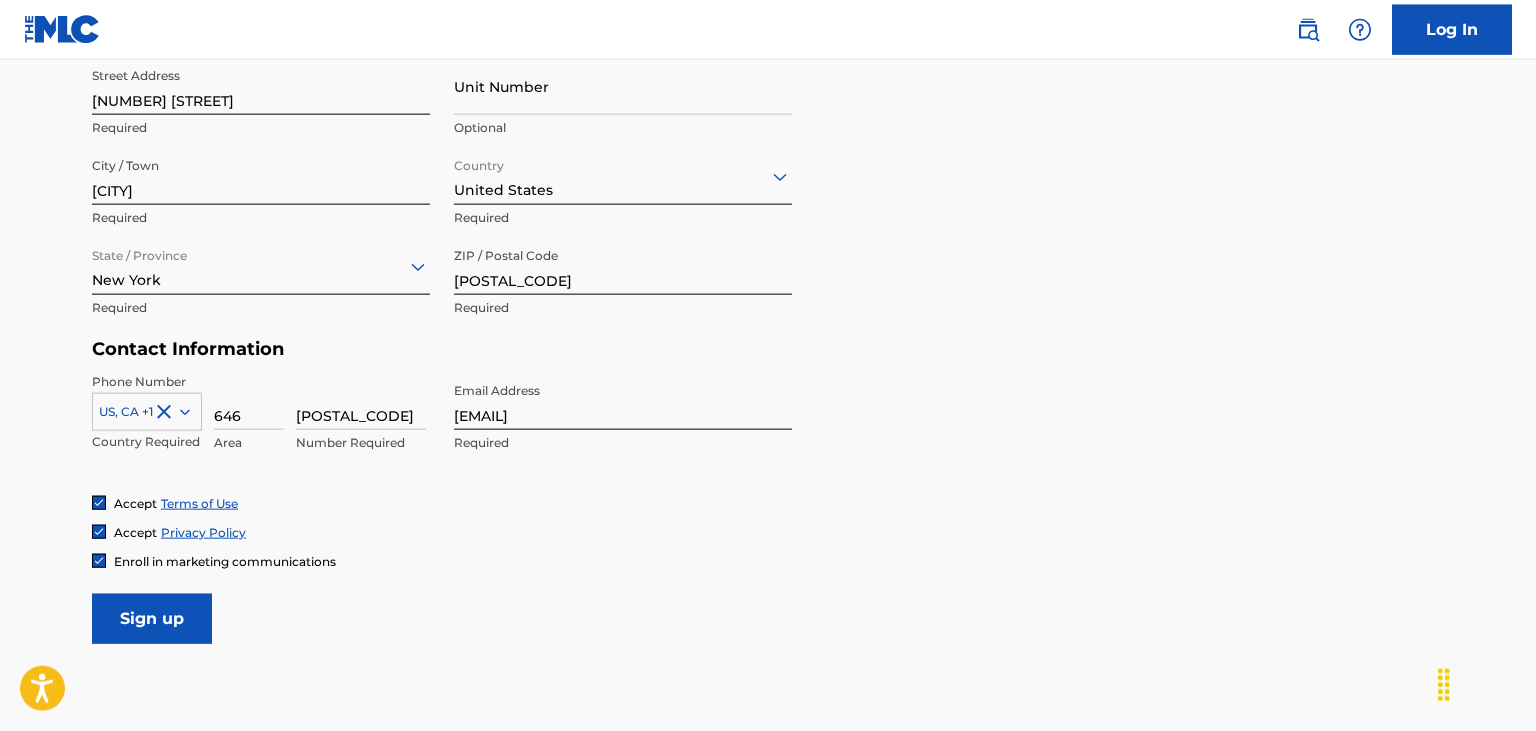 click on "Accept Terms of Use" at bounding box center (768, 503) 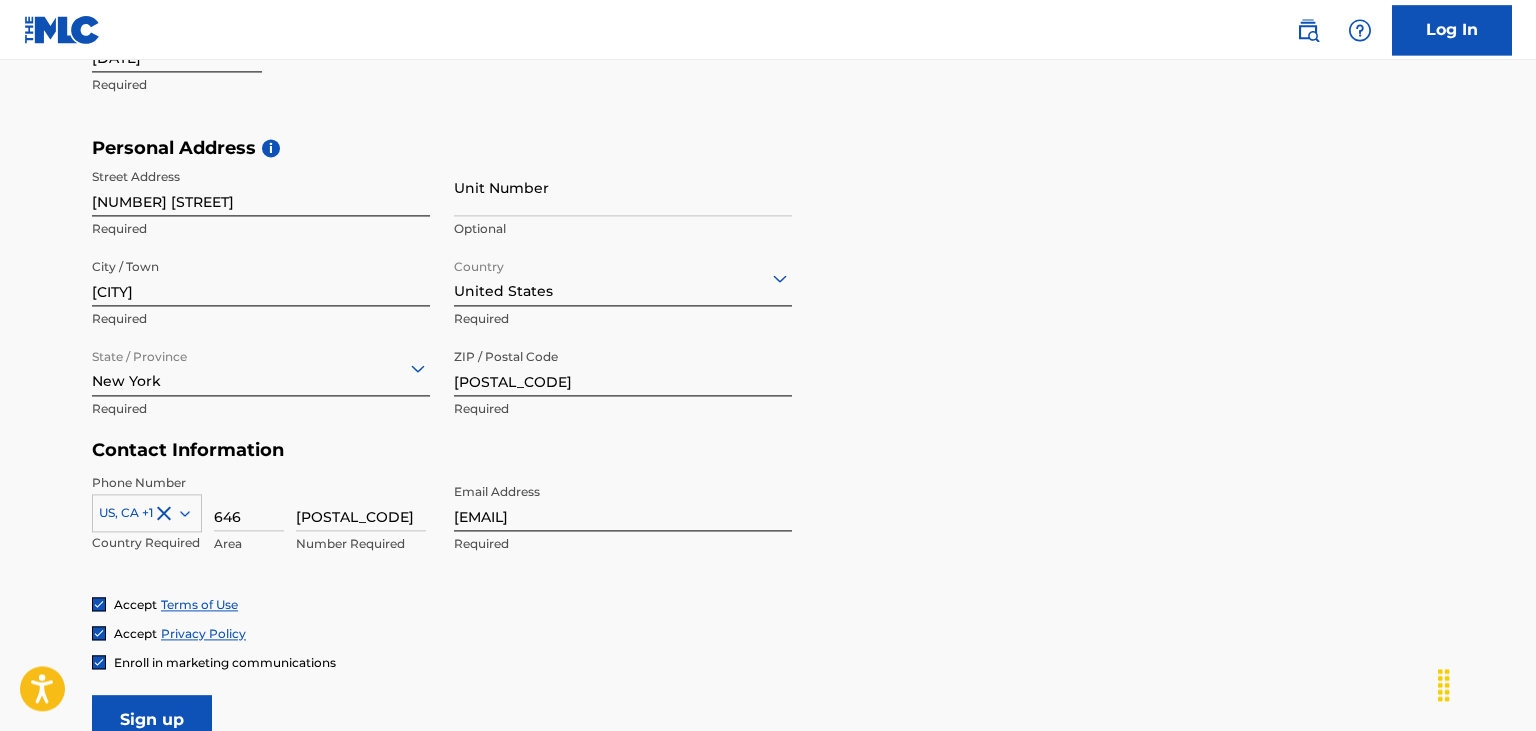 scroll, scrollTop: 768, scrollLeft: 0, axis: vertical 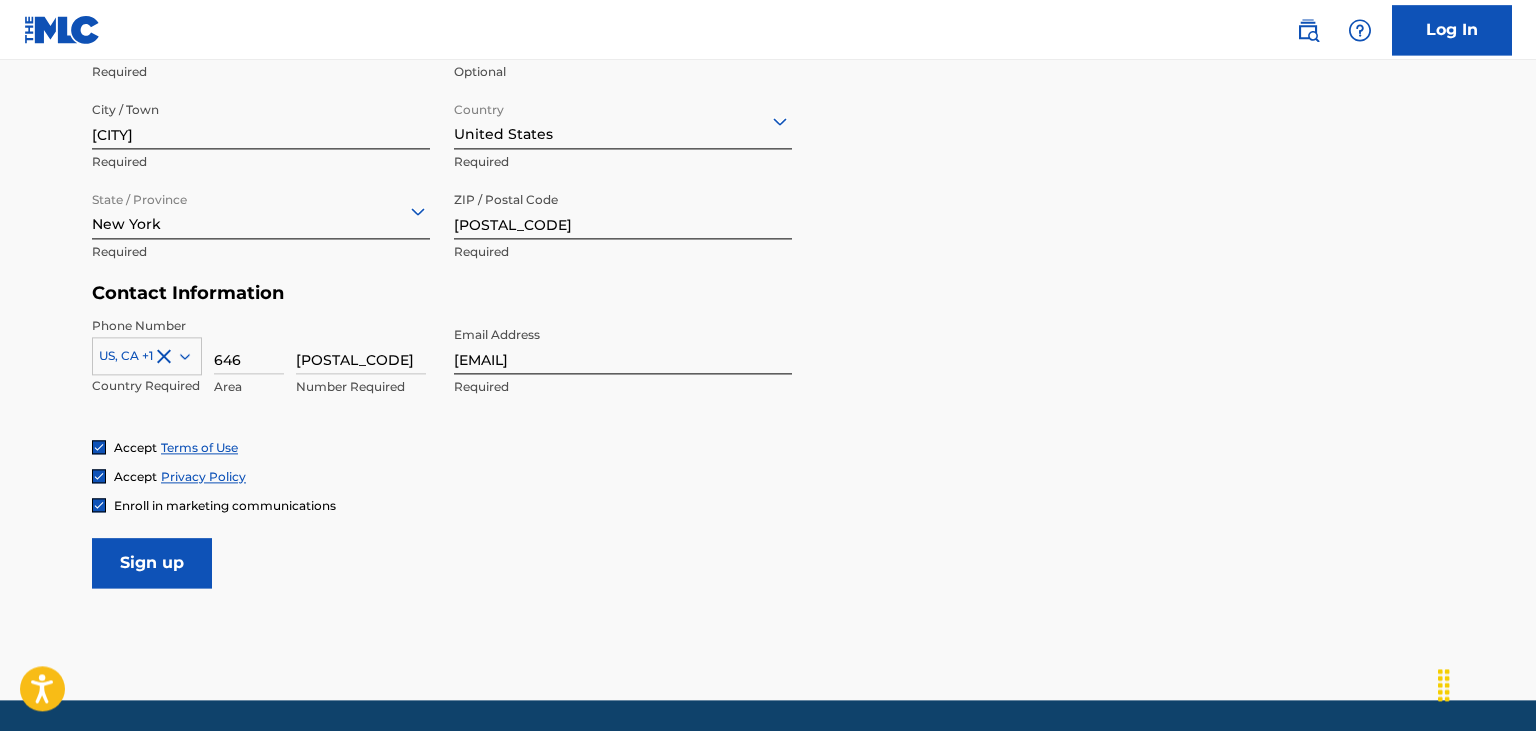 click on "Sign up" at bounding box center (152, 563) 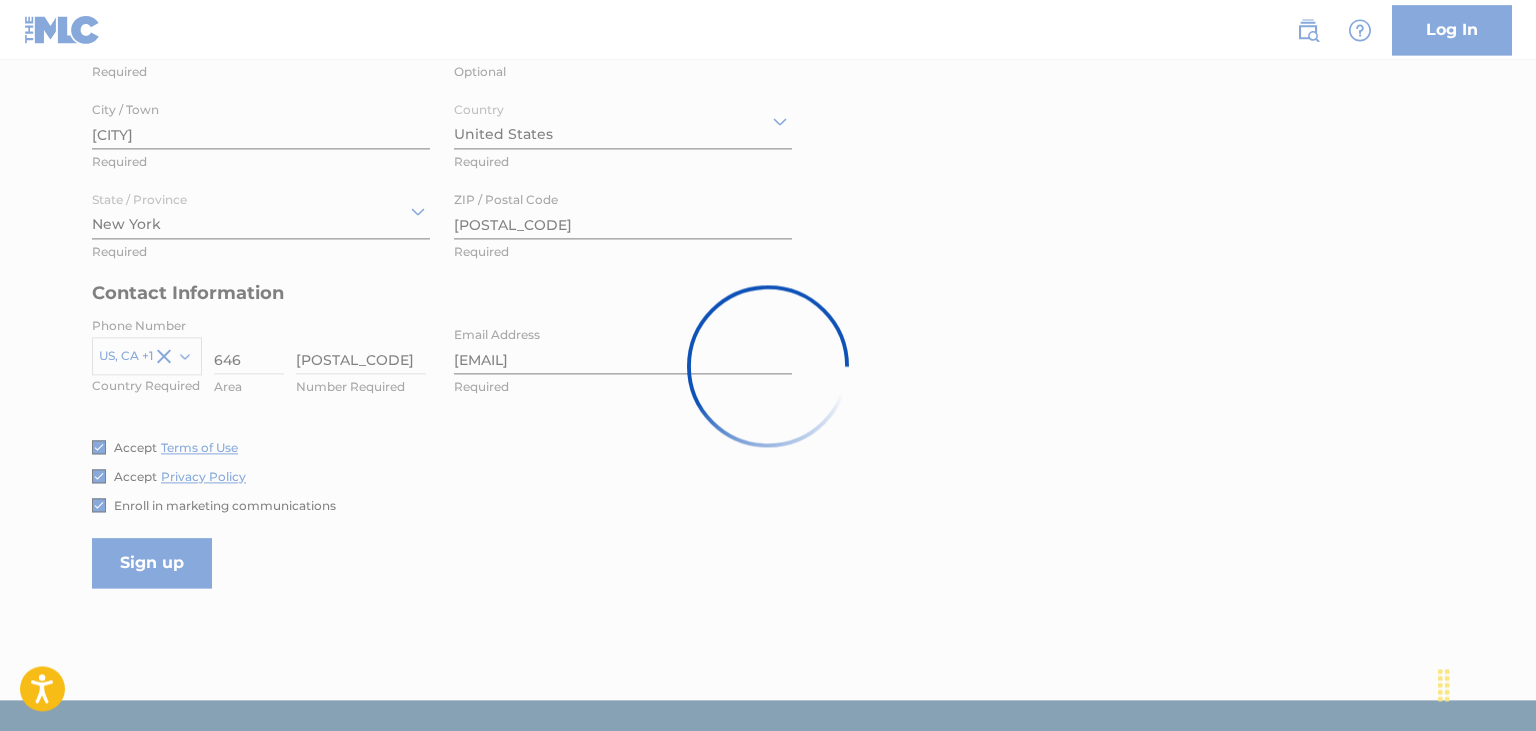 scroll, scrollTop: 0, scrollLeft: 0, axis: both 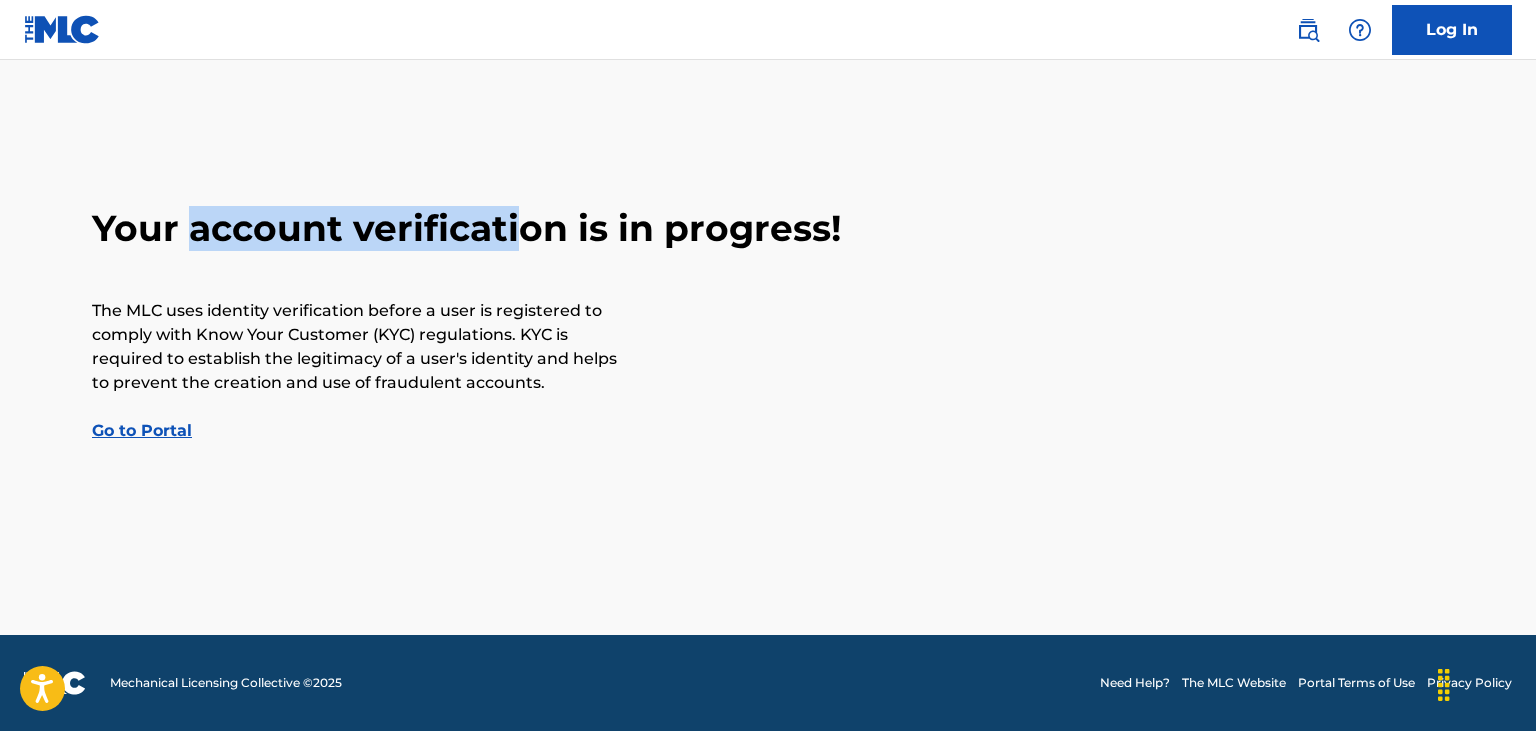 drag, startPoint x: 198, startPoint y: 250, endPoint x: 526, endPoint y: 245, distance: 328.03812 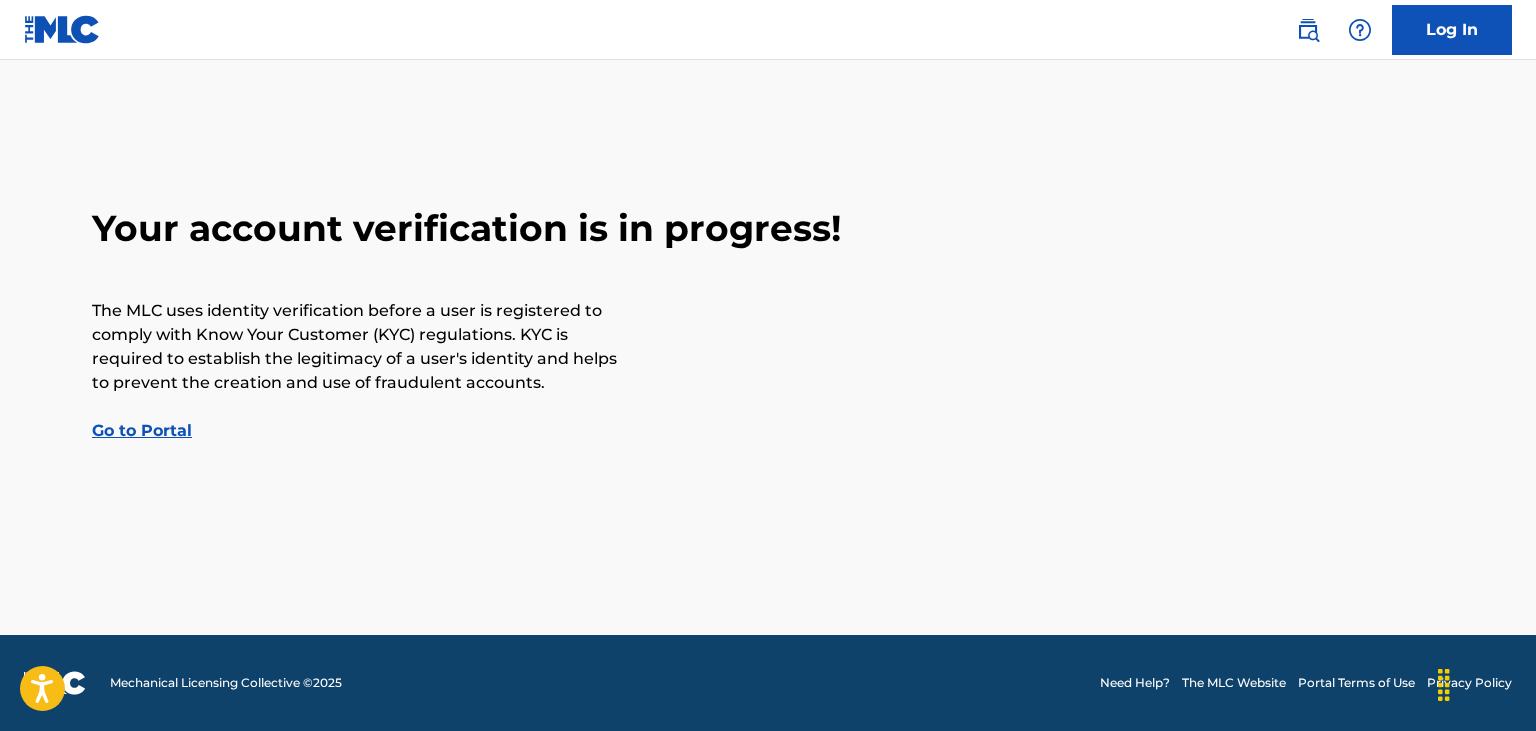 click on "Your account verification is in progress! The MLC uses identity verification before a user is registered to comply with Know Your Customer (KYC) regulations. KYC is required to establish the legitimacy of a user's identity and helps to prevent the creation and use of fraudulent accounts. Go to Portal" at bounding box center [768, 324] 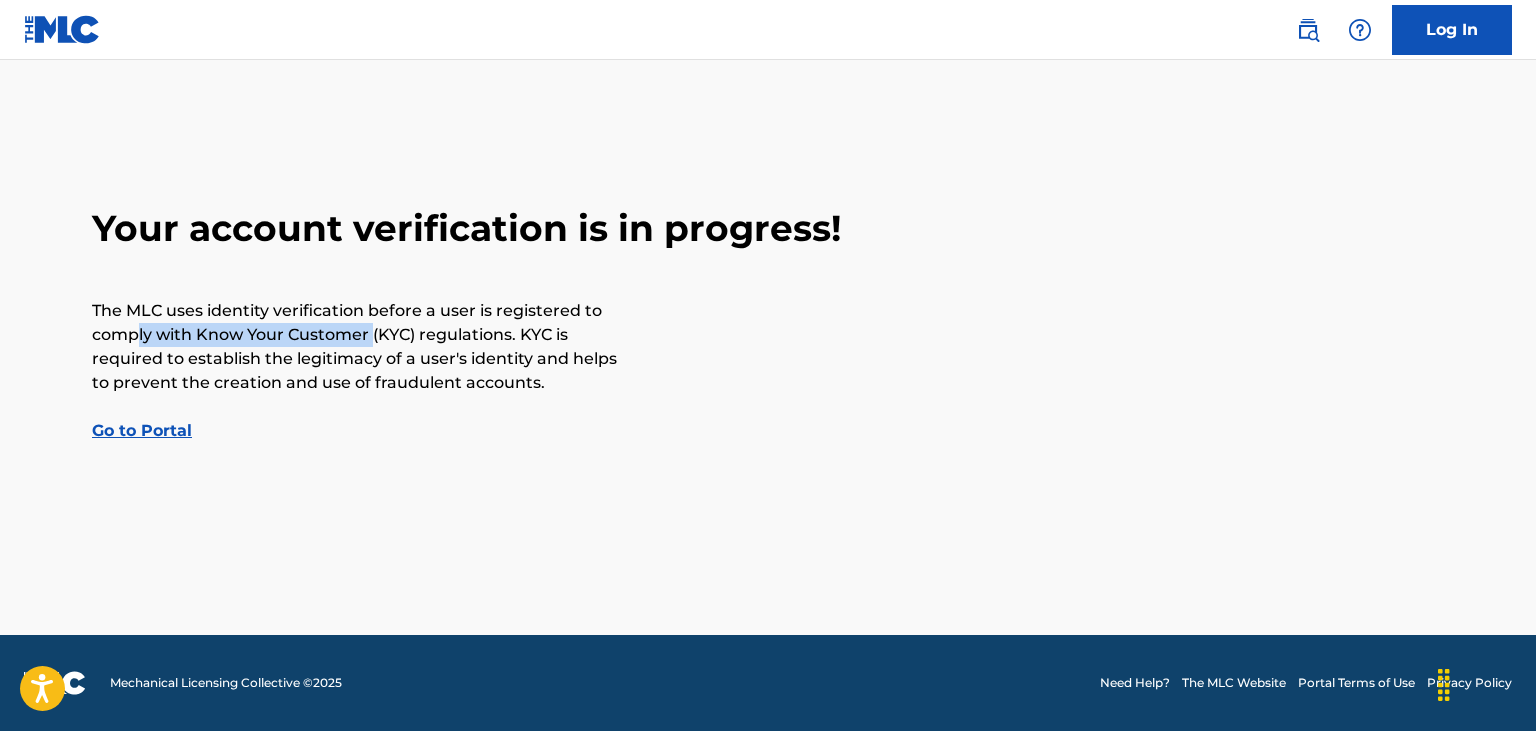 drag, startPoint x: 140, startPoint y: 337, endPoint x: 373, endPoint y: 338, distance: 233.00215 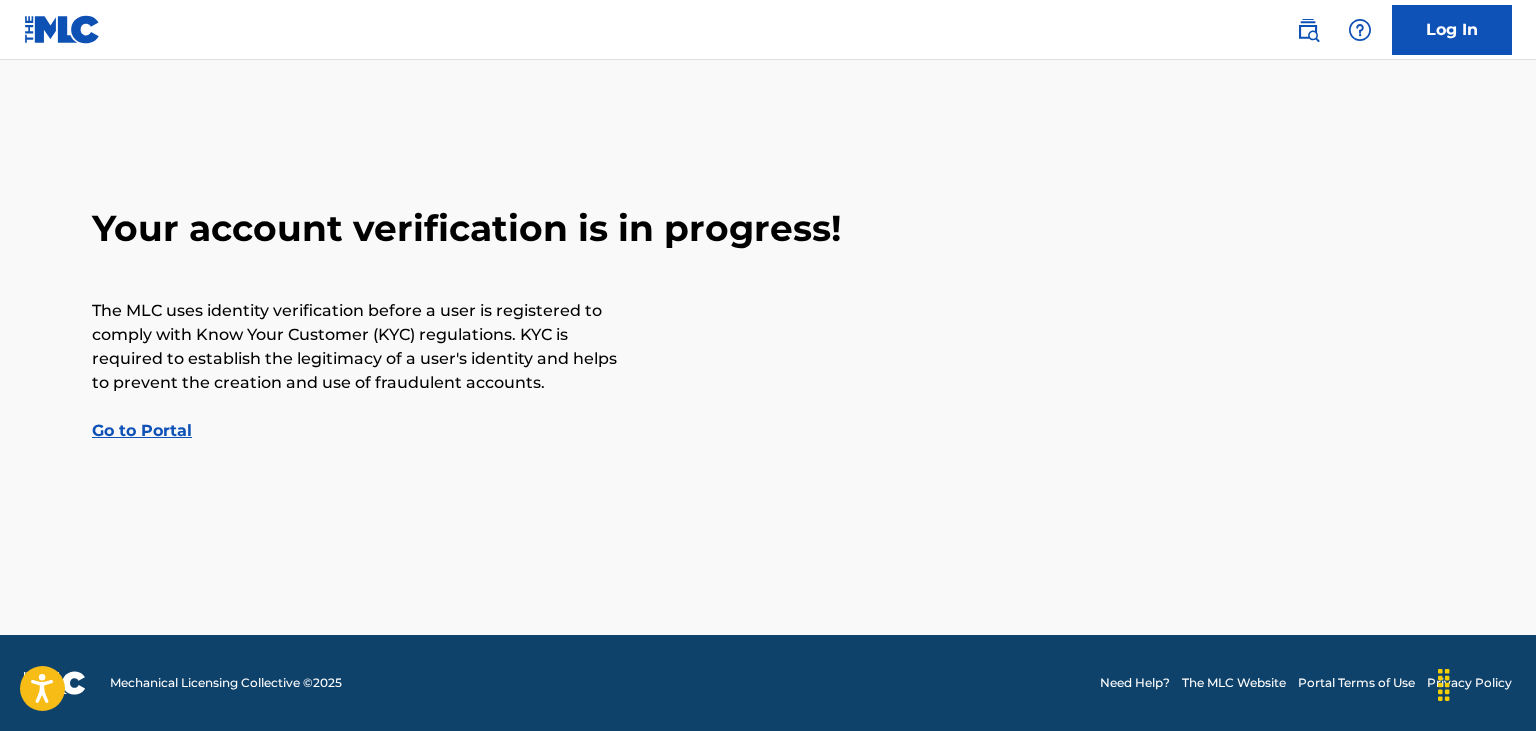 click on "The MLC uses identity verification before a user is registered to comply with Know Your Customer (KYC) regulations. KYC is required to establish the legitimacy of a user's identity and helps to prevent the creation and use of fraudulent accounts." at bounding box center [357, 347] 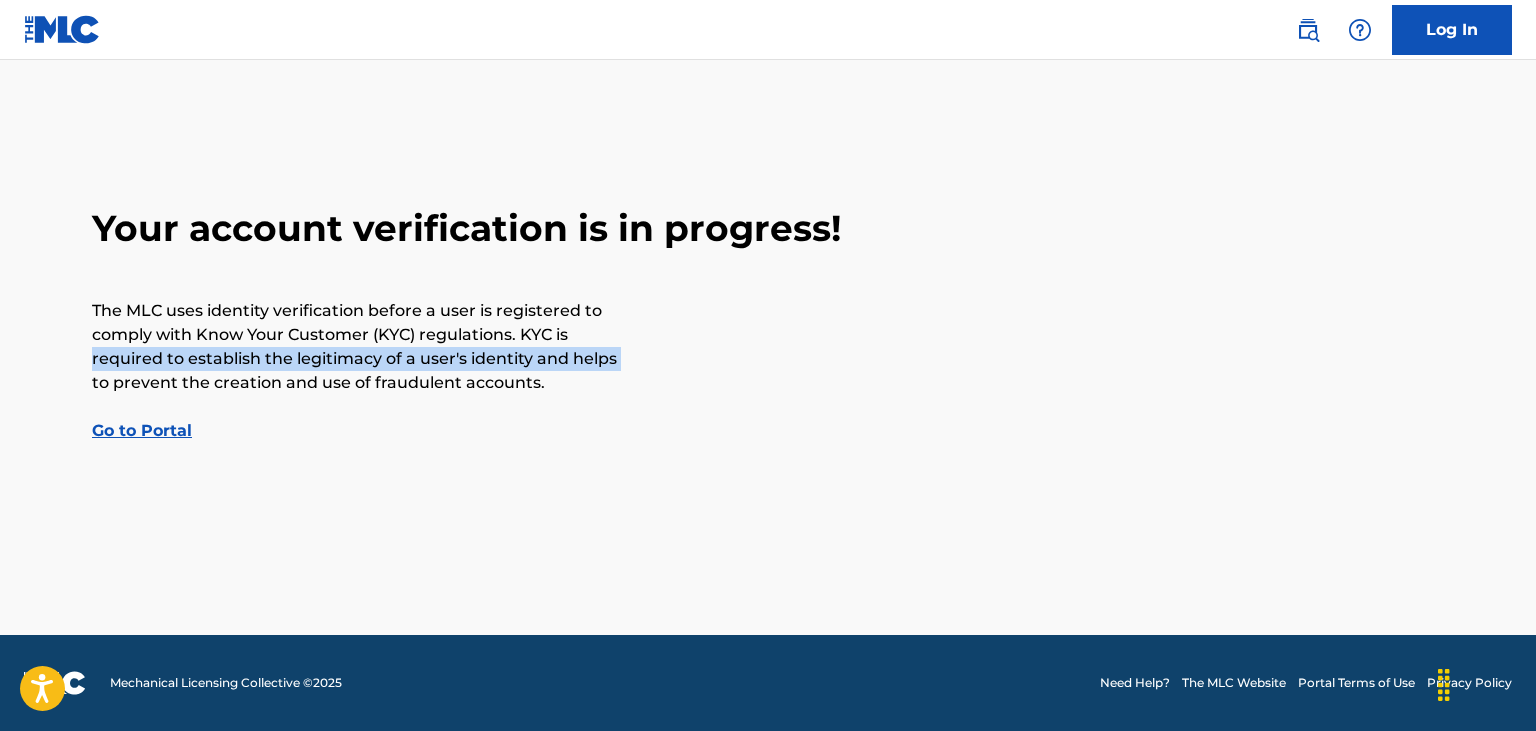 drag, startPoint x: 577, startPoint y: 334, endPoint x: 298, endPoint y: 362, distance: 280.4015 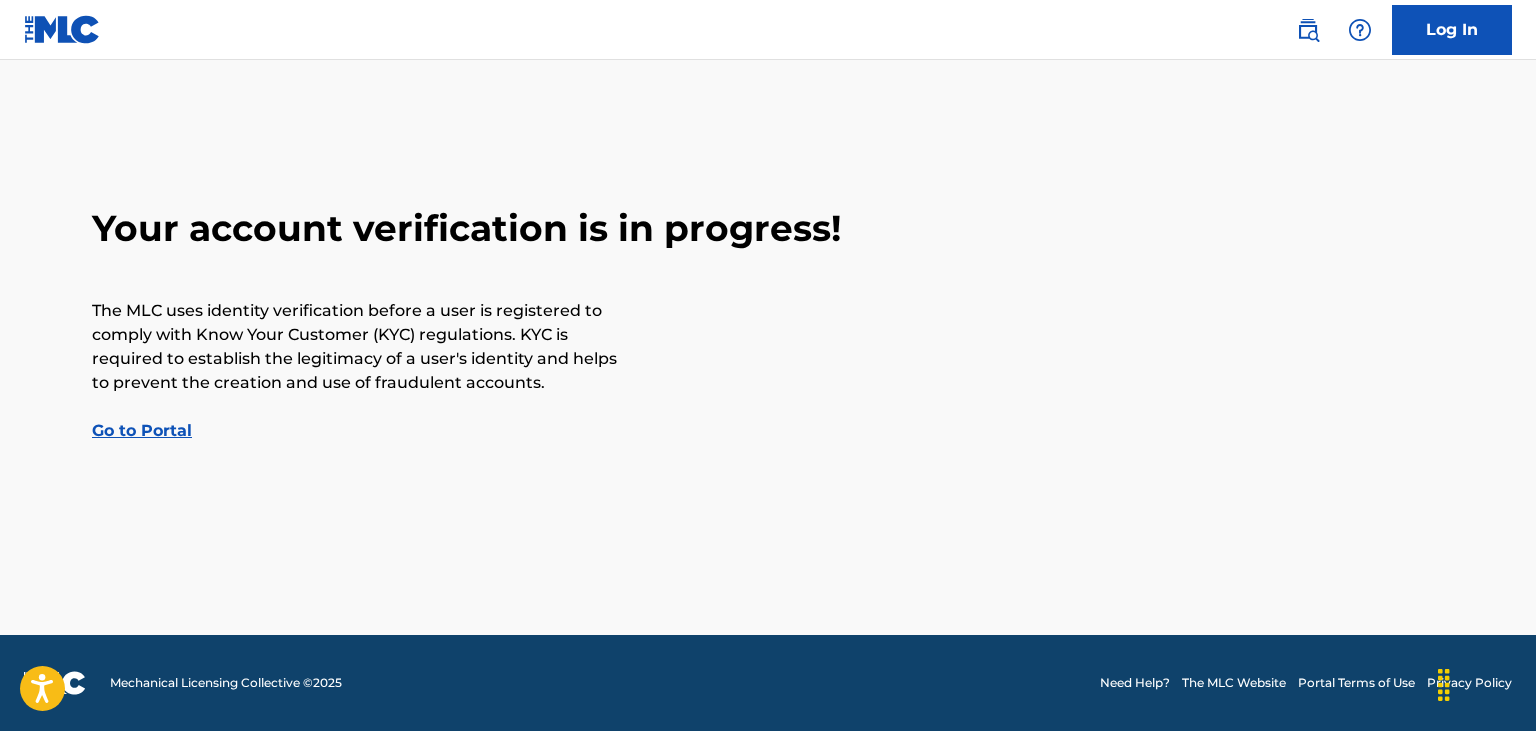 click on "The MLC uses identity verification before a user is registered to comply with Know Your Customer (KYC) regulations. KYC is required to establish the legitimacy of a user's identity and helps to prevent the creation and use of fraudulent accounts." at bounding box center (357, 347) 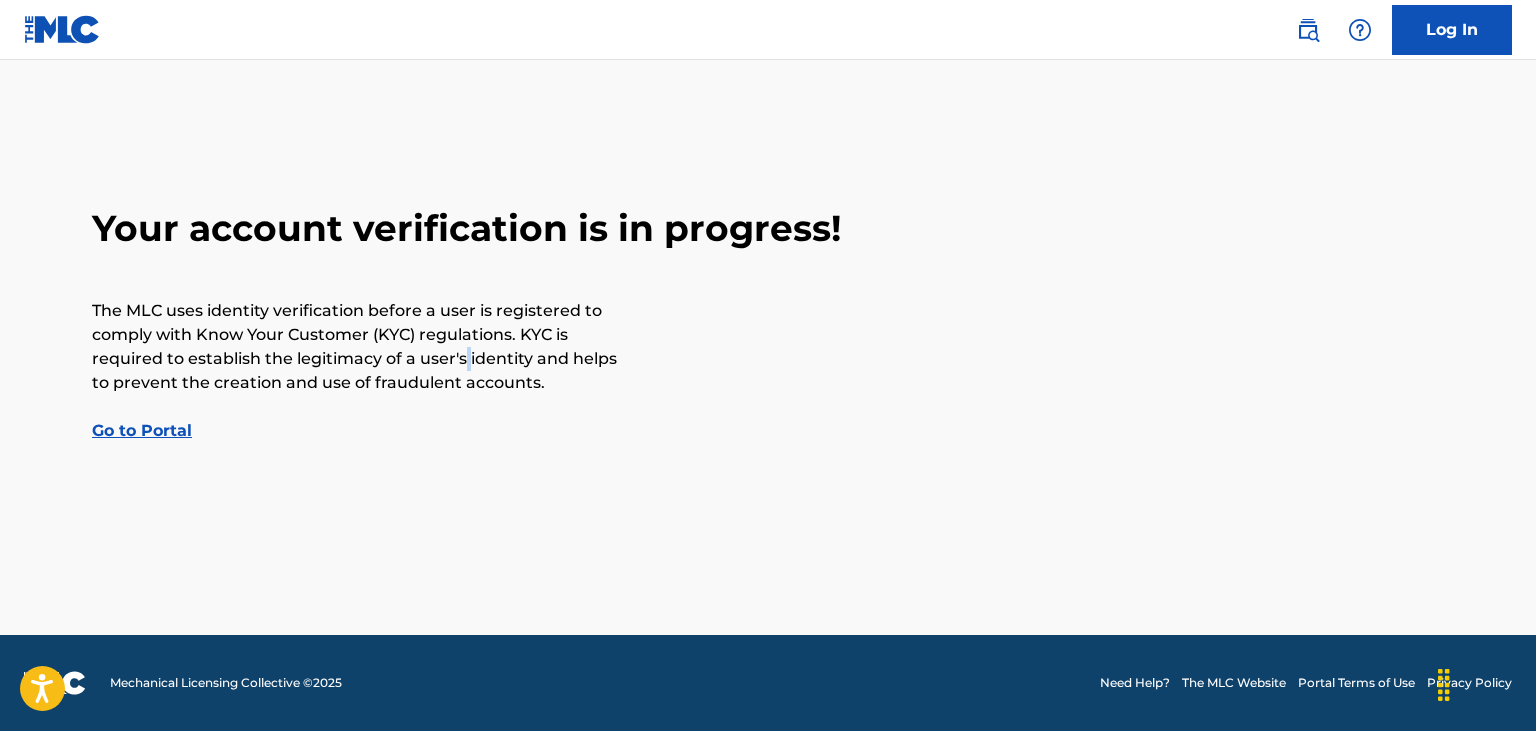 click on "The MLC uses identity verification before a user is registered to comply with Know Your Customer (KYC) regulations. KYC is required to establish the legitimacy of a user's identity and helps to prevent the creation and use of fraudulent accounts." at bounding box center (357, 347) 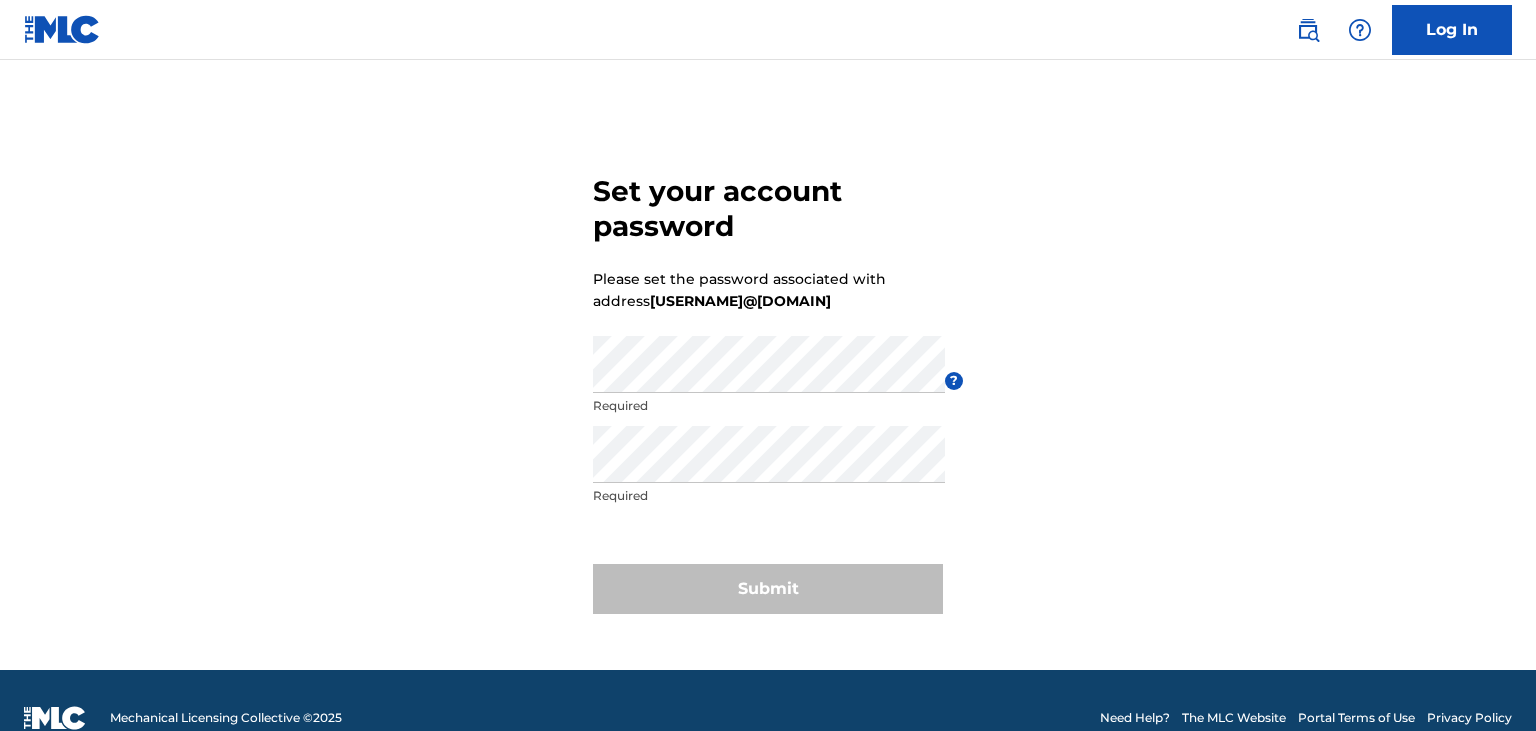 scroll, scrollTop: 0, scrollLeft: 0, axis: both 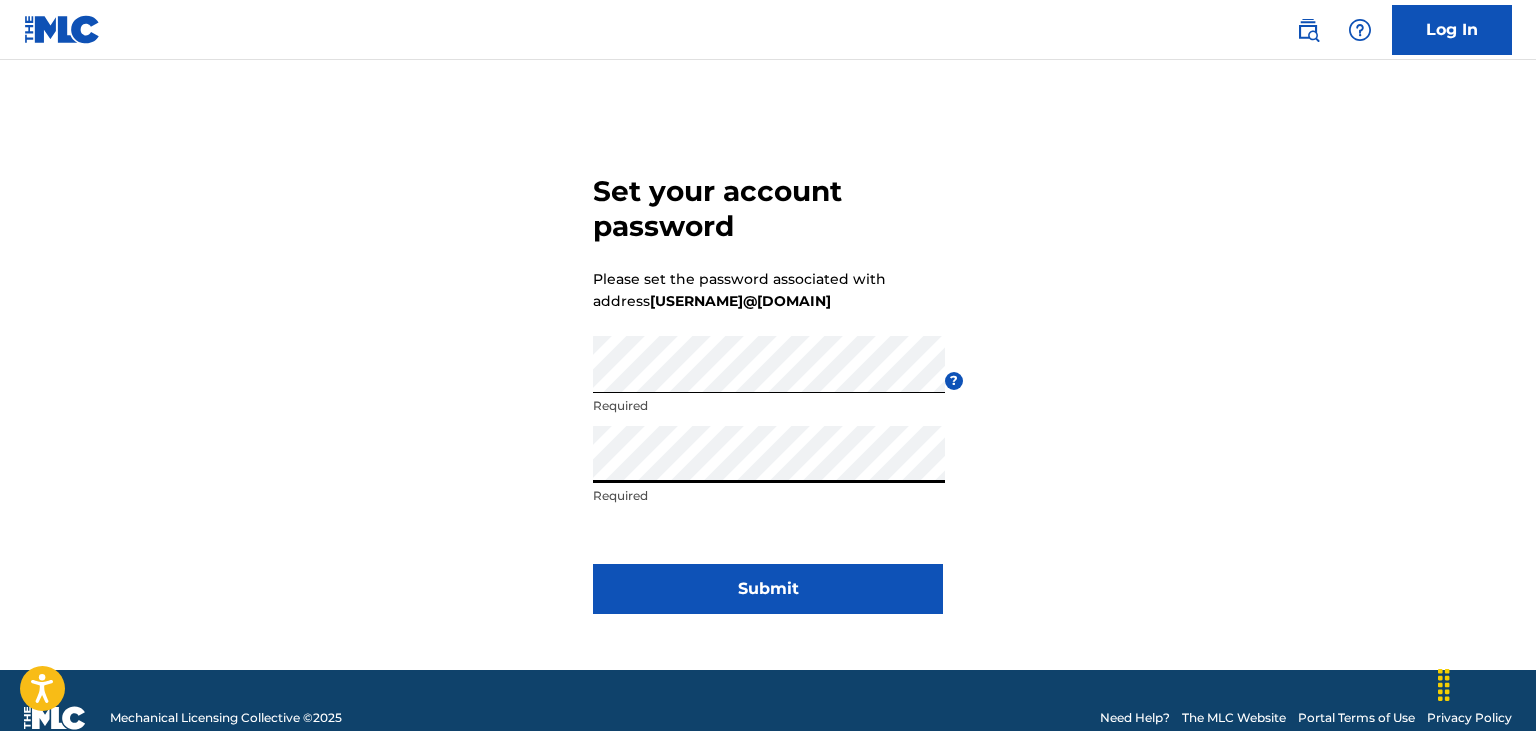click on "Set your account password Please set the password associated with   address  [USERNAME]@[DOMAIN] Password   Required ? Re enter password   Required Submit" at bounding box center [768, 390] 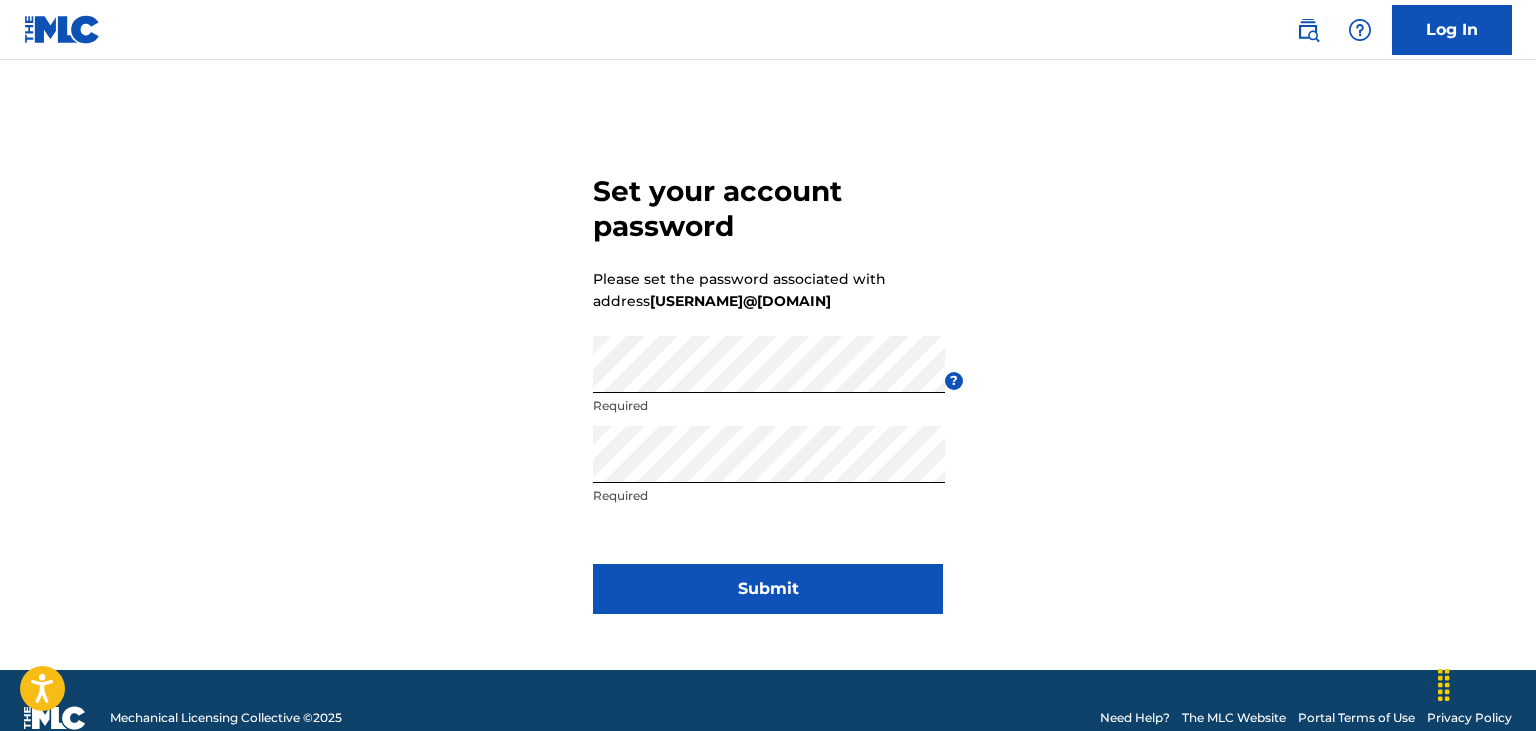 click on "Submit" at bounding box center [768, 589] 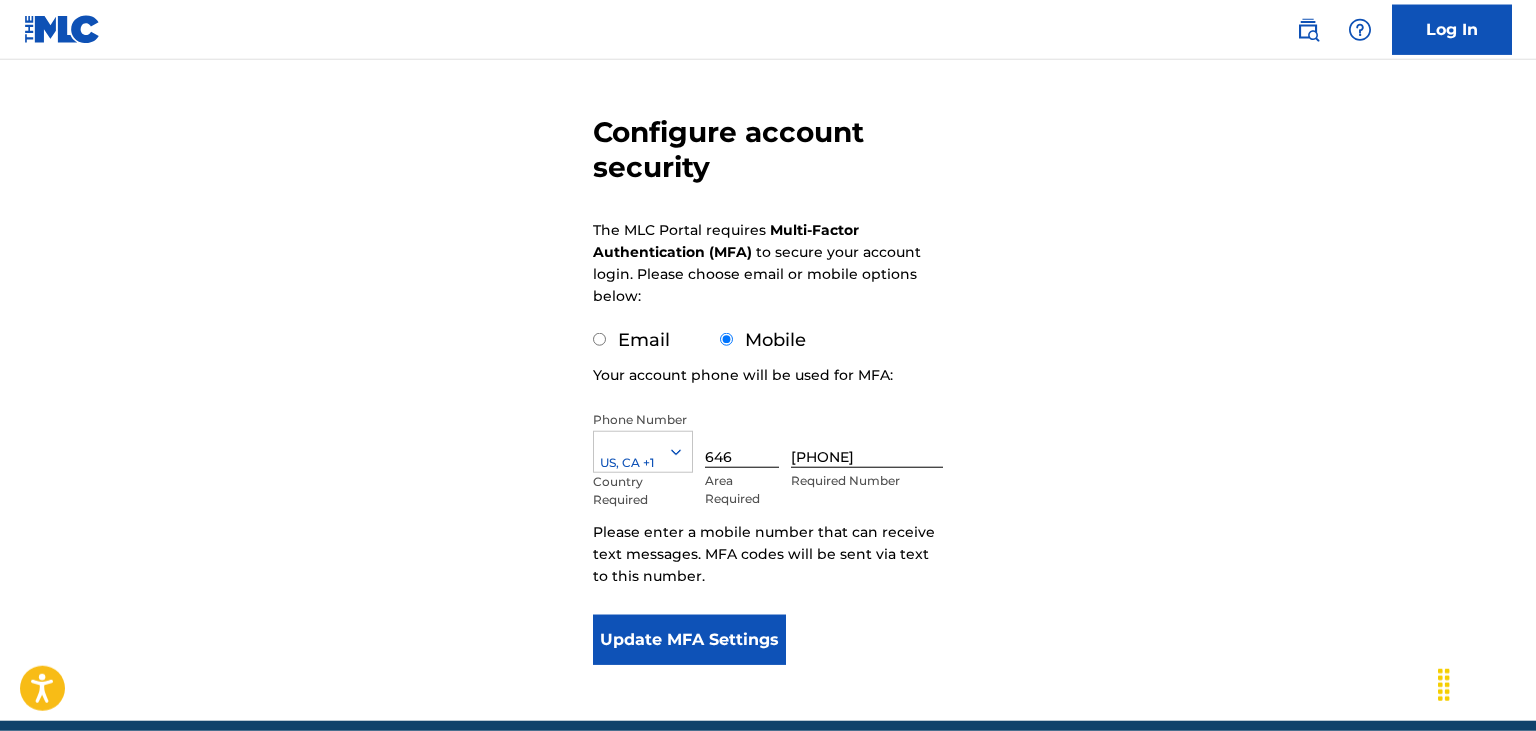 scroll, scrollTop: 188, scrollLeft: 0, axis: vertical 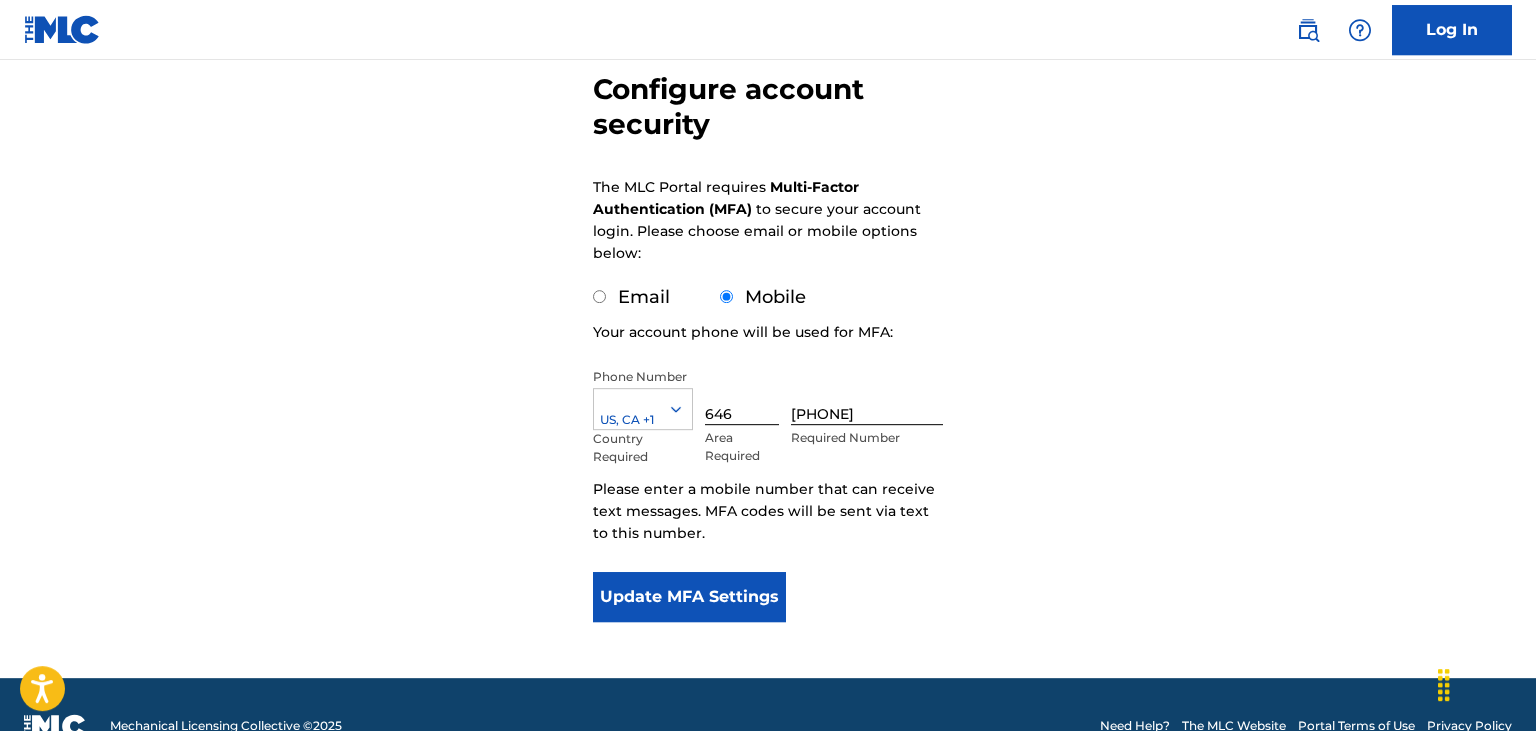click on "Email" at bounding box center (631, 297) 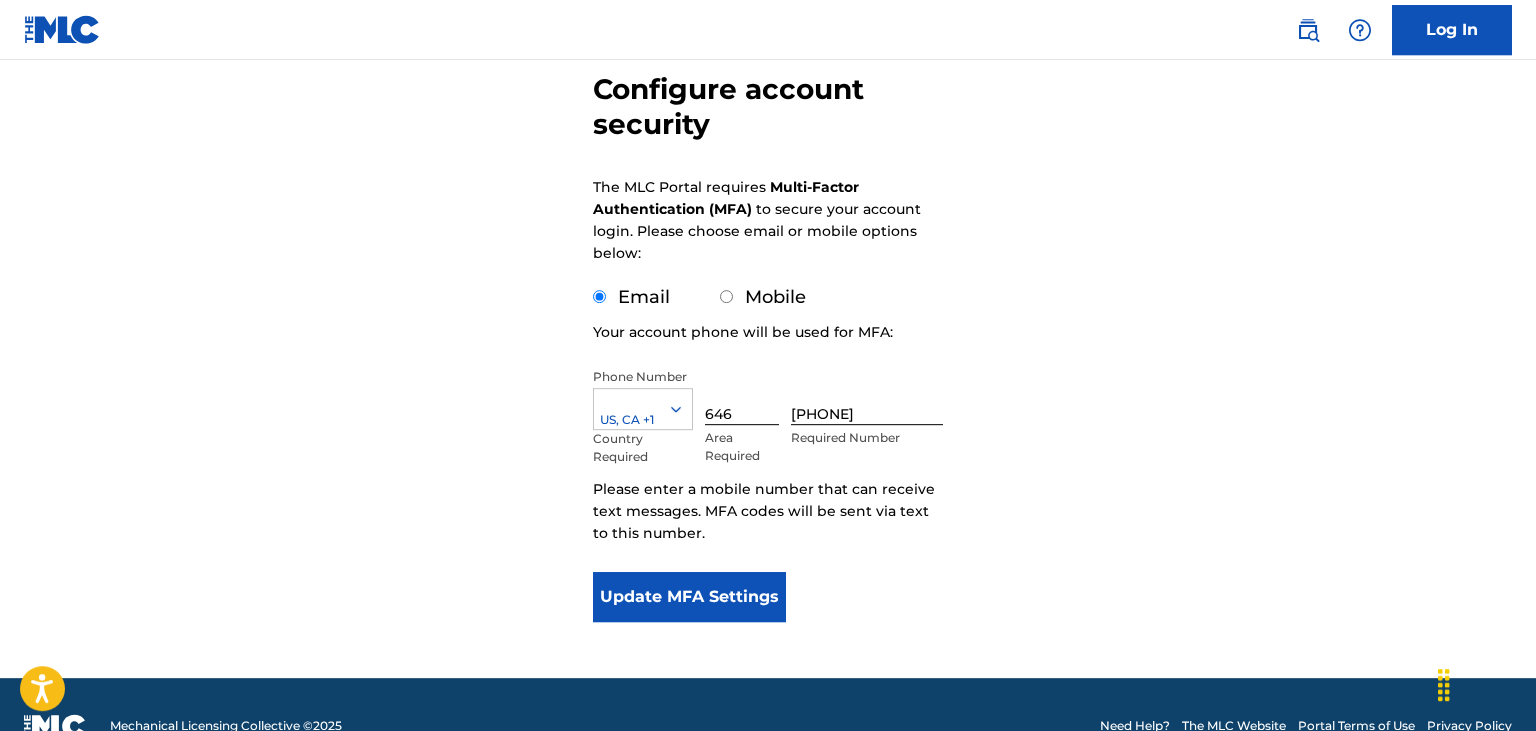 scroll, scrollTop: 57, scrollLeft: 0, axis: vertical 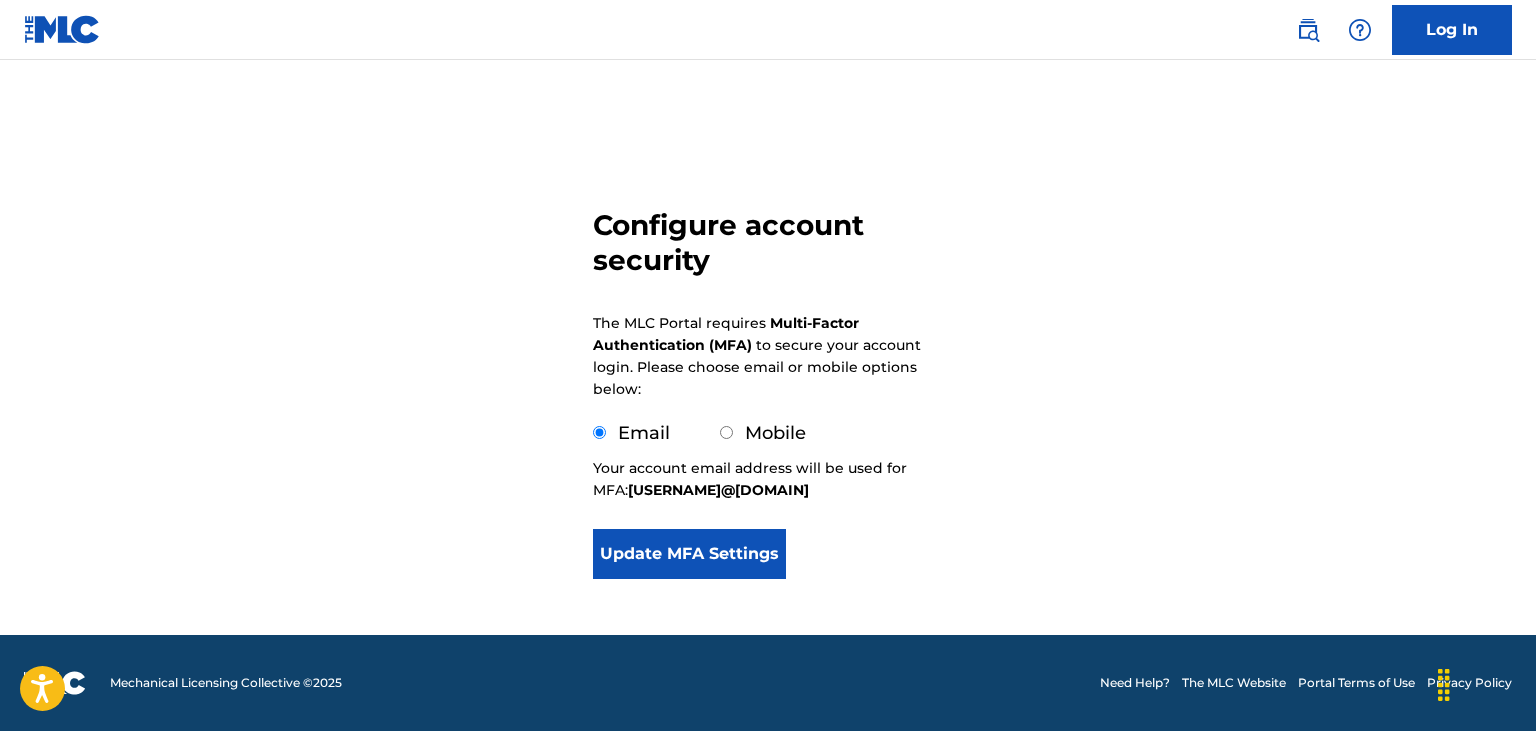 click on "Configure account security The MLC Portal requires     Multi-Factor   Authentication (MFA)   to secure your account   login. Please choose email or mobile options   below: Email Mobile Your account email address will be used for MFA:  josephcapllan@gmail.com Update MFA Settings" at bounding box center (768, 346) 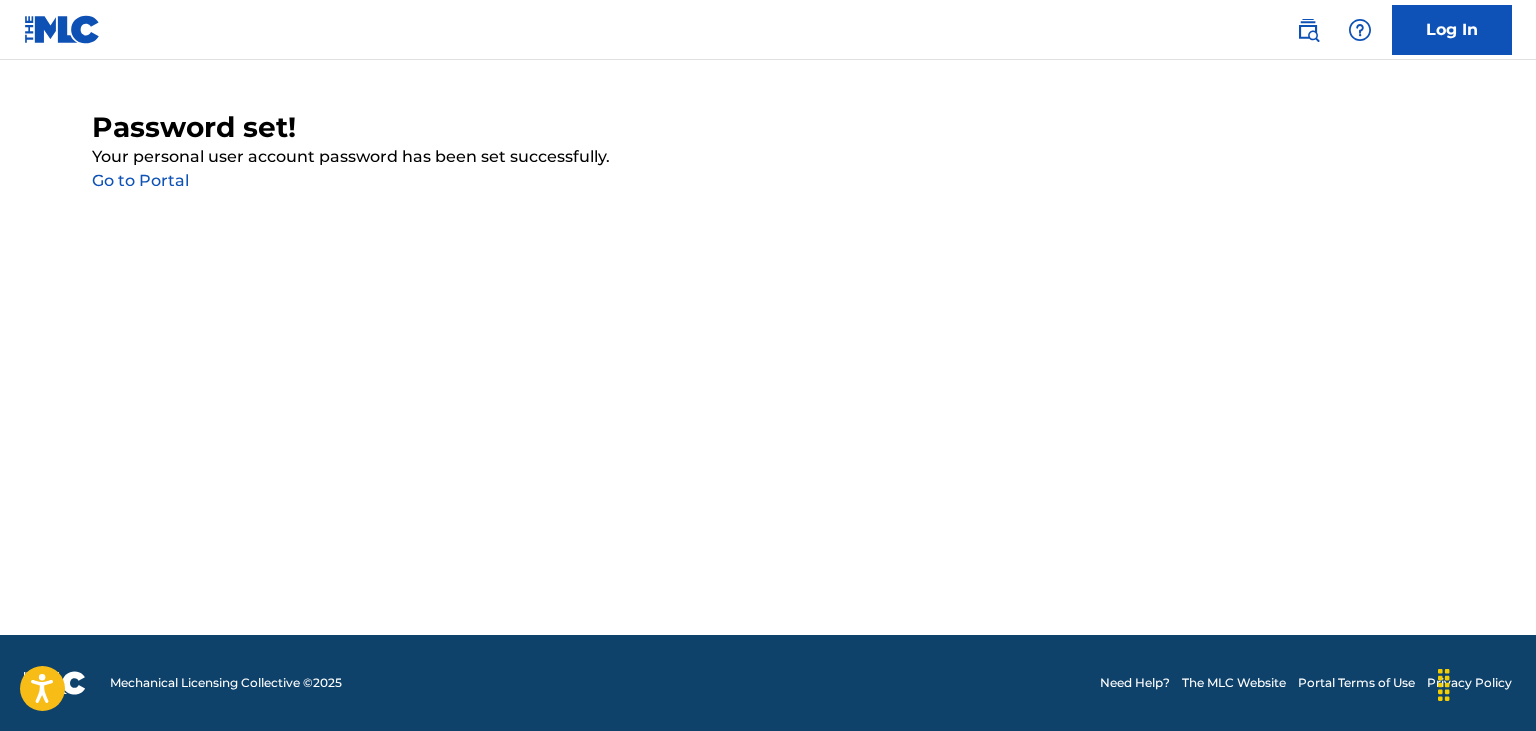 click on "Go to Portal" at bounding box center (140, 180) 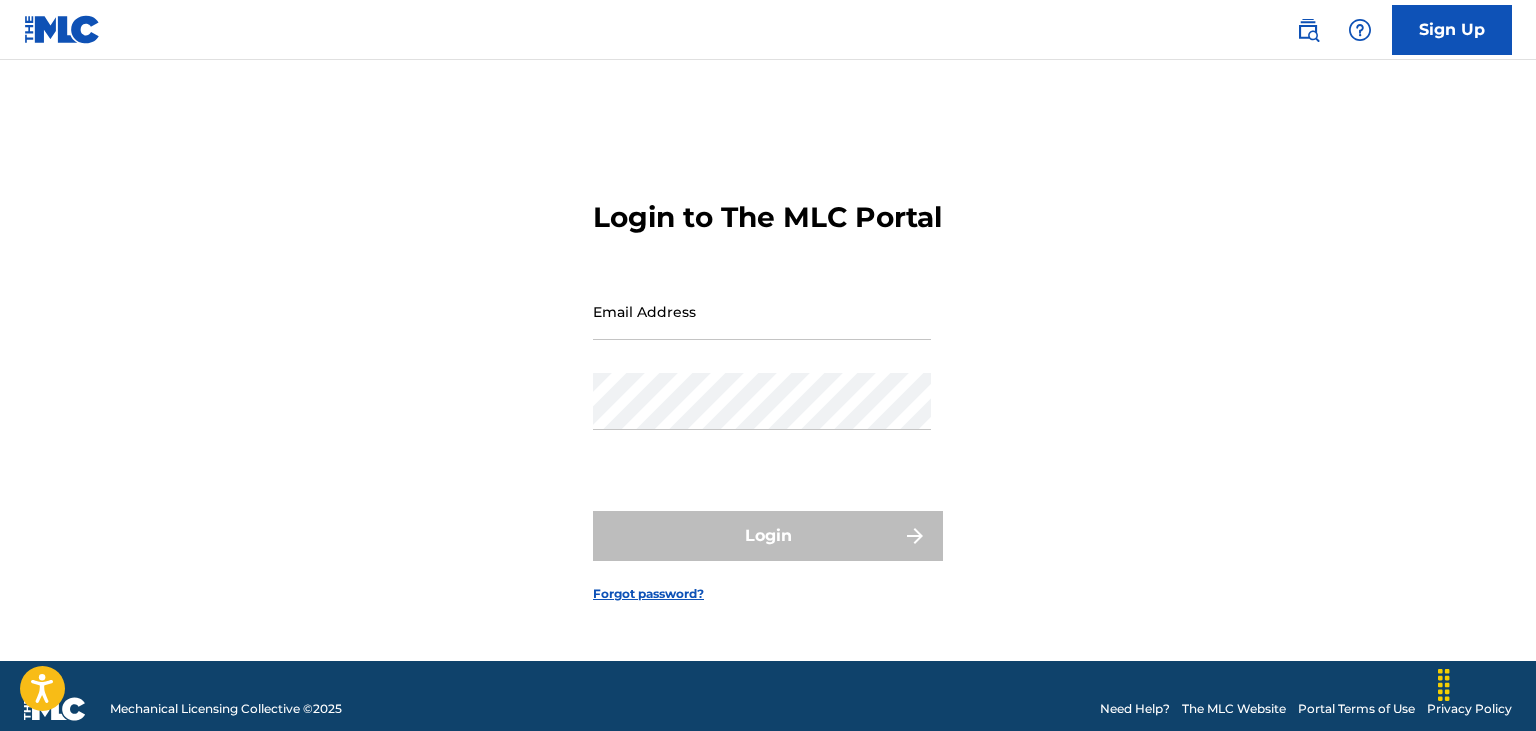 click on "Email Address" at bounding box center (762, 311) 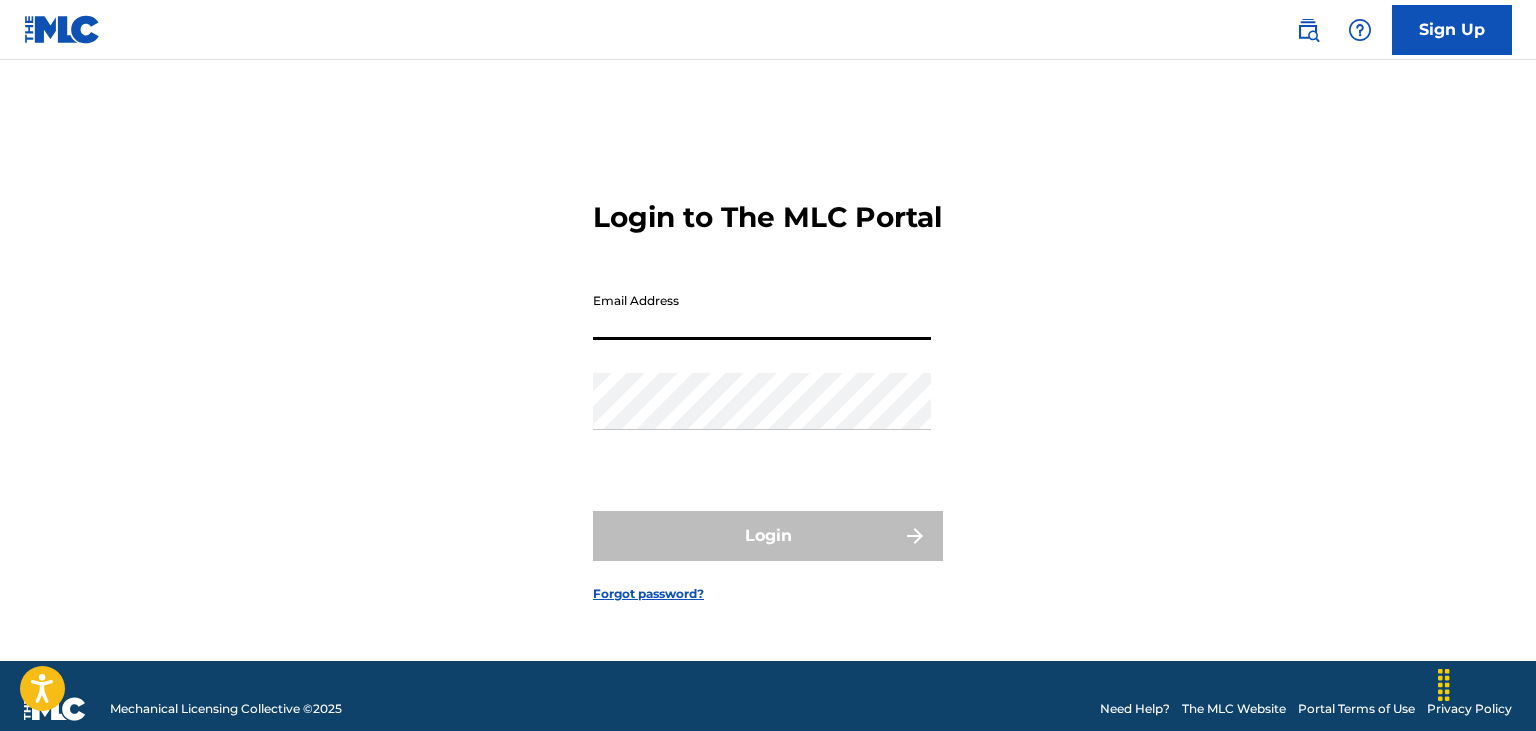 click on "Email Address" at bounding box center (762, 311) 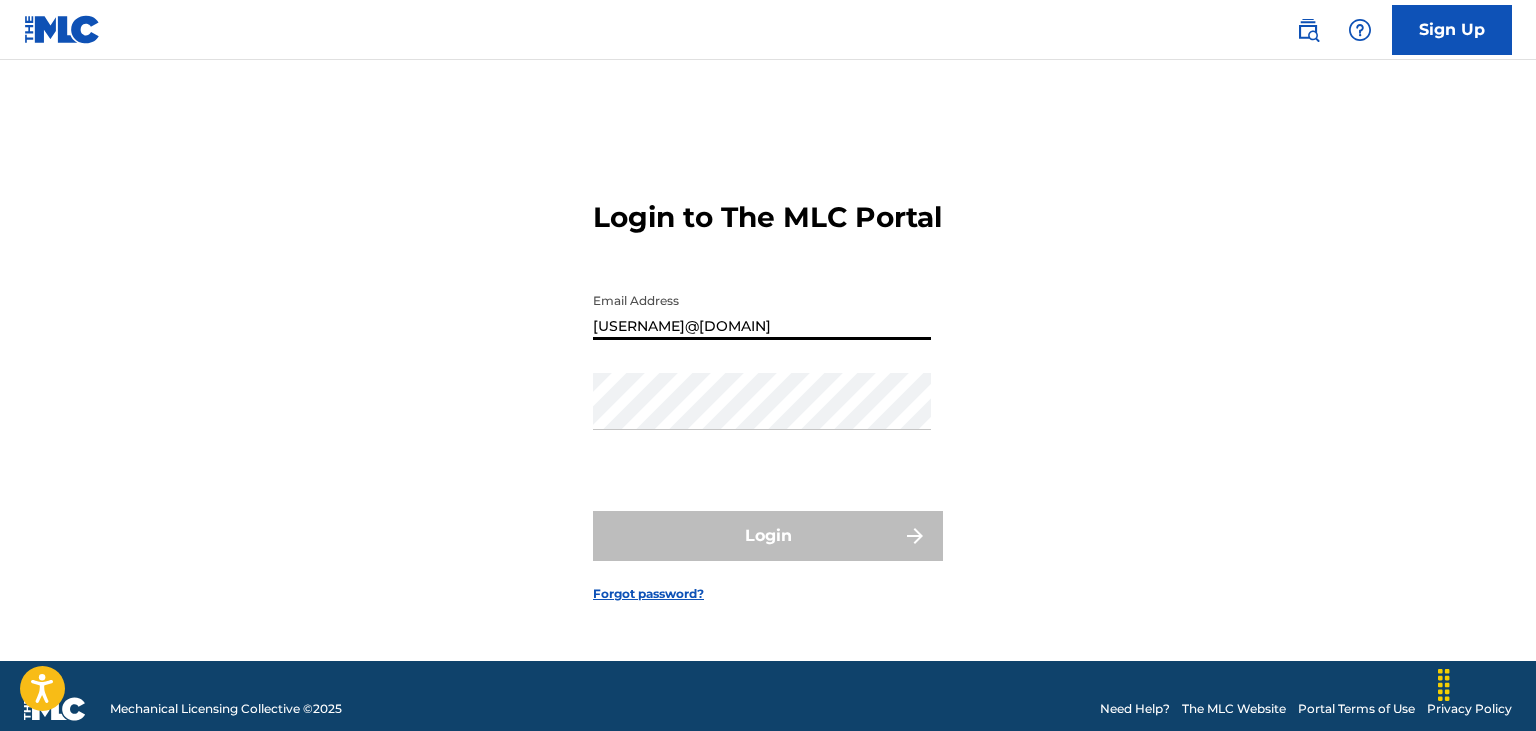type on "josephcapllan@gmail.com" 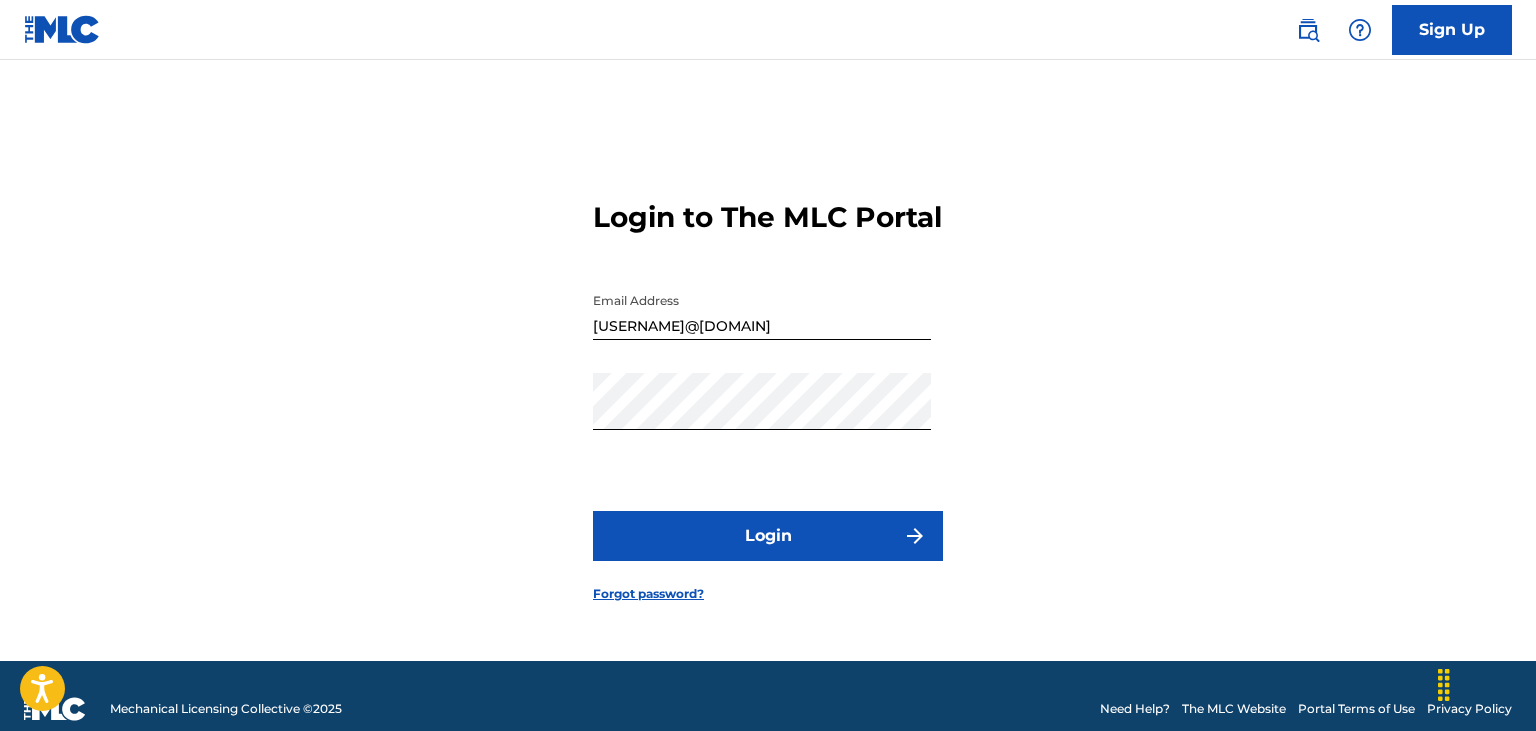 click on "Login" at bounding box center [768, 536] 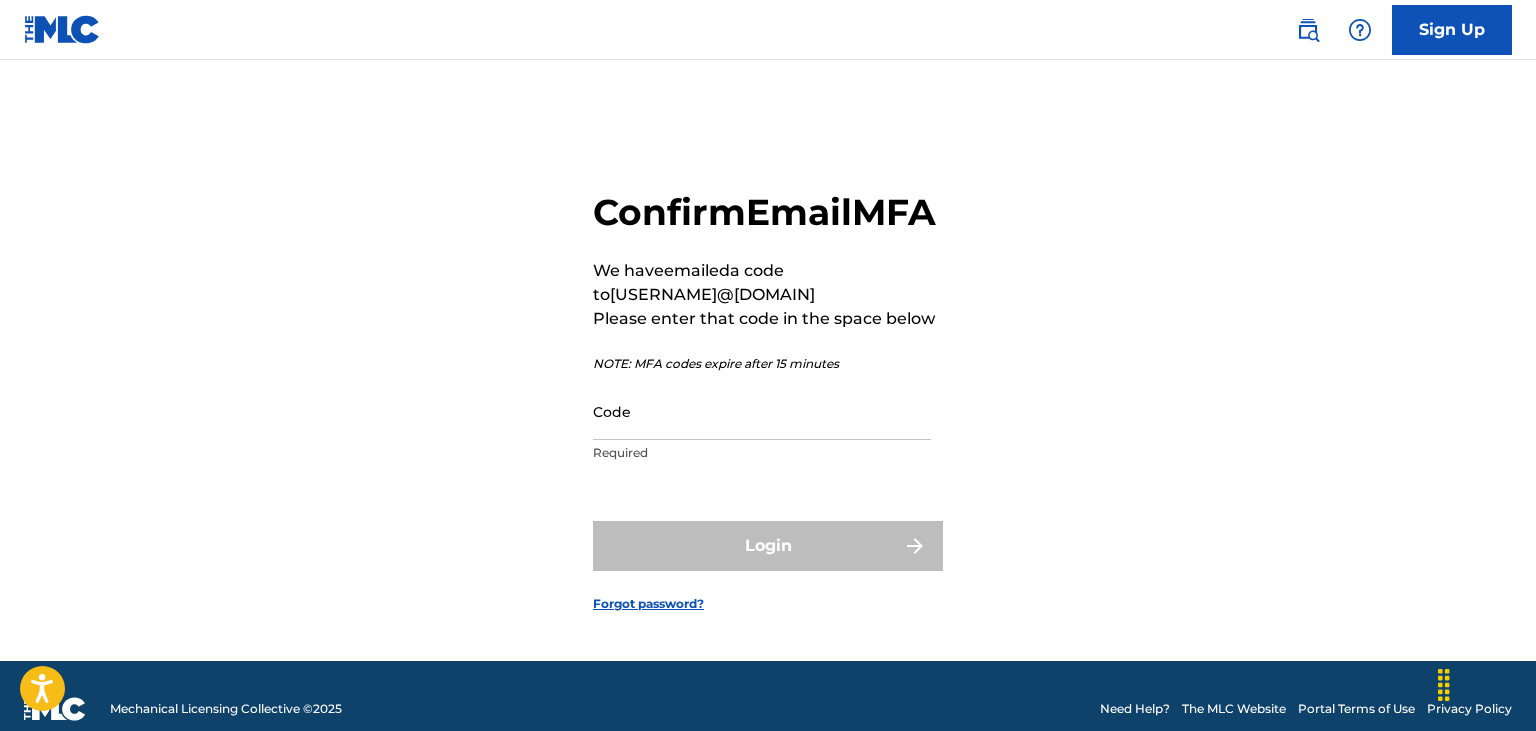 click on "Code Required" at bounding box center [762, 428] 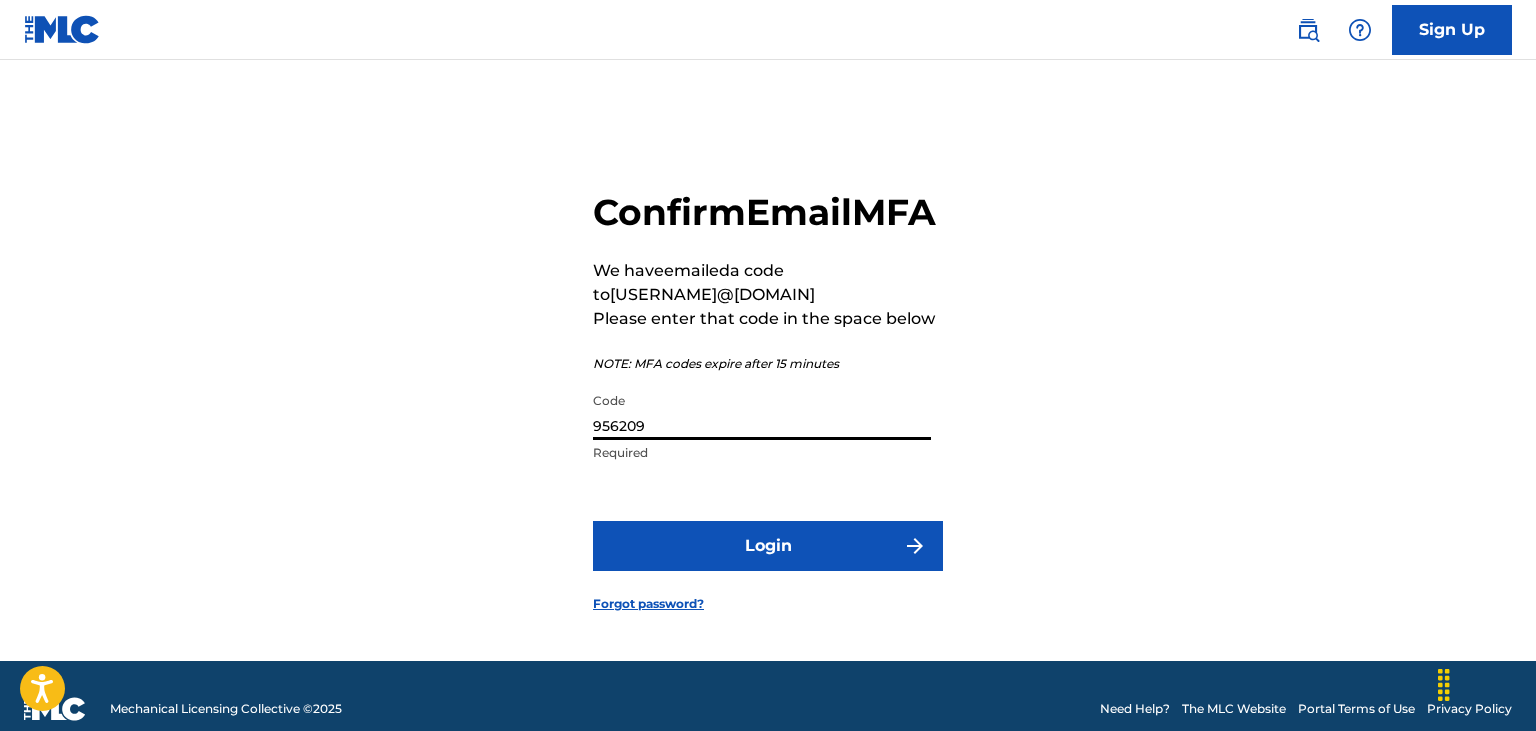 type on "956209" 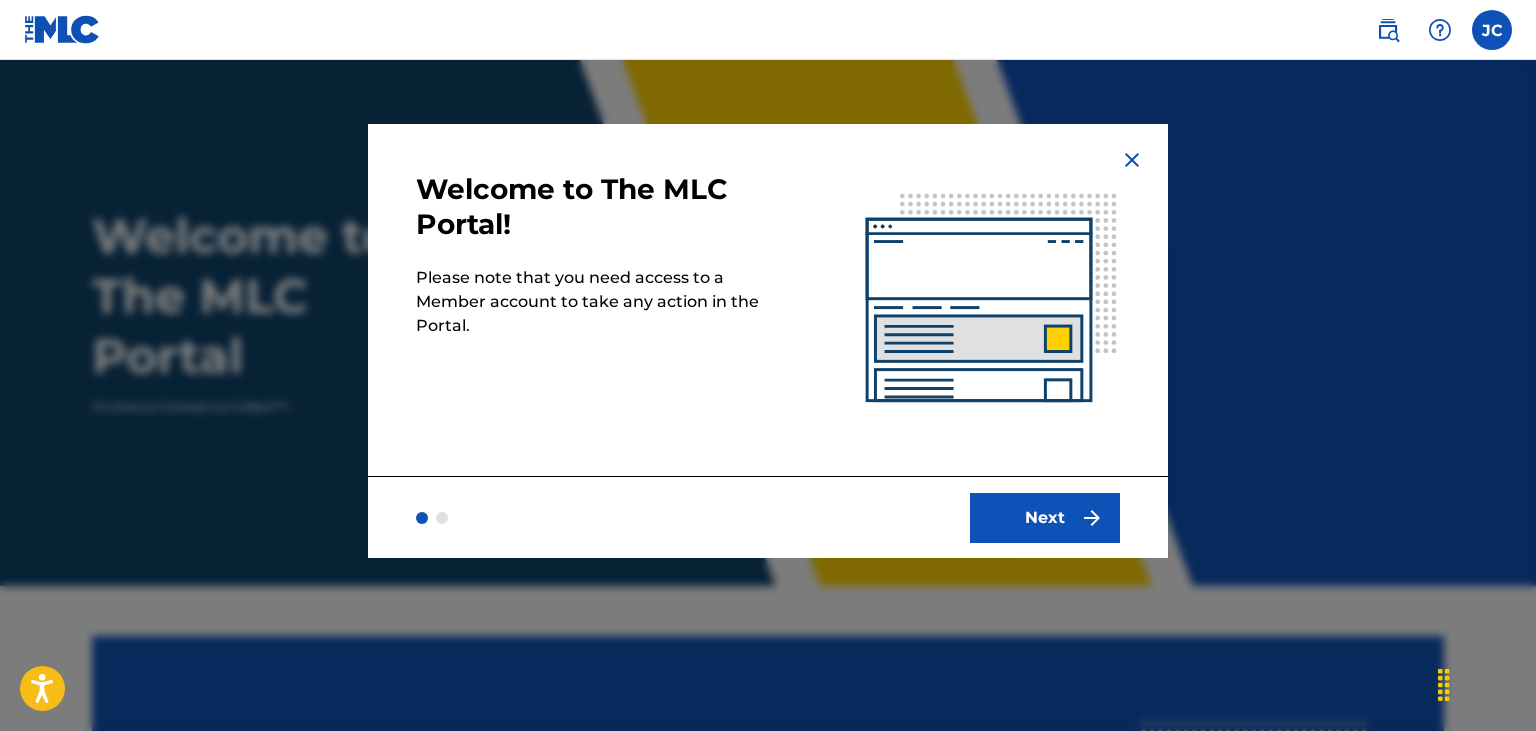 scroll, scrollTop: 0, scrollLeft: 0, axis: both 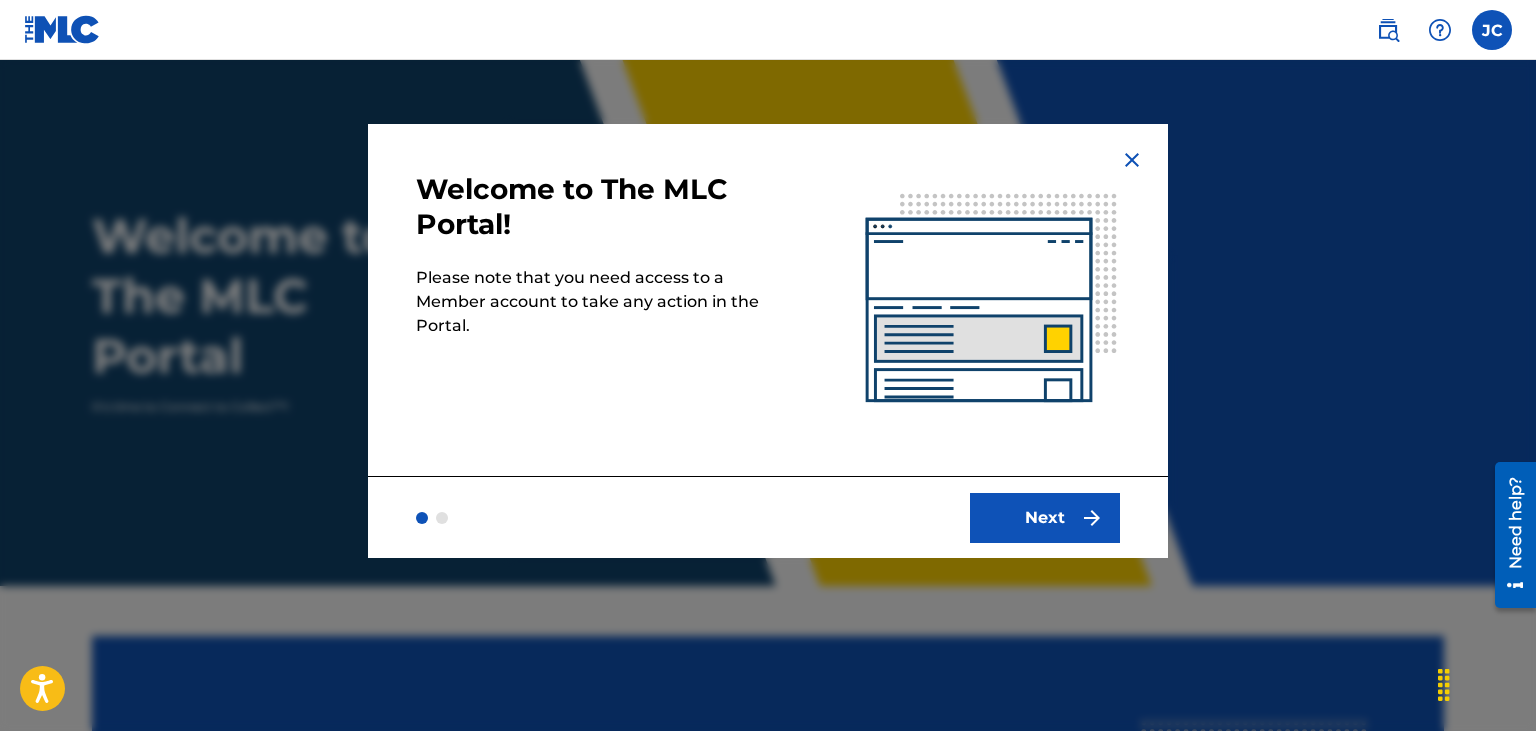 click on "Next" at bounding box center (1045, 518) 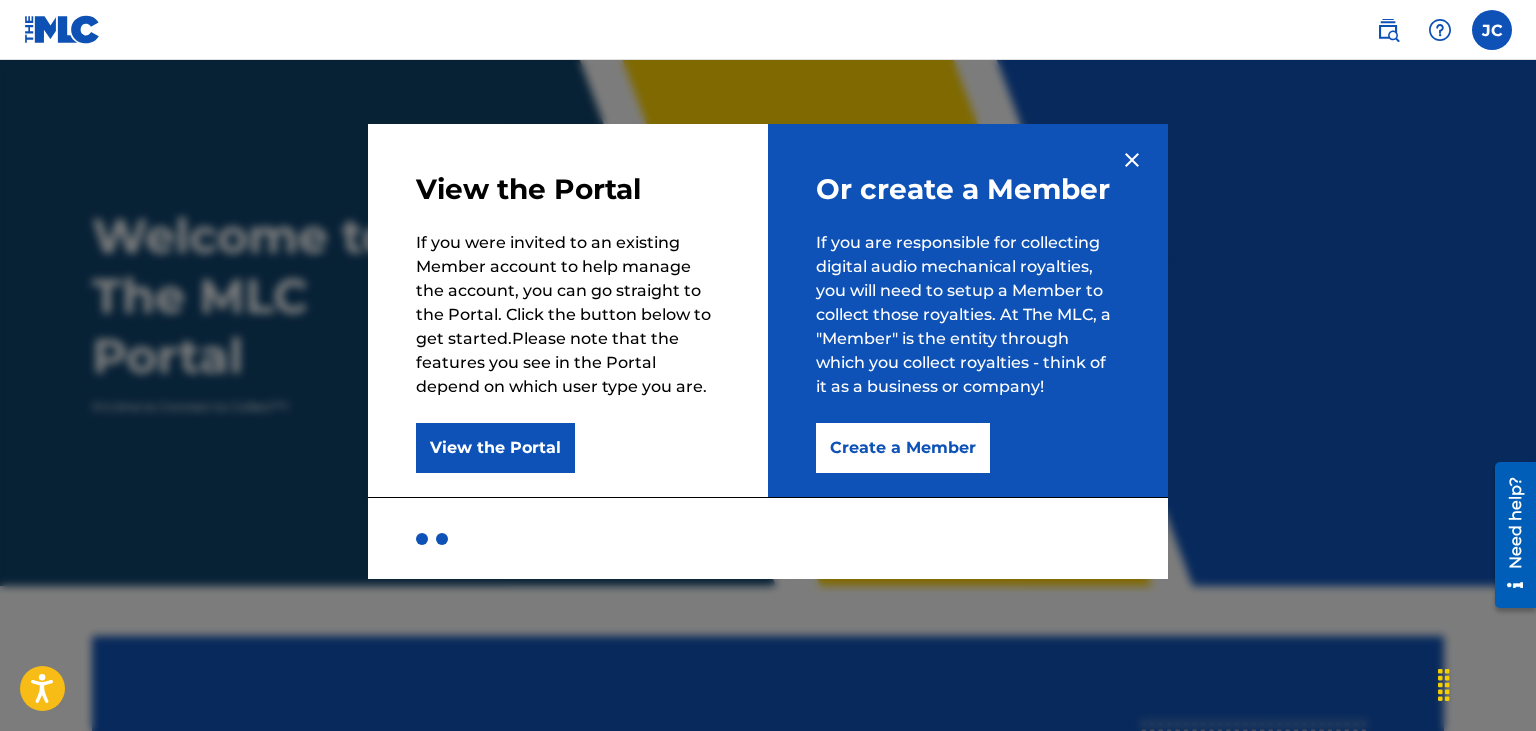 click at bounding box center [1132, 160] 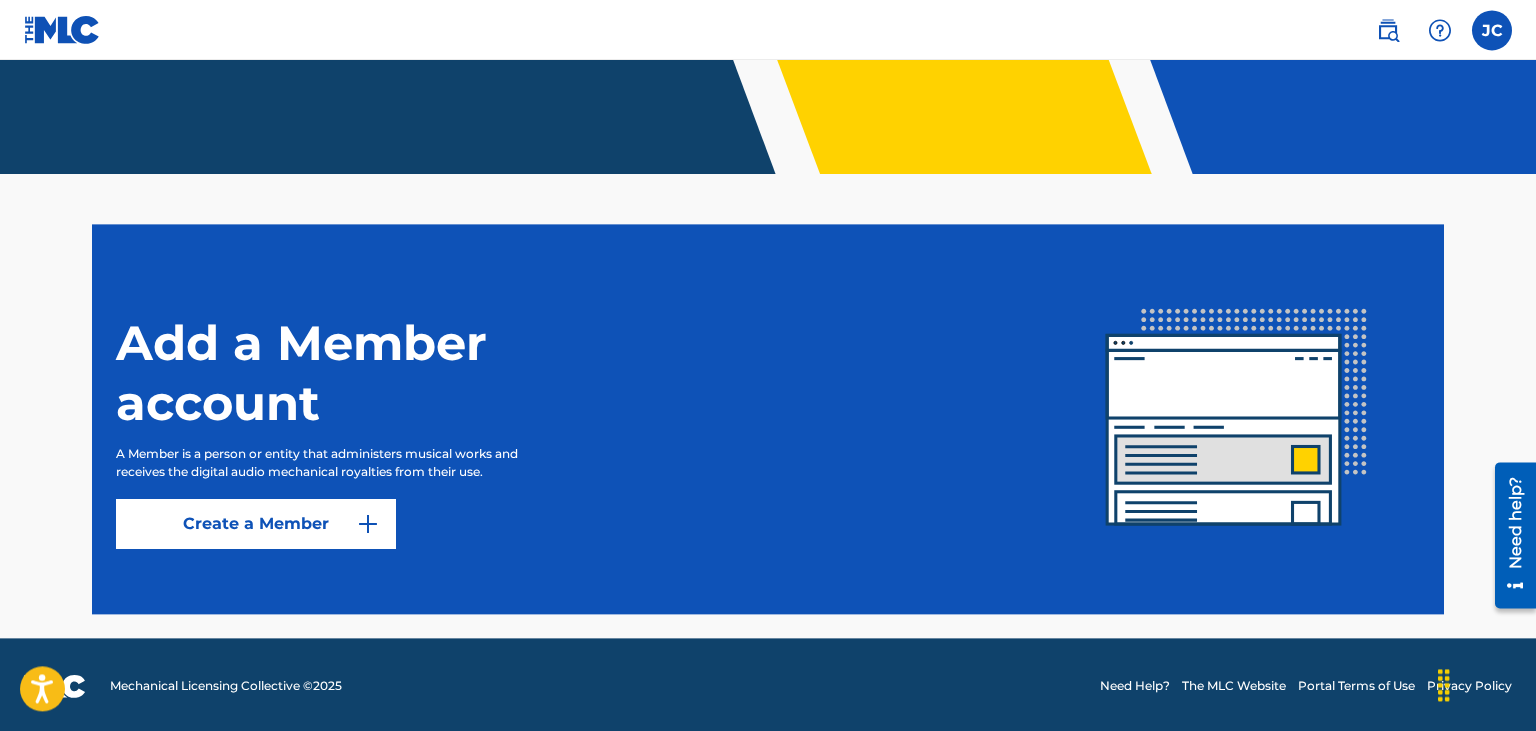 scroll, scrollTop: 415, scrollLeft: 0, axis: vertical 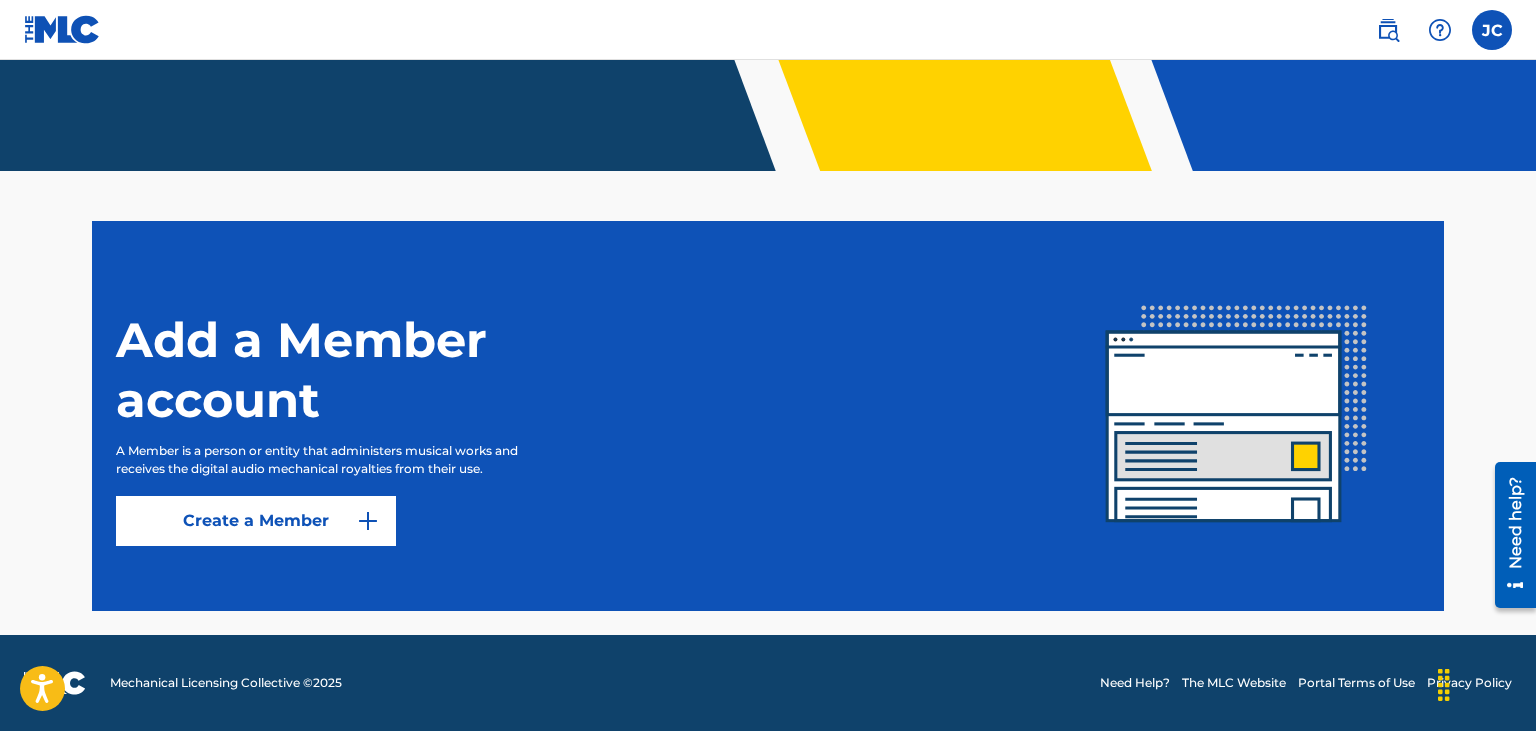 click at bounding box center (1492, 30) 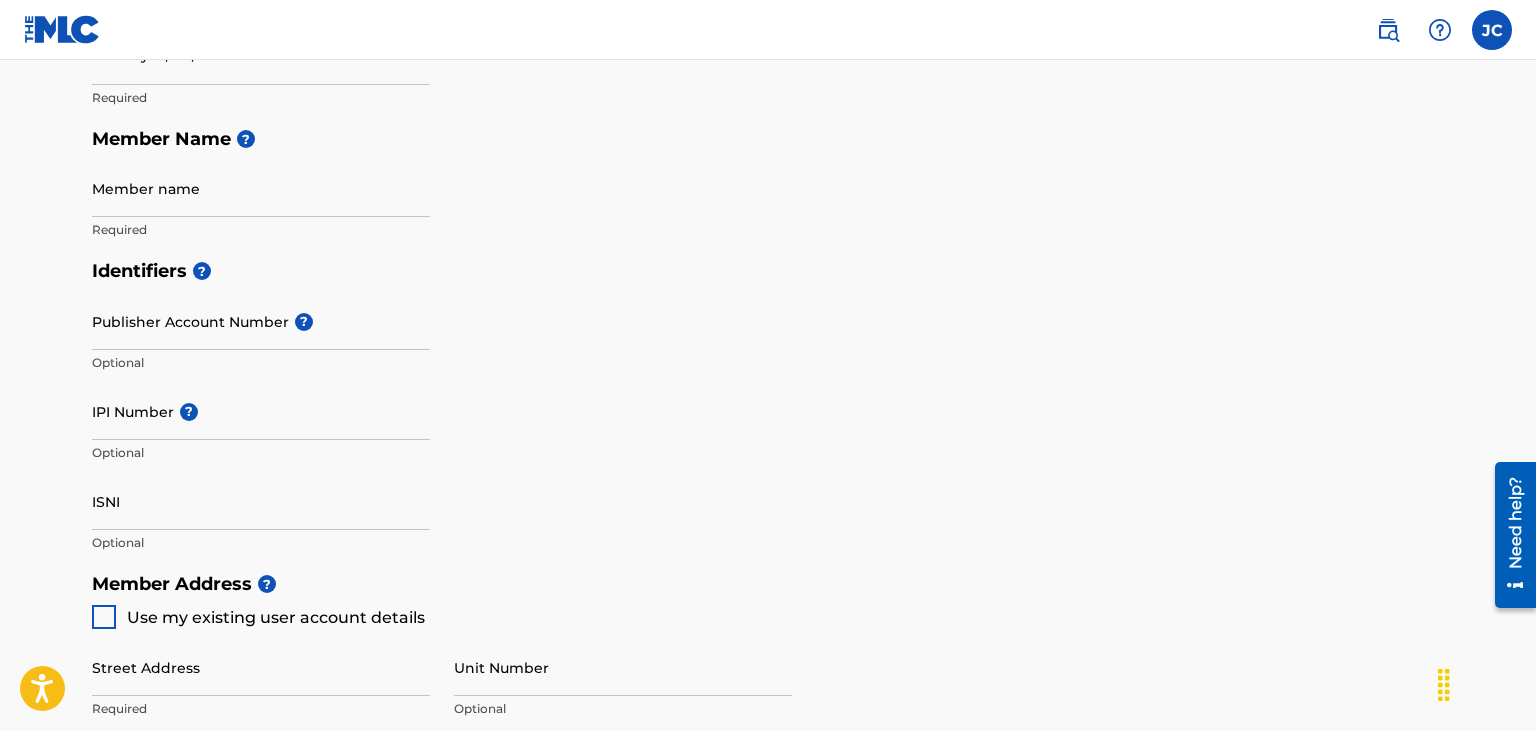scroll, scrollTop: 0, scrollLeft: 0, axis: both 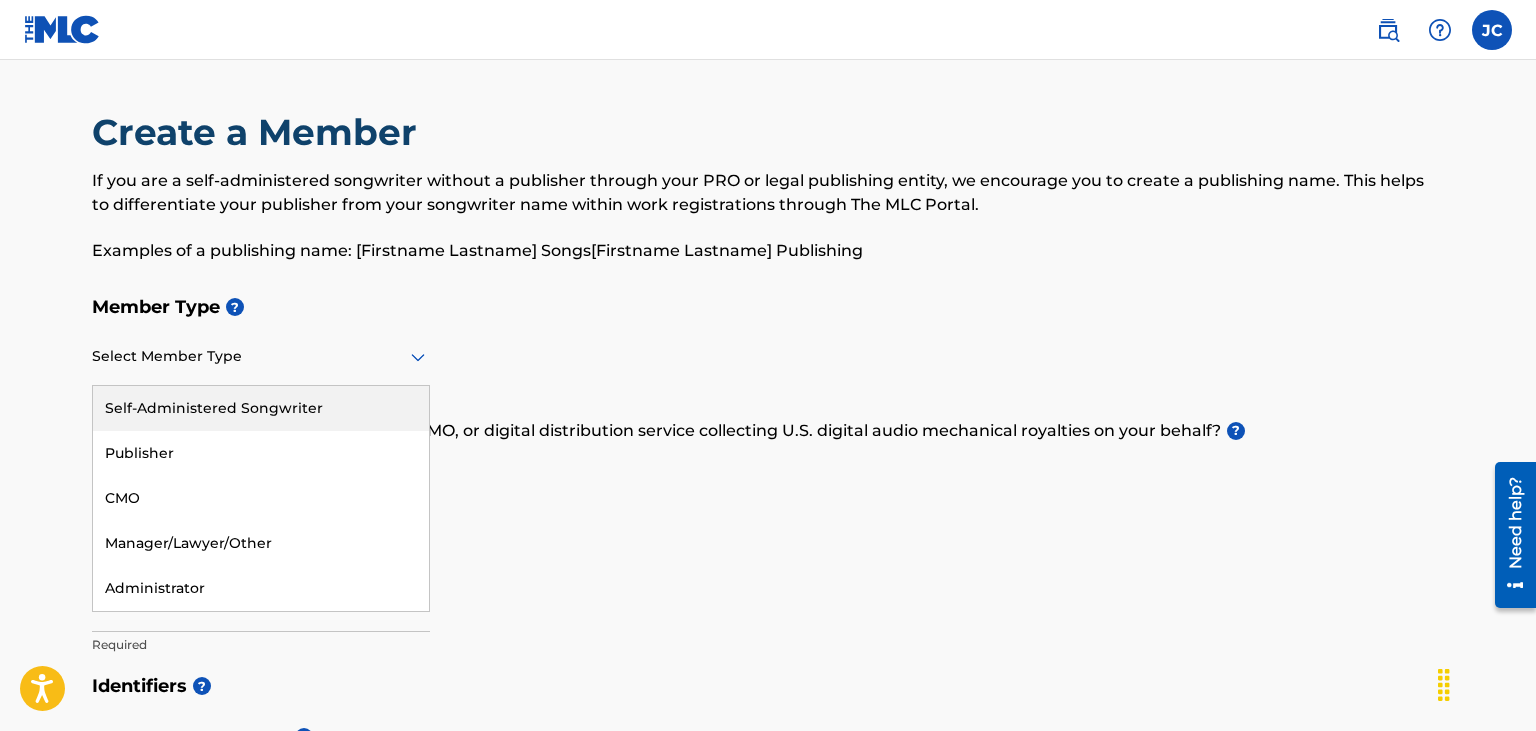click at bounding box center (261, 356) 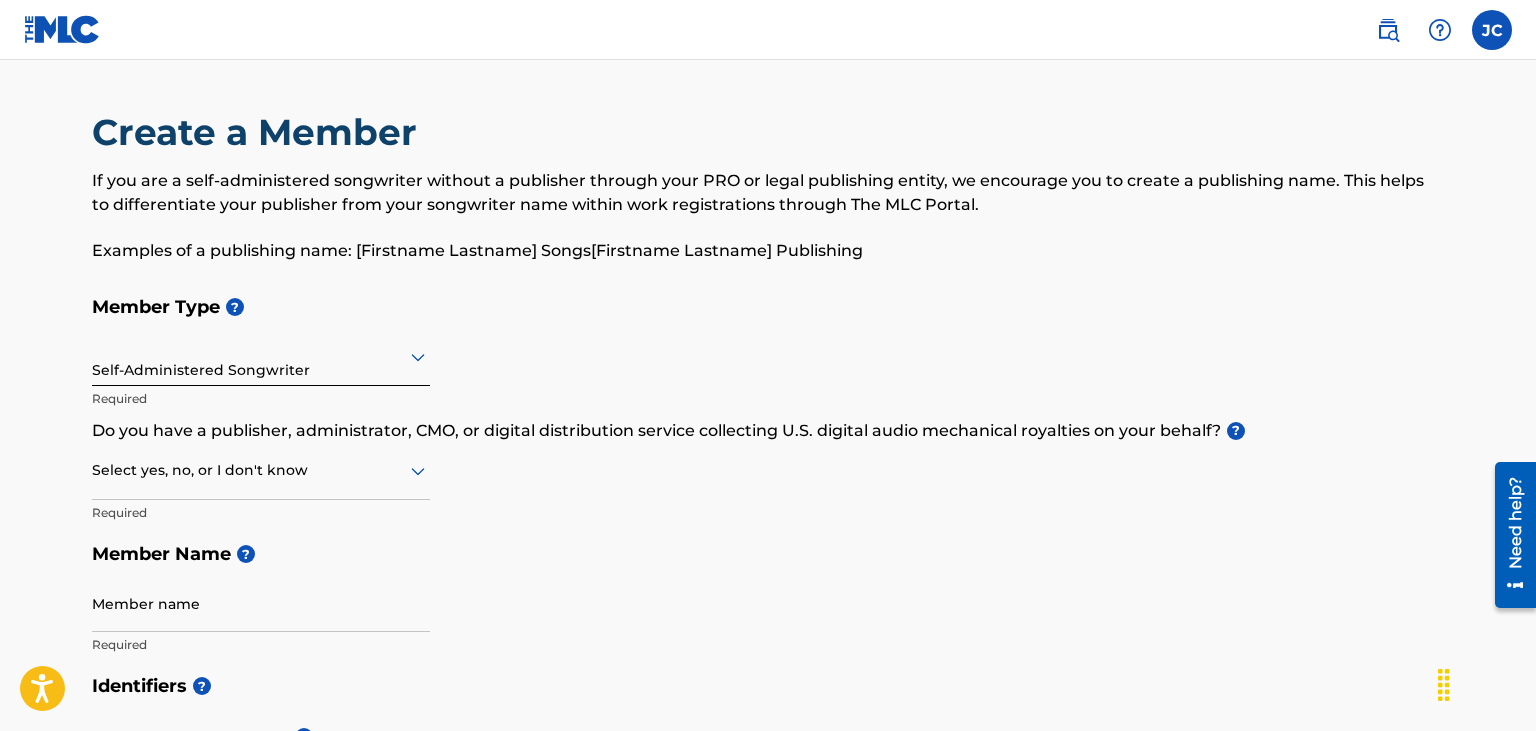 click at bounding box center [261, 470] 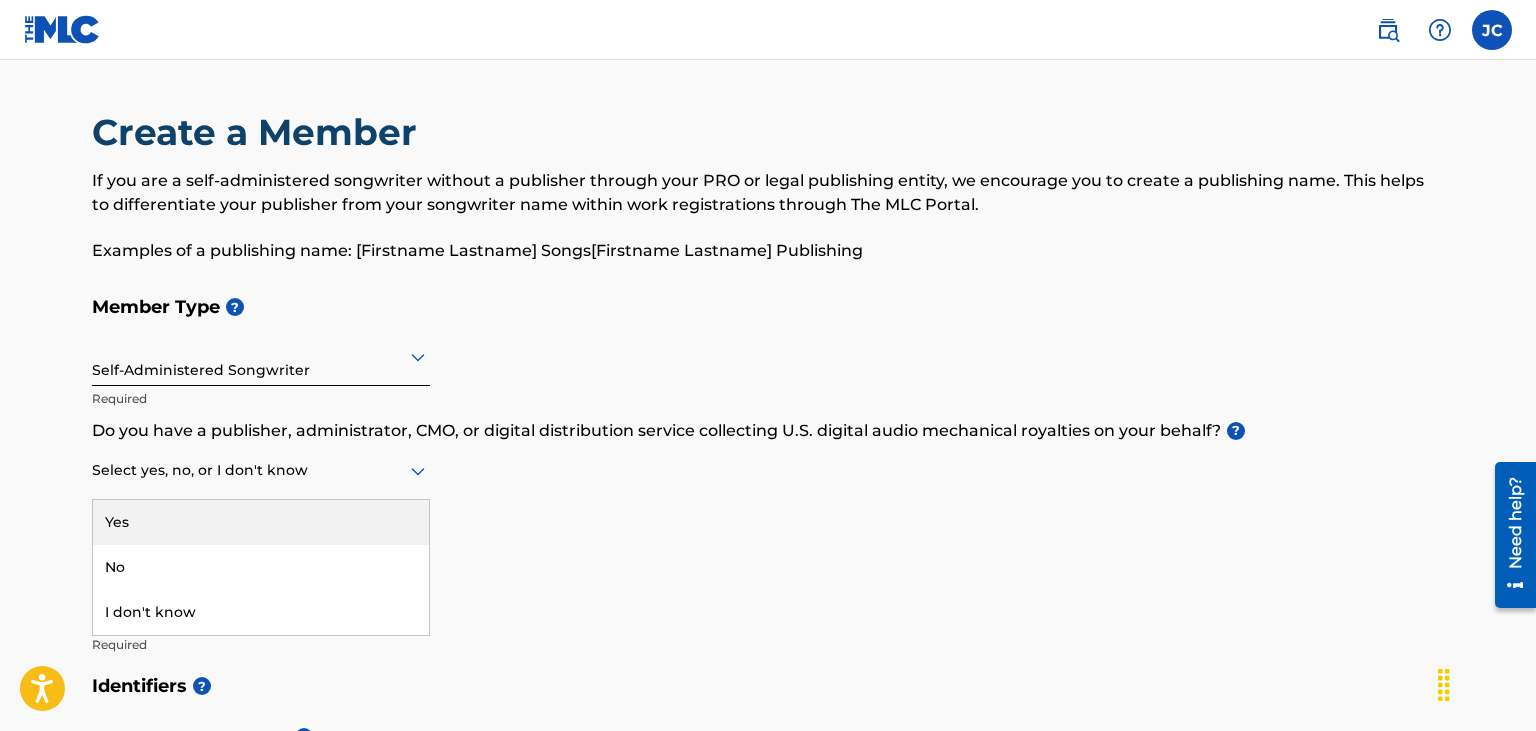 click at bounding box center [261, 470] 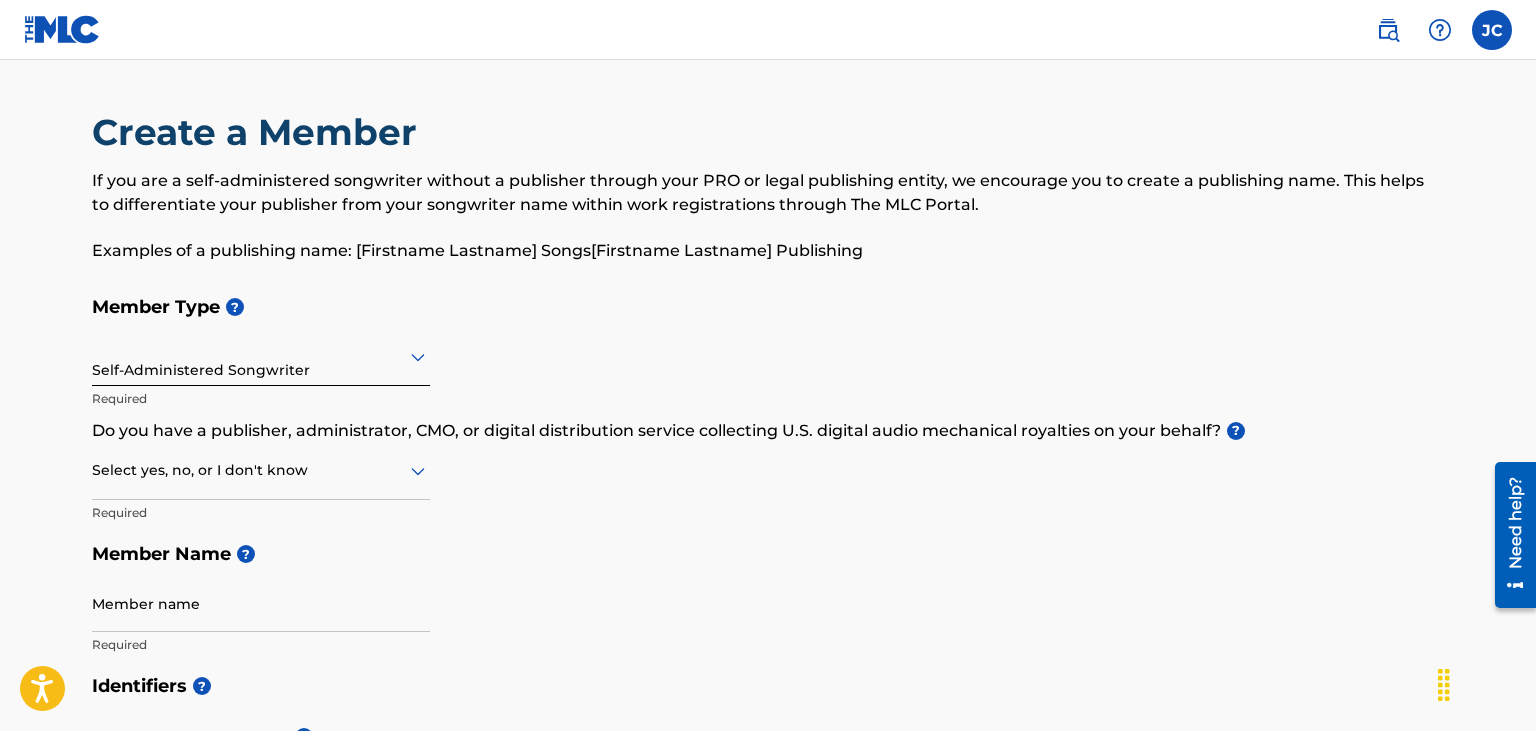 click on "Do you have a publisher, administrator, CMO, or digital distribution service collecting U.S. digital audio mechanical royalties on your behalf? ?" at bounding box center (768, 431) 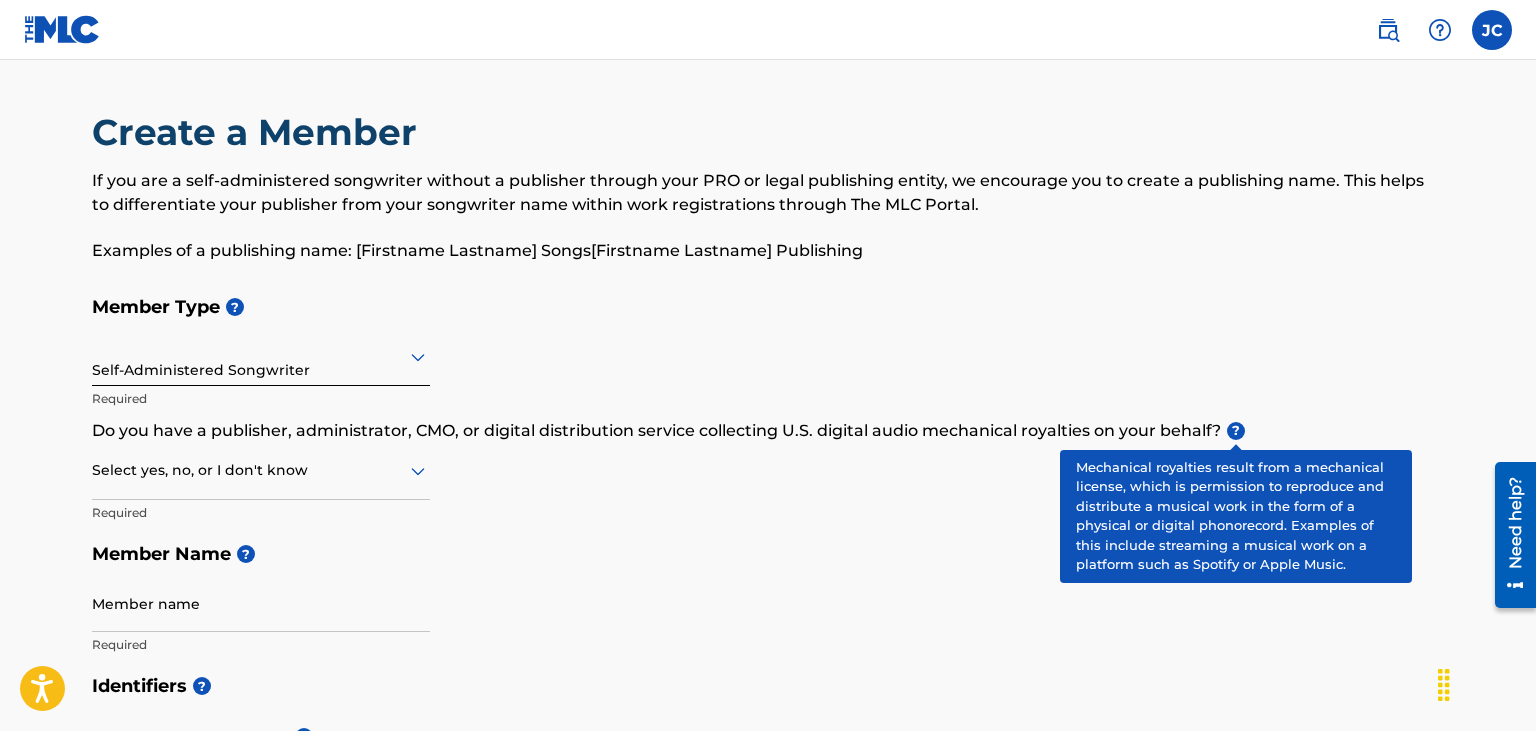 click on "?" at bounding box center (1236, 431) 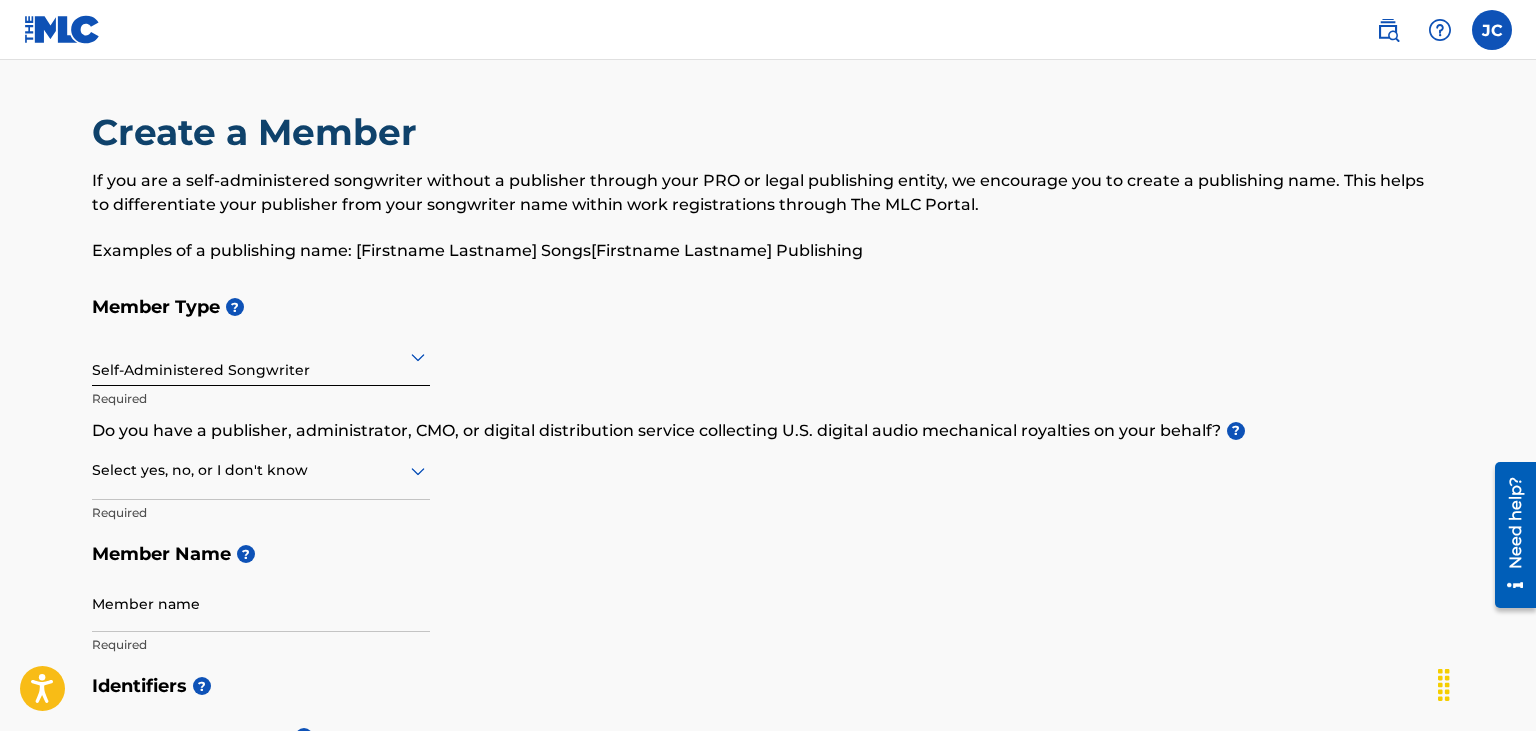 click on "Member Type ? Self-Administered Songwriter Required Do you have a publisher, administrator, CMO, or digital distribution service collecting U.S. digital audio mechanical royalties on your behalf? ? Select yes, no, or I don't know Required Member Name ? Member name Required" at bounding box center [768, 475] 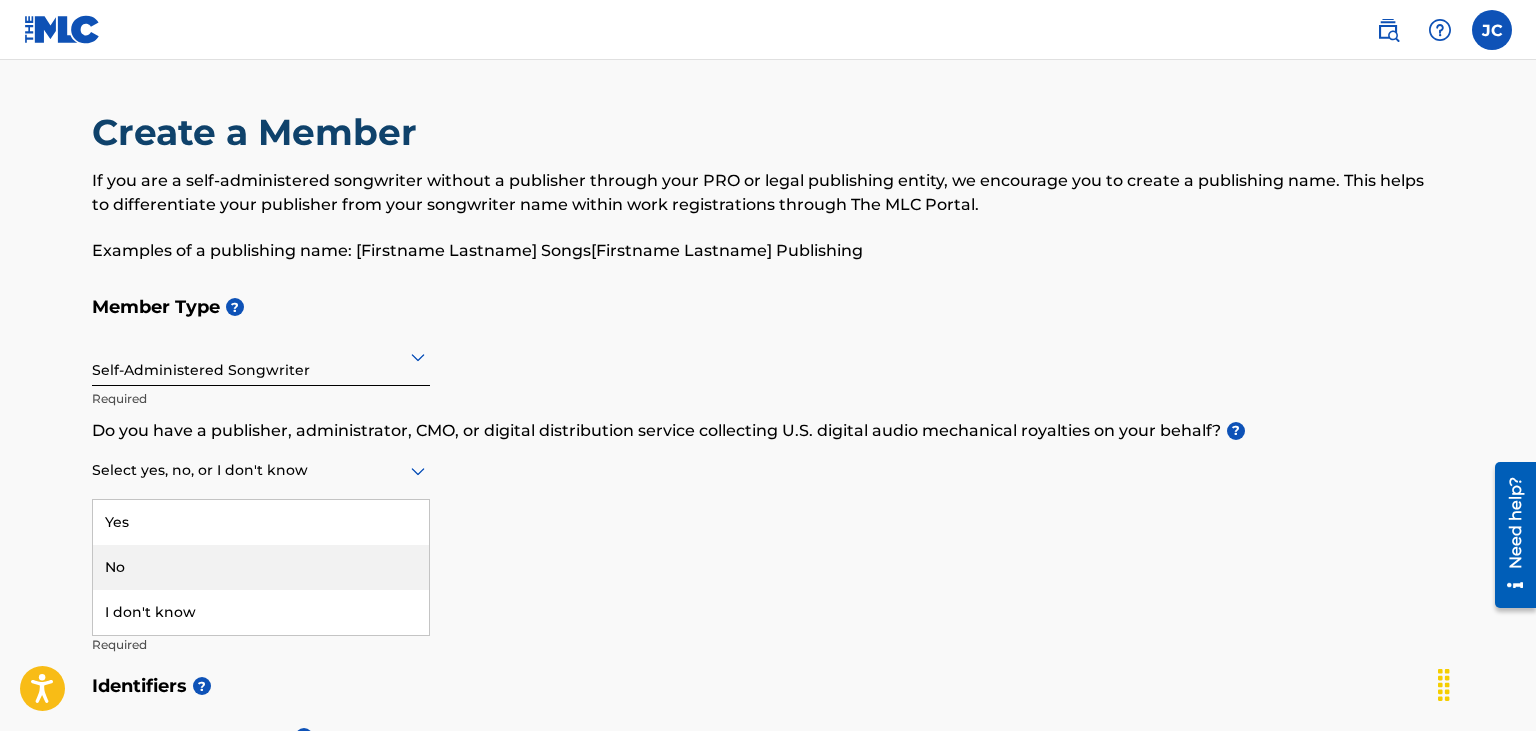 click on "No" at bounding box center [261, 567] 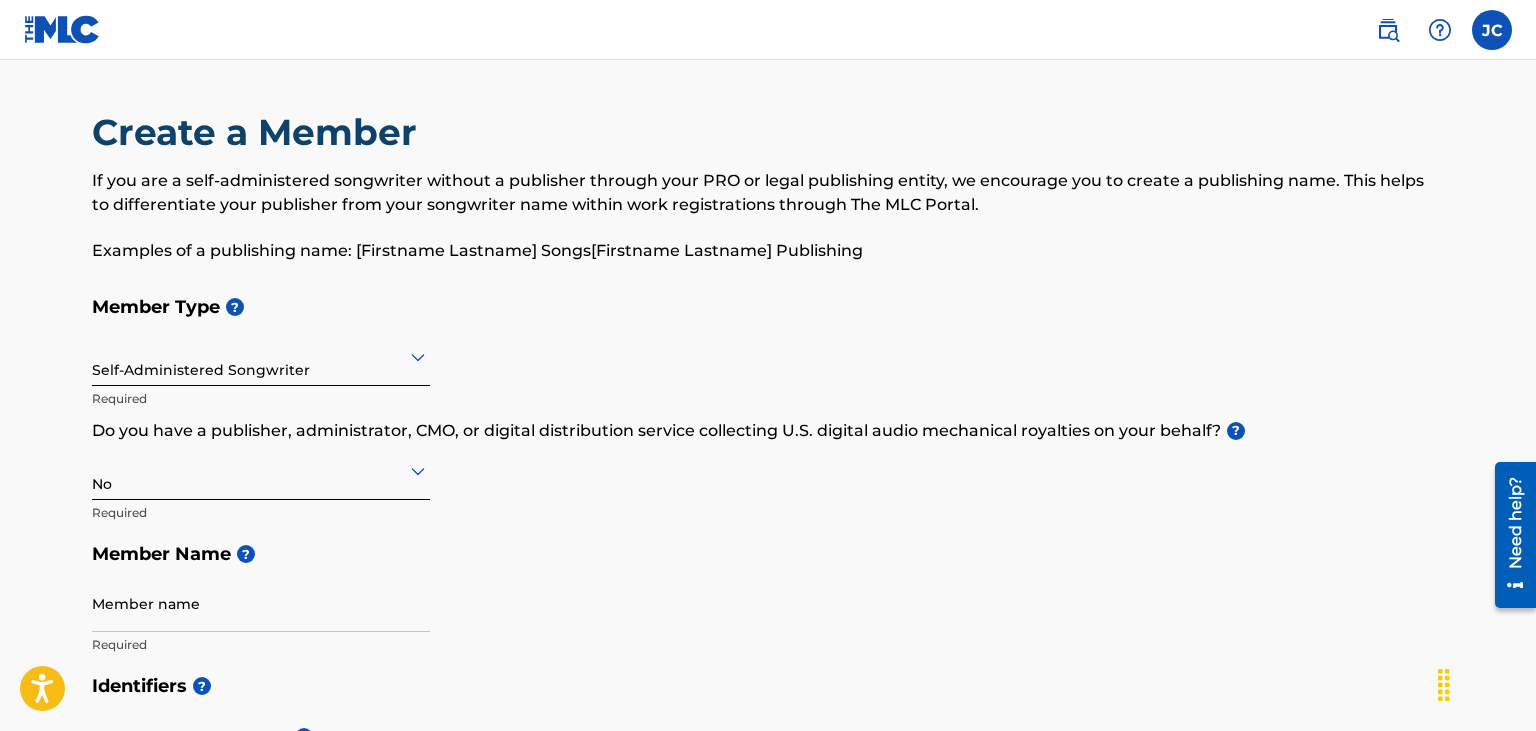 click on "Member Name ?" at bounding box center (768, 554) 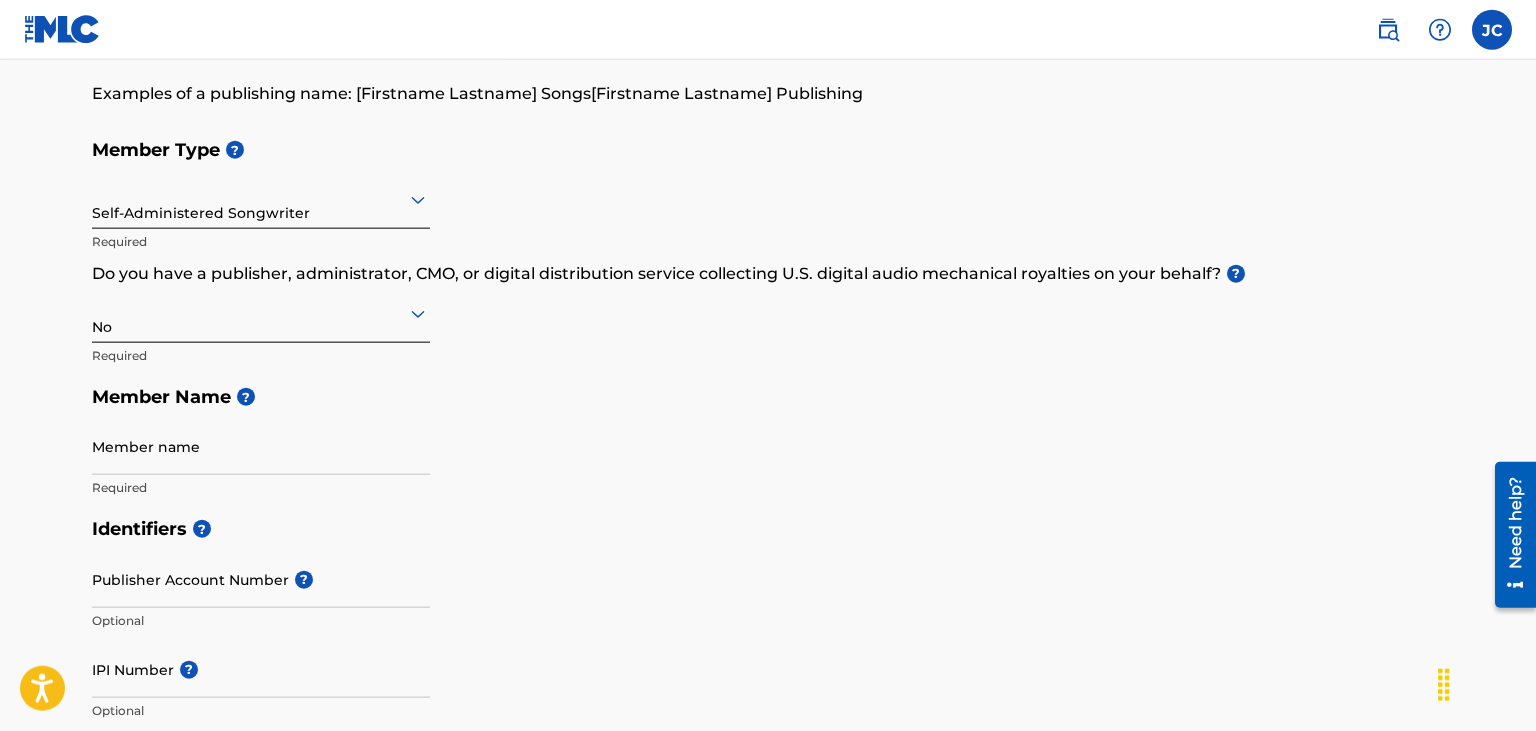 scroll, scrollTop: 199, scrollLeft: 0, axis: vertical 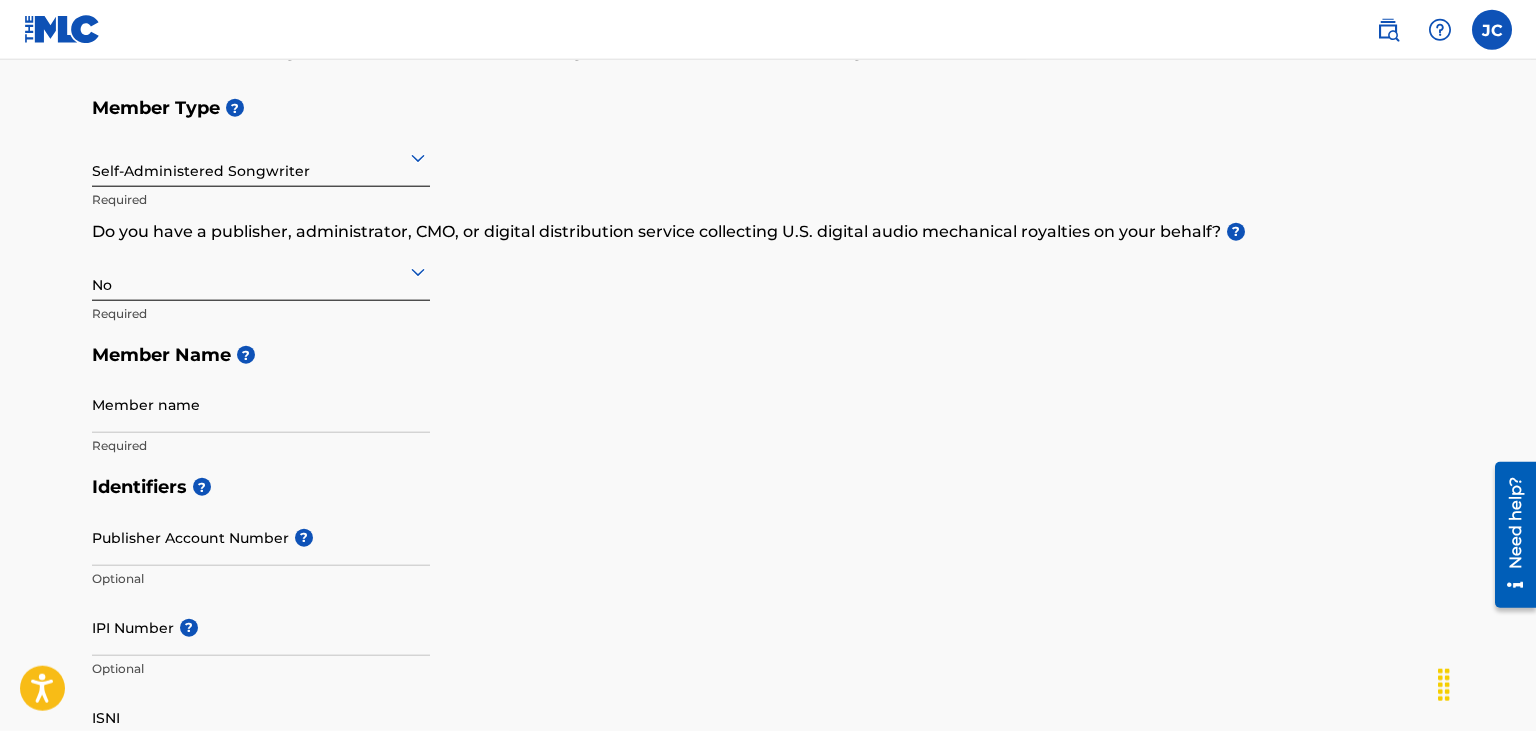 click on "Member name" at bounding box center (261, 404) 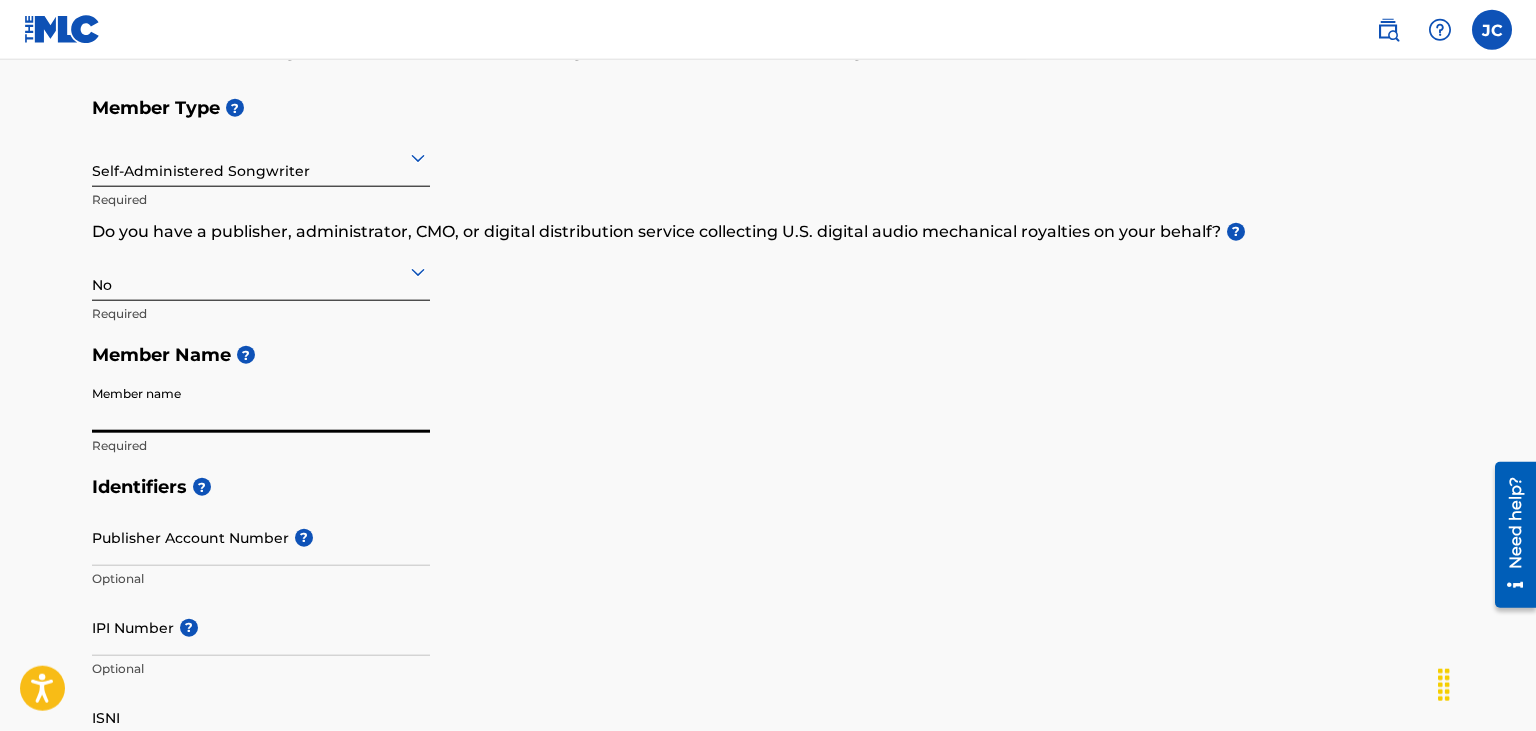 click on "Member name" at bounding box center [261, 404] 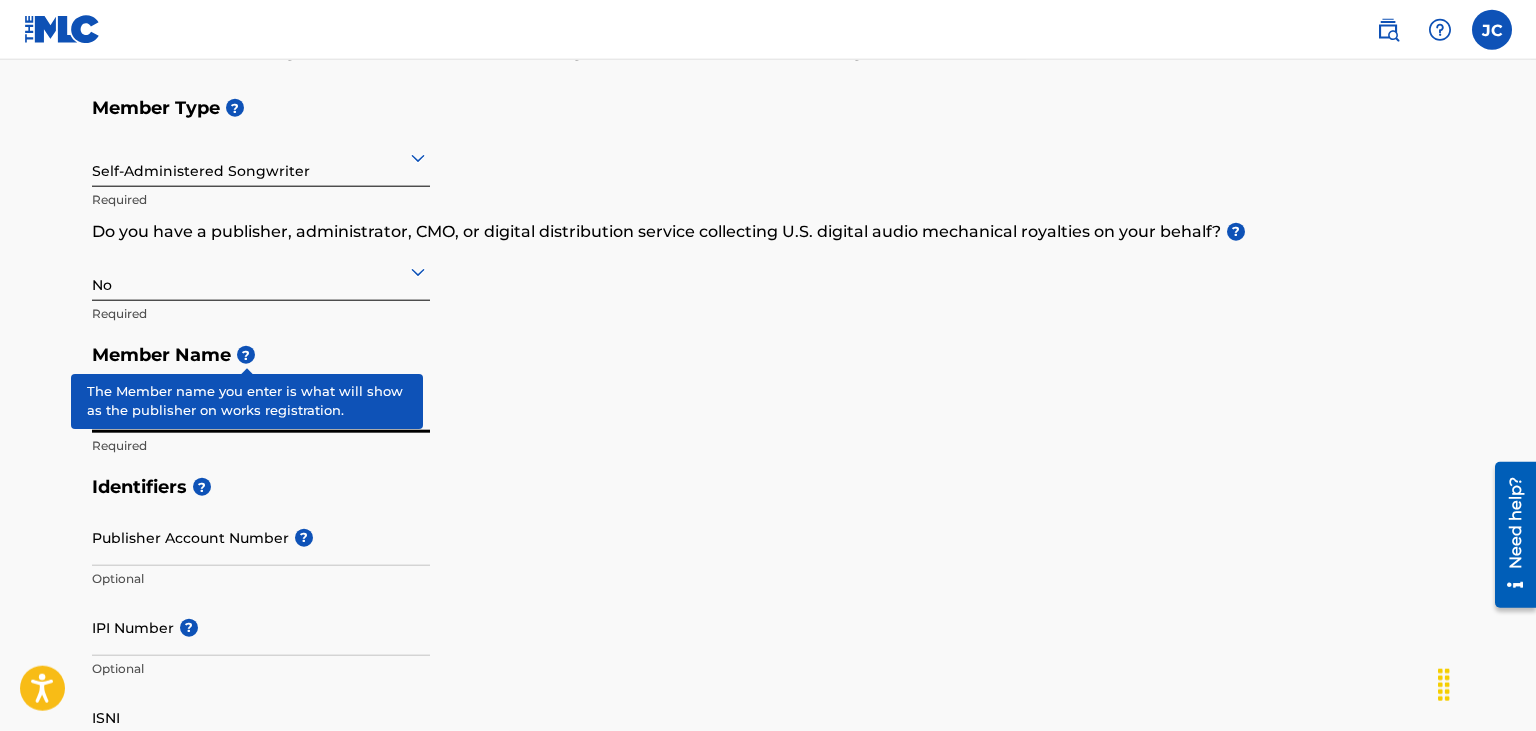 click on "Member Name ?" at bounding box center [768, 355] 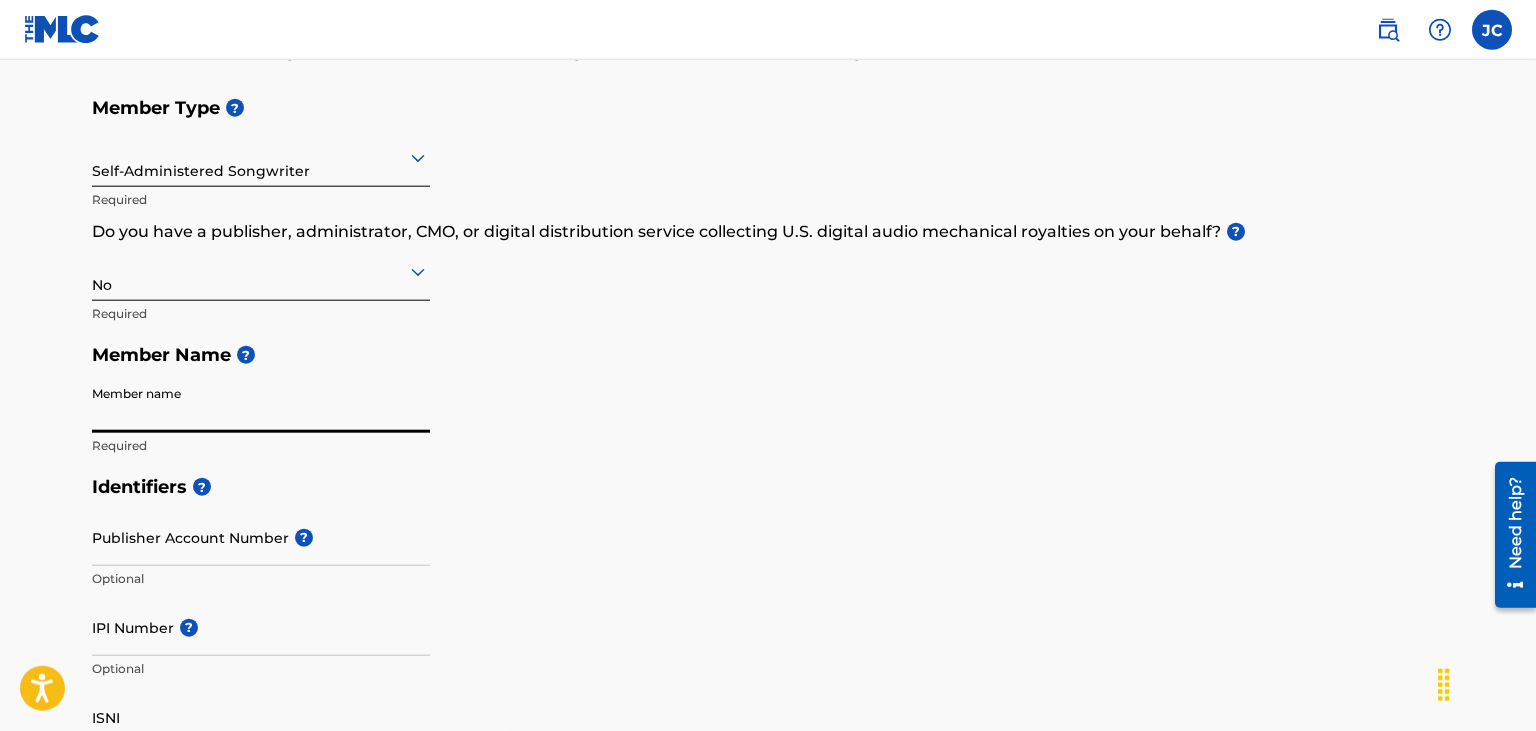 click on "Member name" at bounding box center (261, 404) 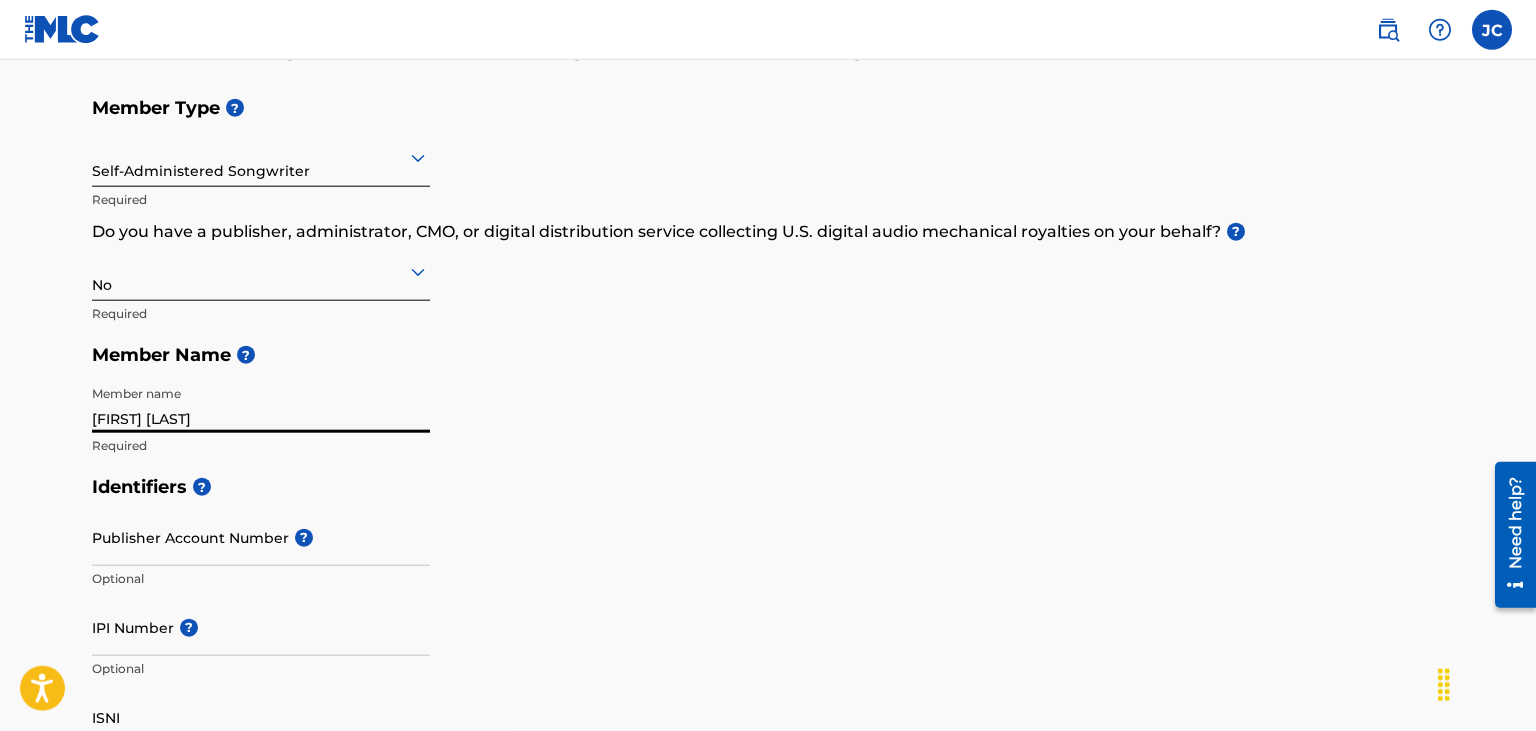 type on "Jose F Capellan" 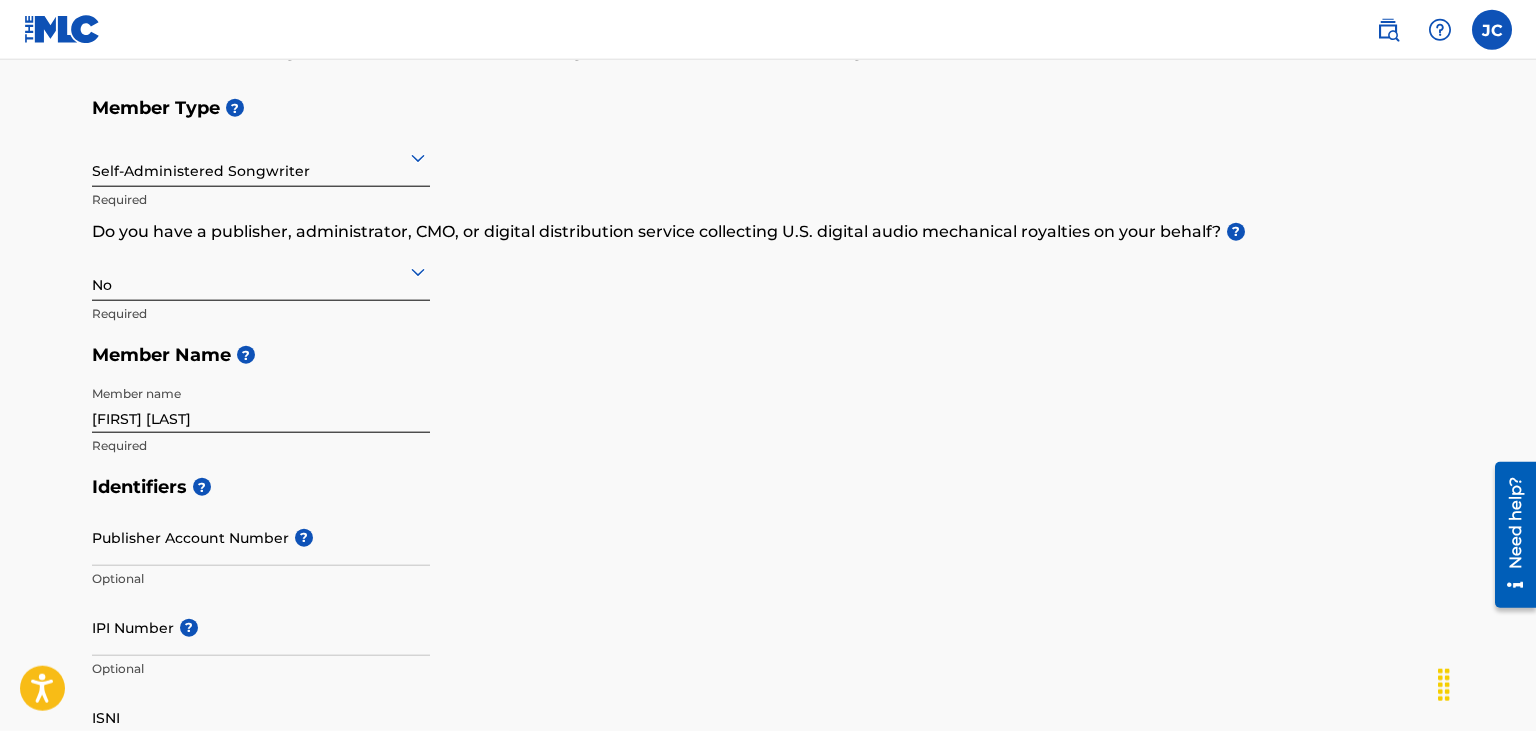 click on "Identifiers ? Publisher Account Number ? Optional IPI Number ? Optional ISNI Optional" at bounding box center [768, 622] 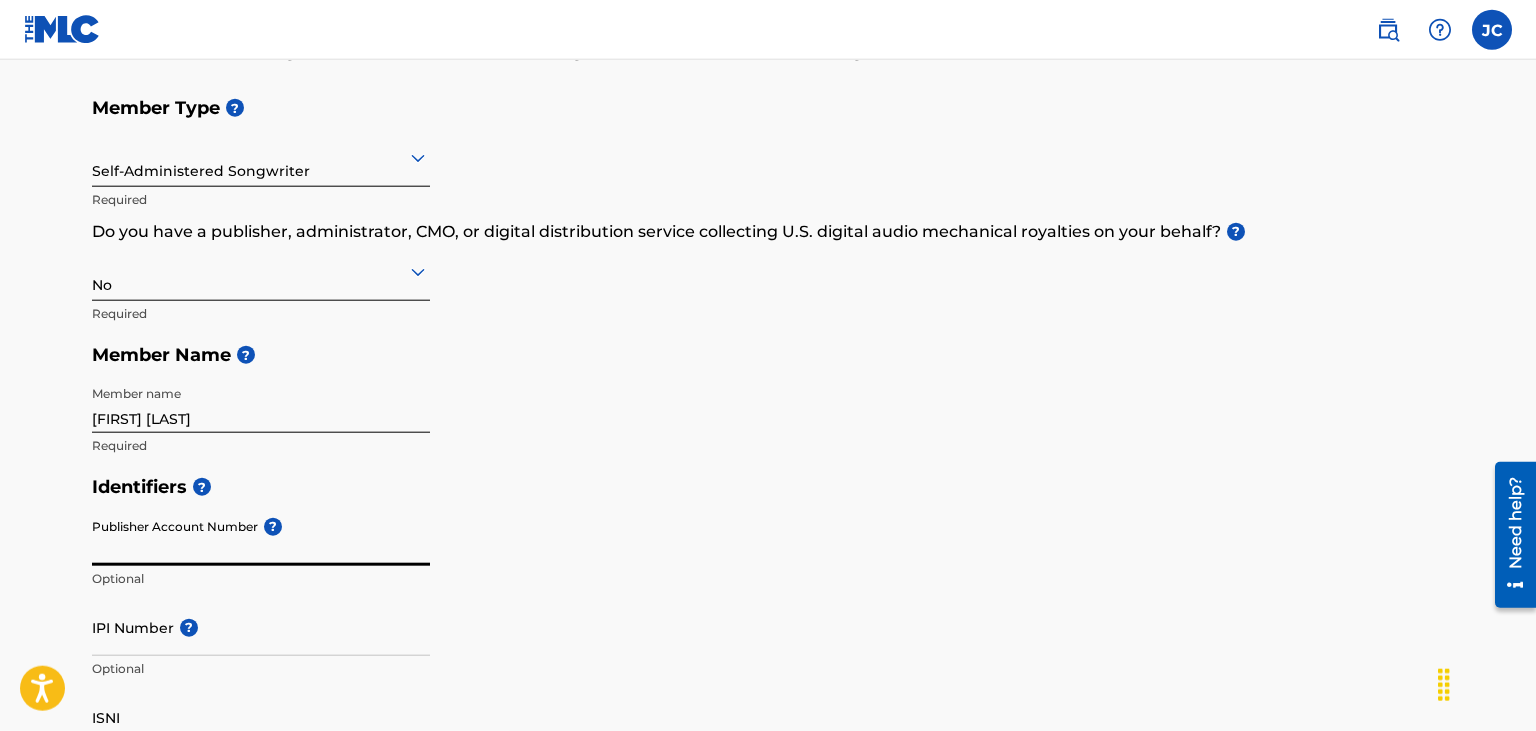 click on "Publisher Account Number ?" at bounding box center [261, 537] 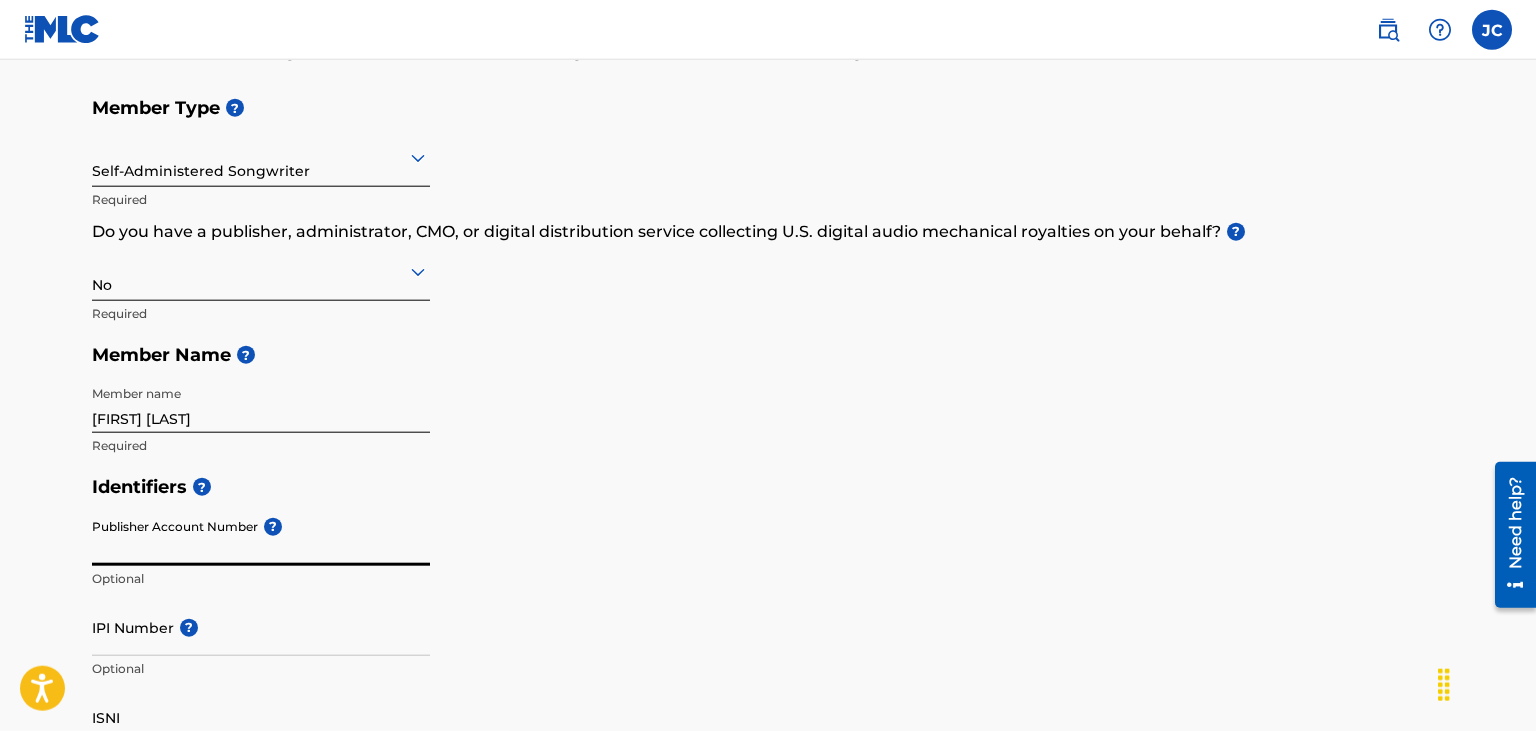 click on "Identifiers ? Publisher Account Number ? Optional IPI Number ? Optional ISNI Optional" at bounding box center [768, 622] 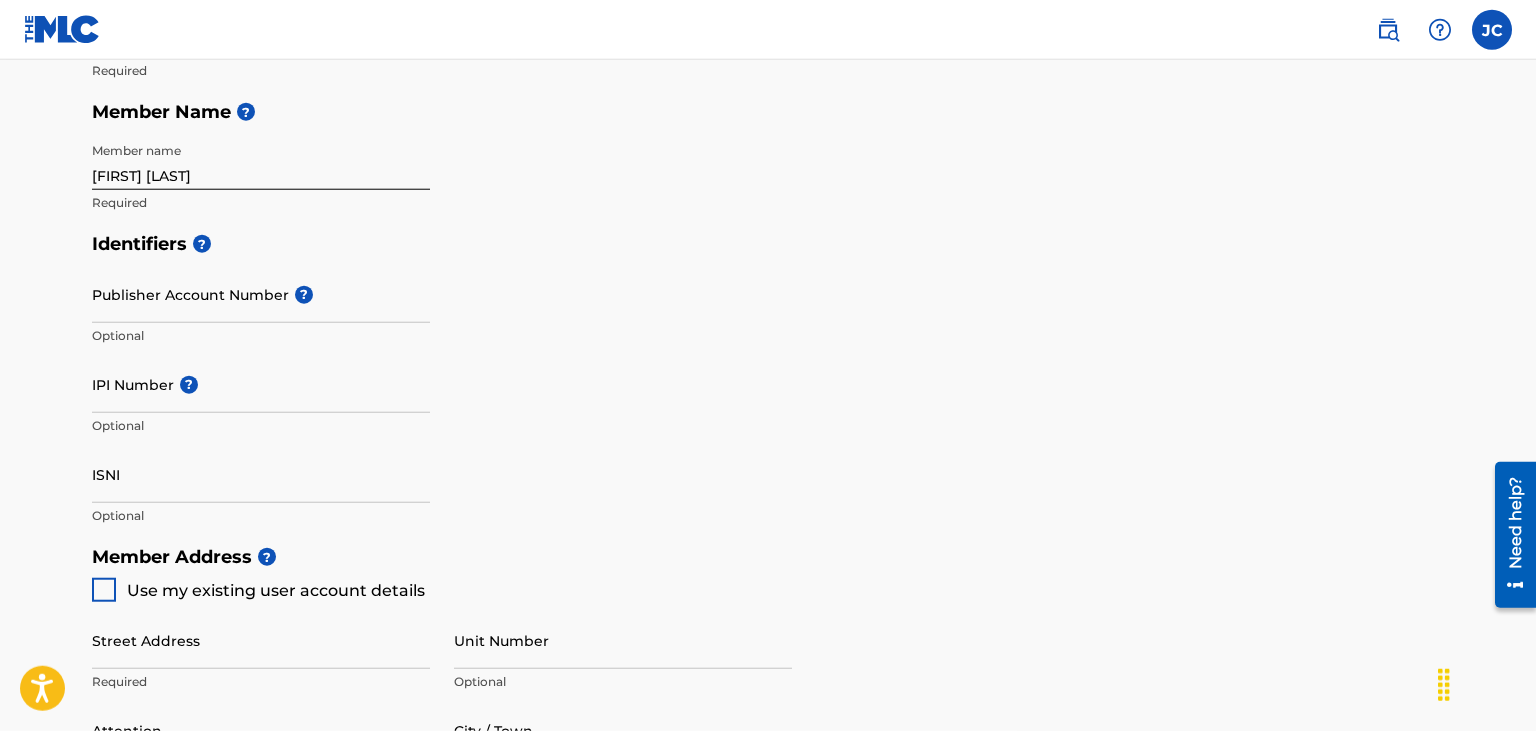 scroll, scrollTop: 424, scrollLeft: 0, axis: vertical 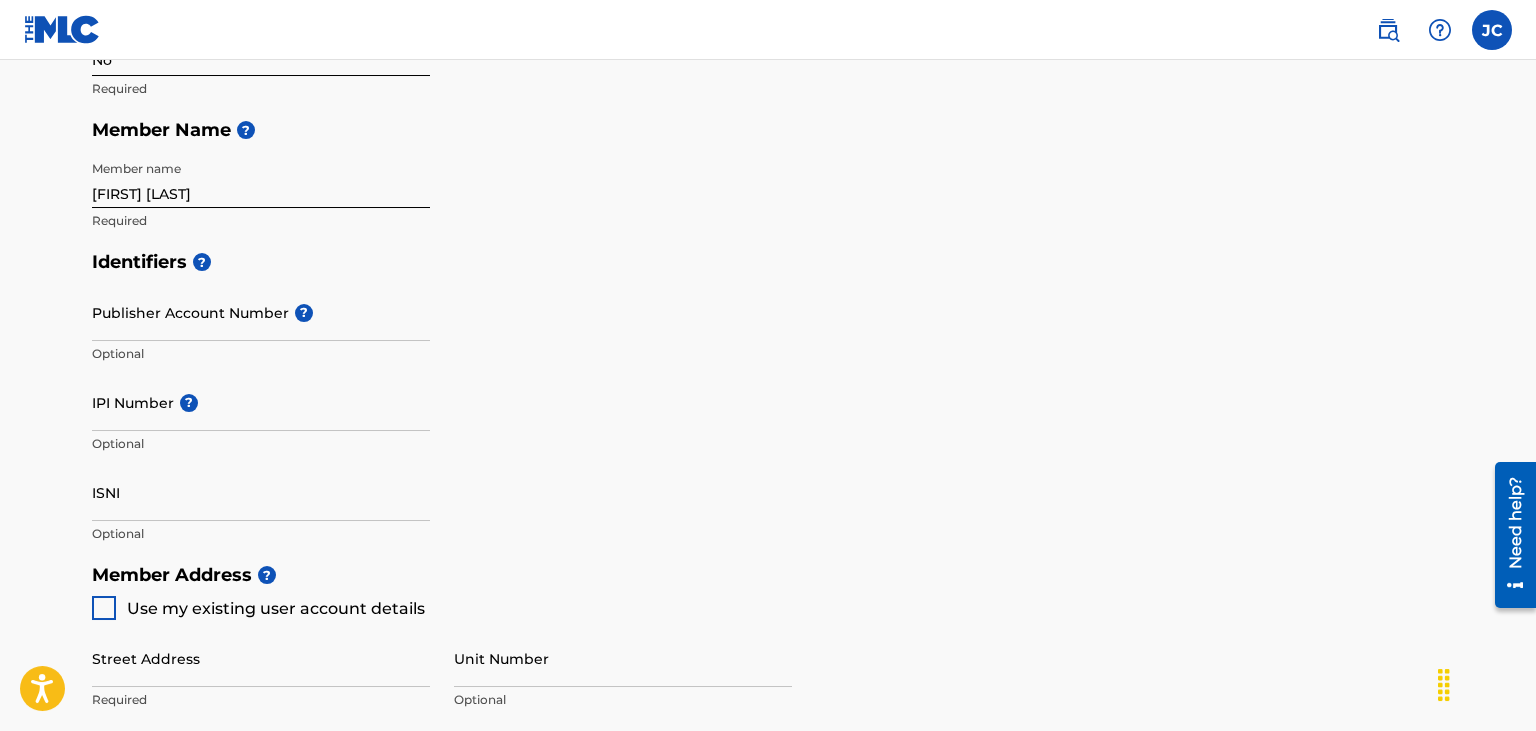 click on "Identifiers ? Publisher Account Number ? Optional IPI Number ? Optional ISNI Optional" at bounding box center [768, 397] 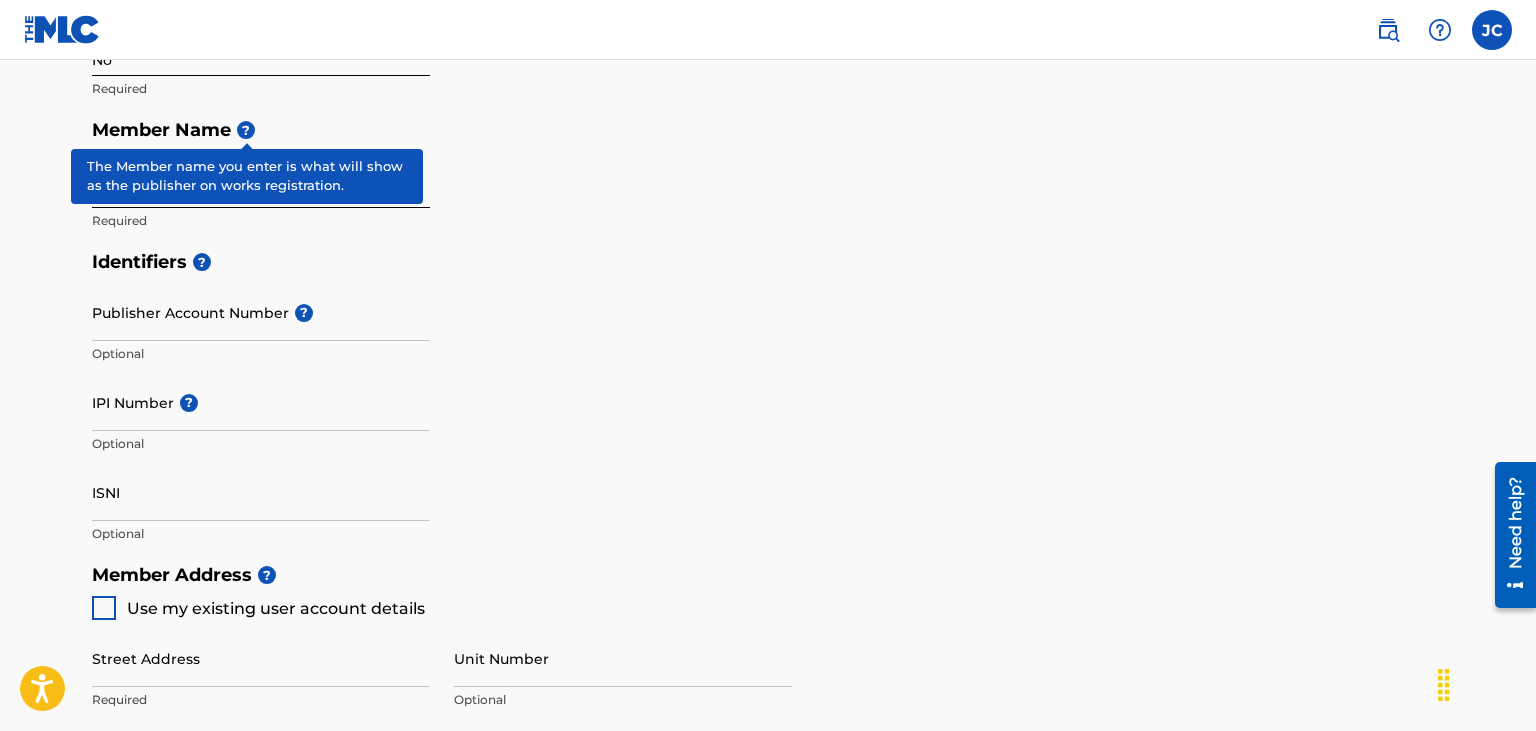 click on "?" at bounding box center (246, 130) 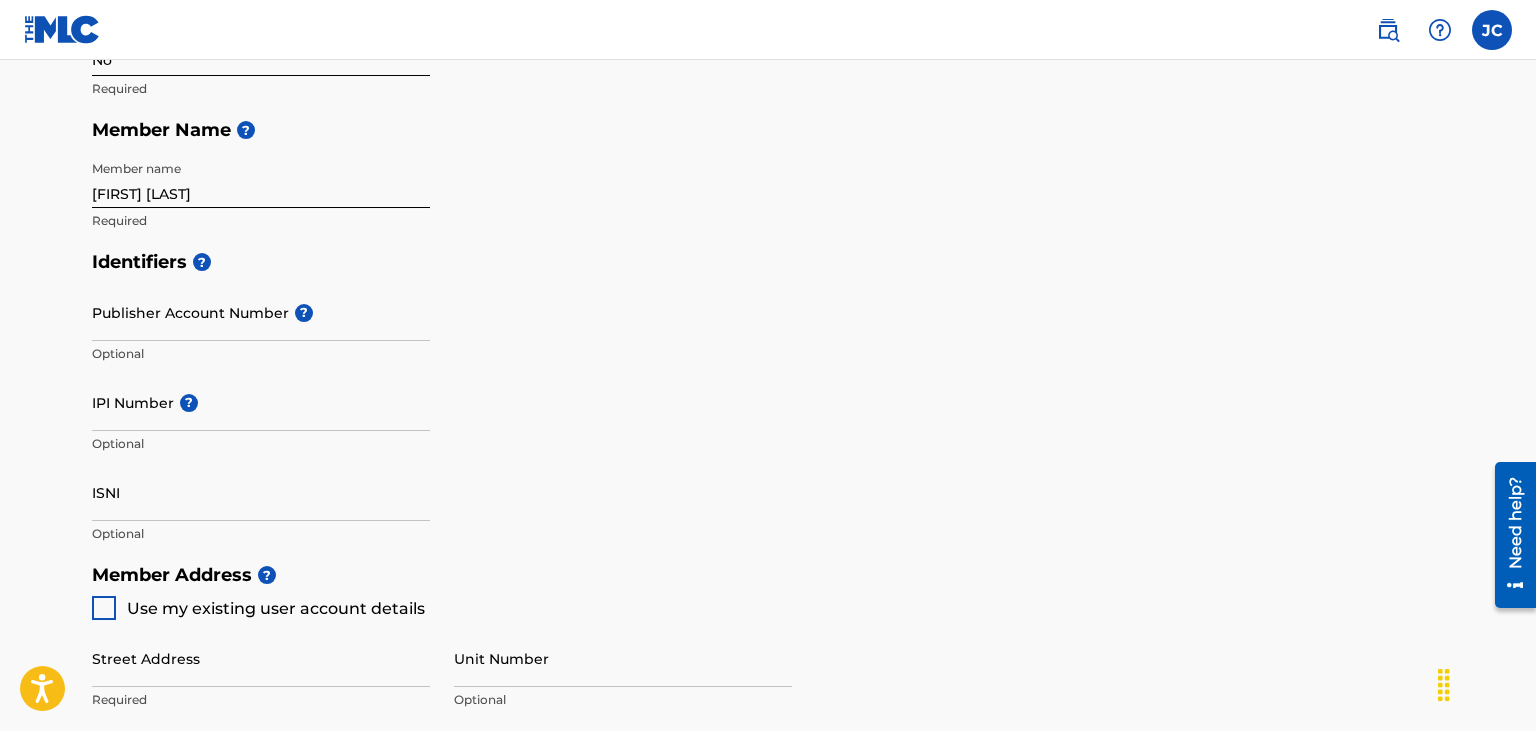 click on "Identifiers ? Publisher Account Number ? Optional IPI Number ? Optional ISNI Optional" at bounding box center (768, 397) 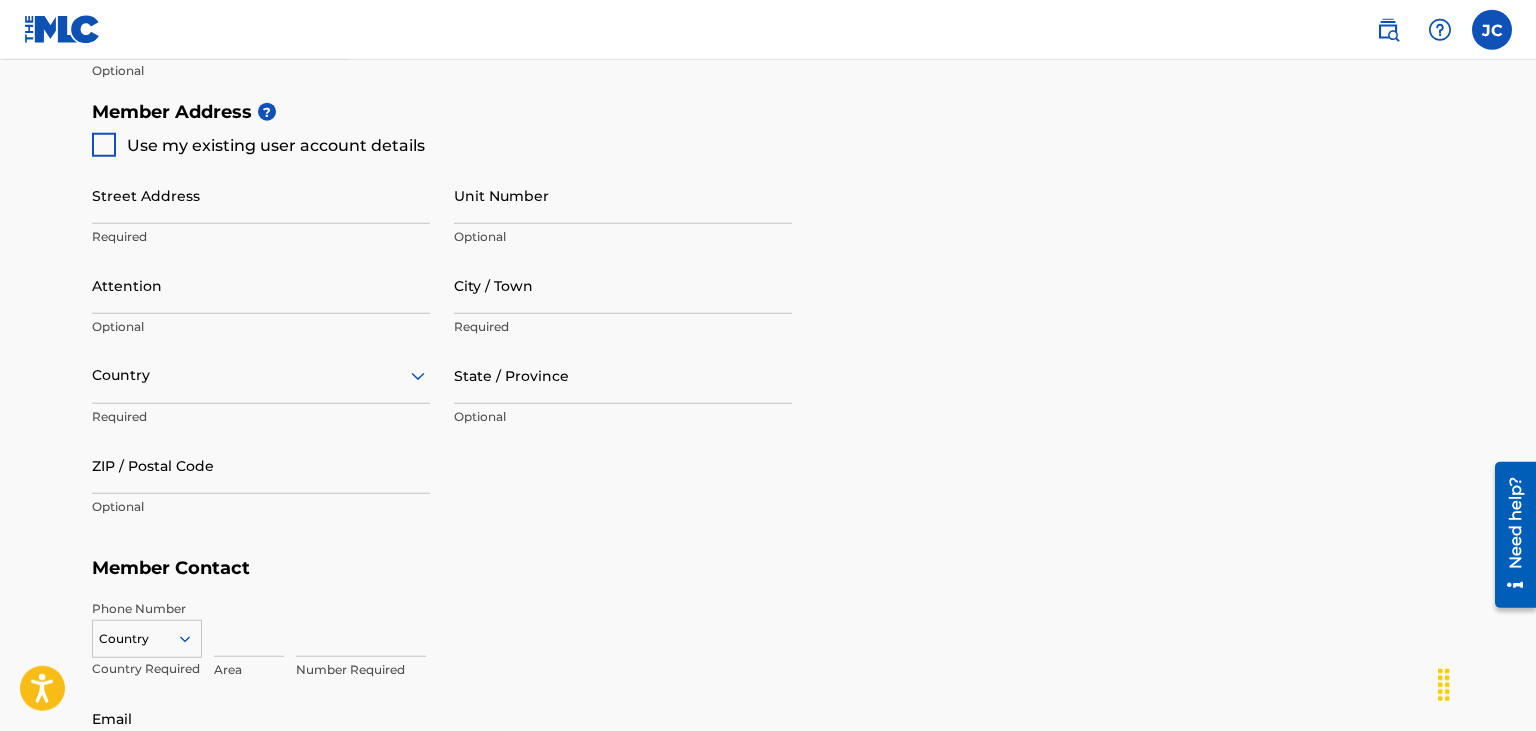 scroll, scrollTop: 892, scrollLeft: 0, axis: vertical 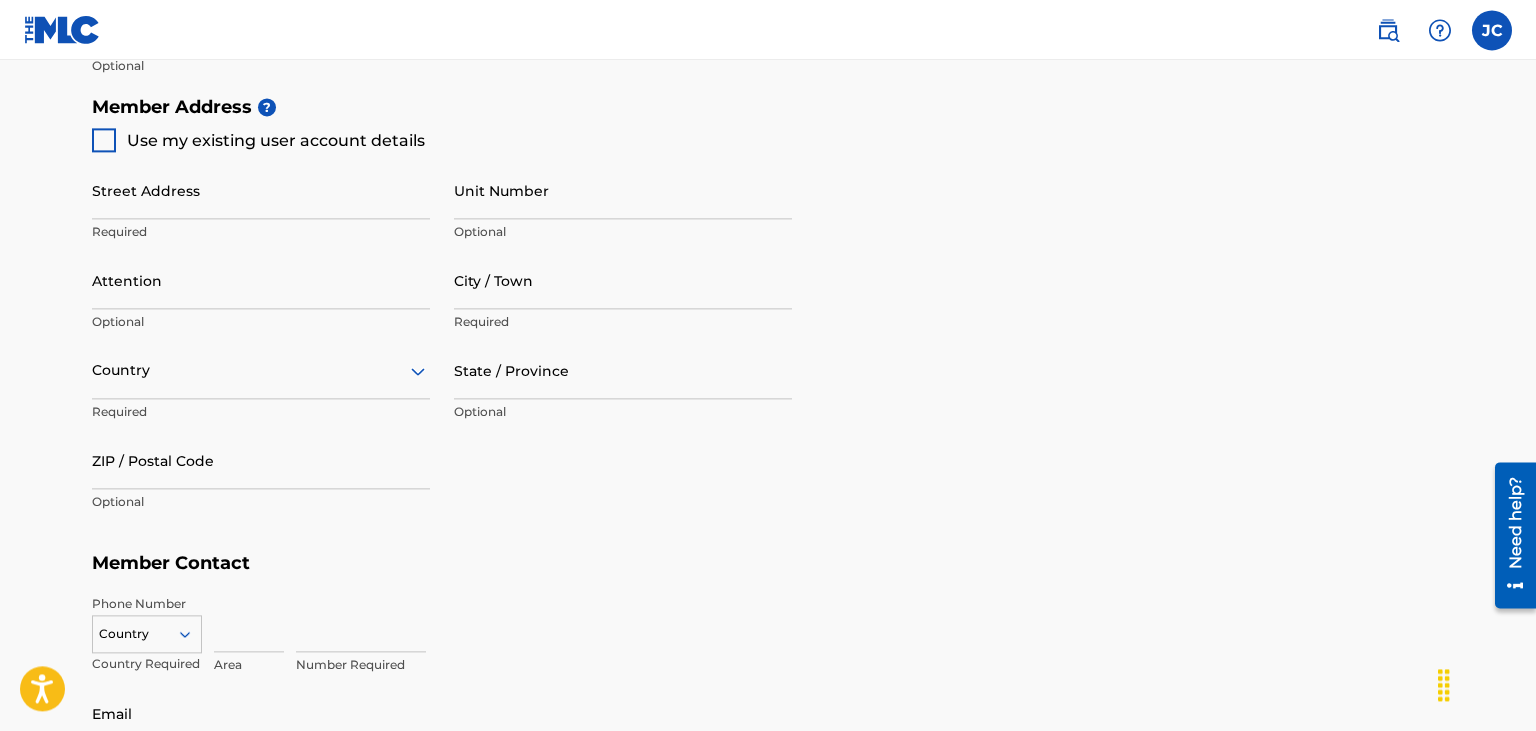click on "Use my existing user account details" at bounding box center (276, 140) 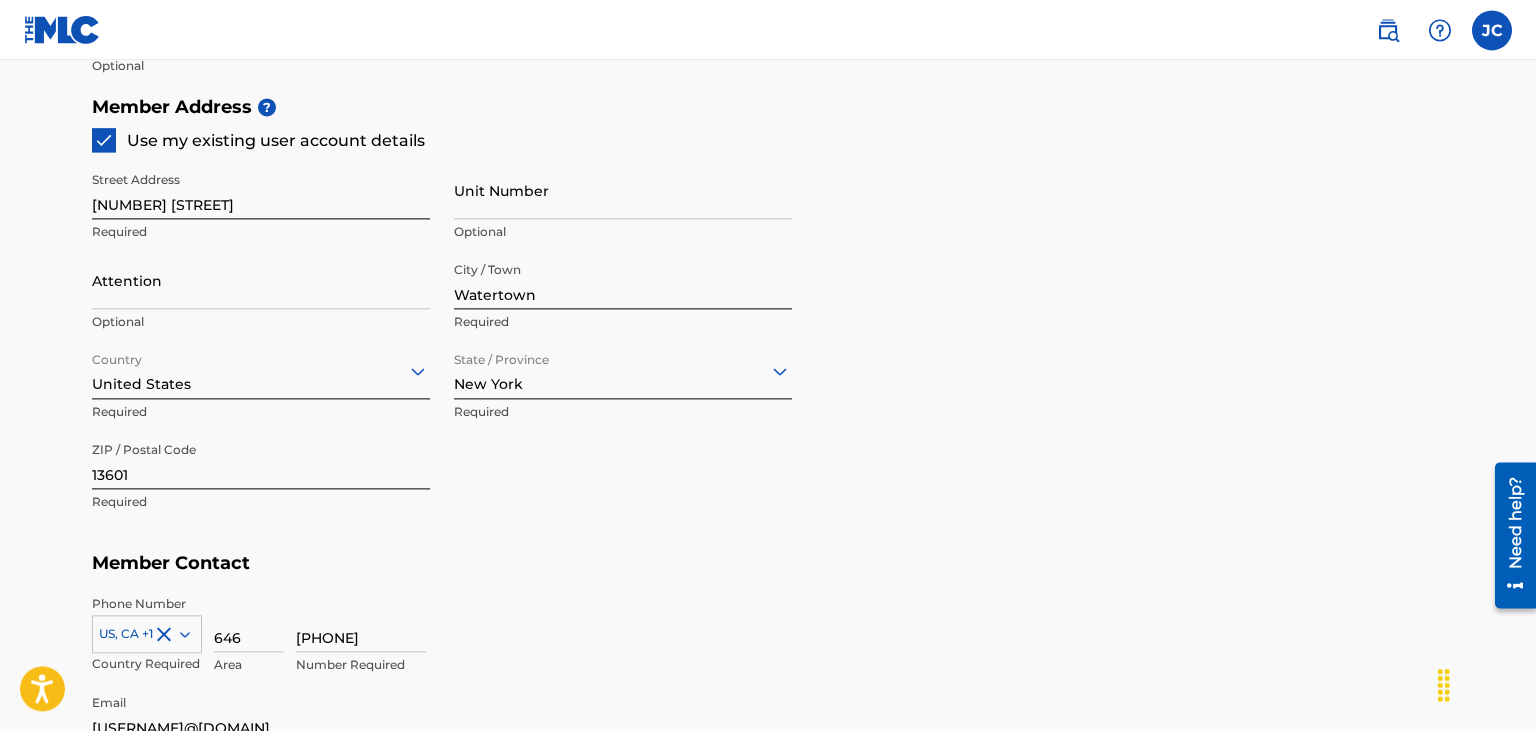 click on "Create a Member If you are a self-administered songwriter without a publisher through your PRO or legal publishing entity, we encourage you to create a publishing name. This helps to differentiate your publisher from your songwriter name within work registrations through The MLC Portal. Examples of a publishing name: [Firstname Lastname] Songs[Firstname Lastname] Publishing Member Type ? Self-Administered Songwriter Required Do you have a publisher, administrator, CMO, or digital distribution service collecting U.S. digital audio mechanical royalties on your behalf? ? No Required Member Name ? Member name Jose F Capellan Required Identifiers ? Publisher Account Number ? Optional IPI Number ? Optional ISNI Optional Member Address ? Use my existing user account details Street Address 127 N Indiana Ave Required Unit Number Optional Attention Optional City / Town Watertown Required Country United States Required State / Province New York Required ZIP / Postal Code 13601 Required Member Contact Phone Number 646" at bounding box center (768, 66) 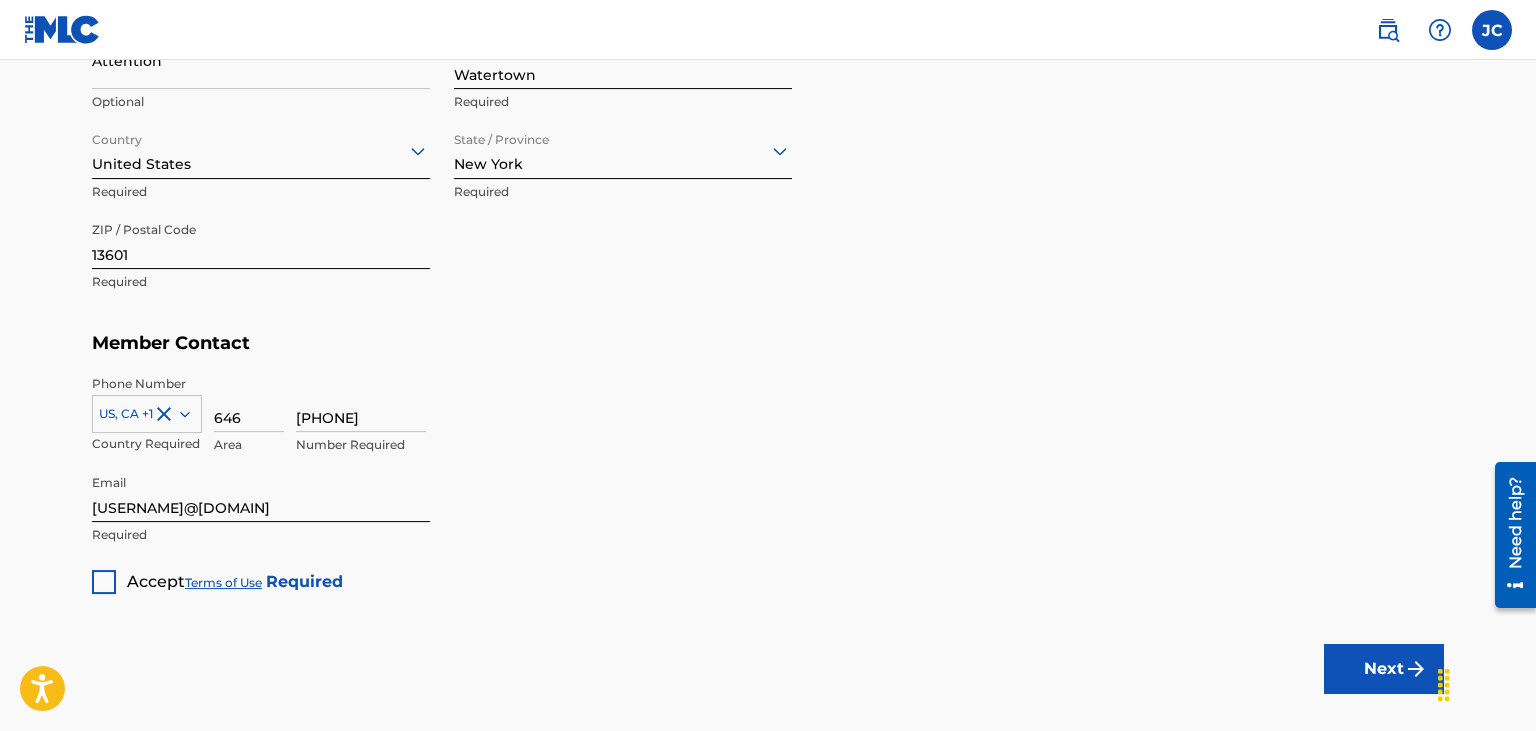 scroll, scrollTop: 1147, scrollLeft: 0, axis: vertical 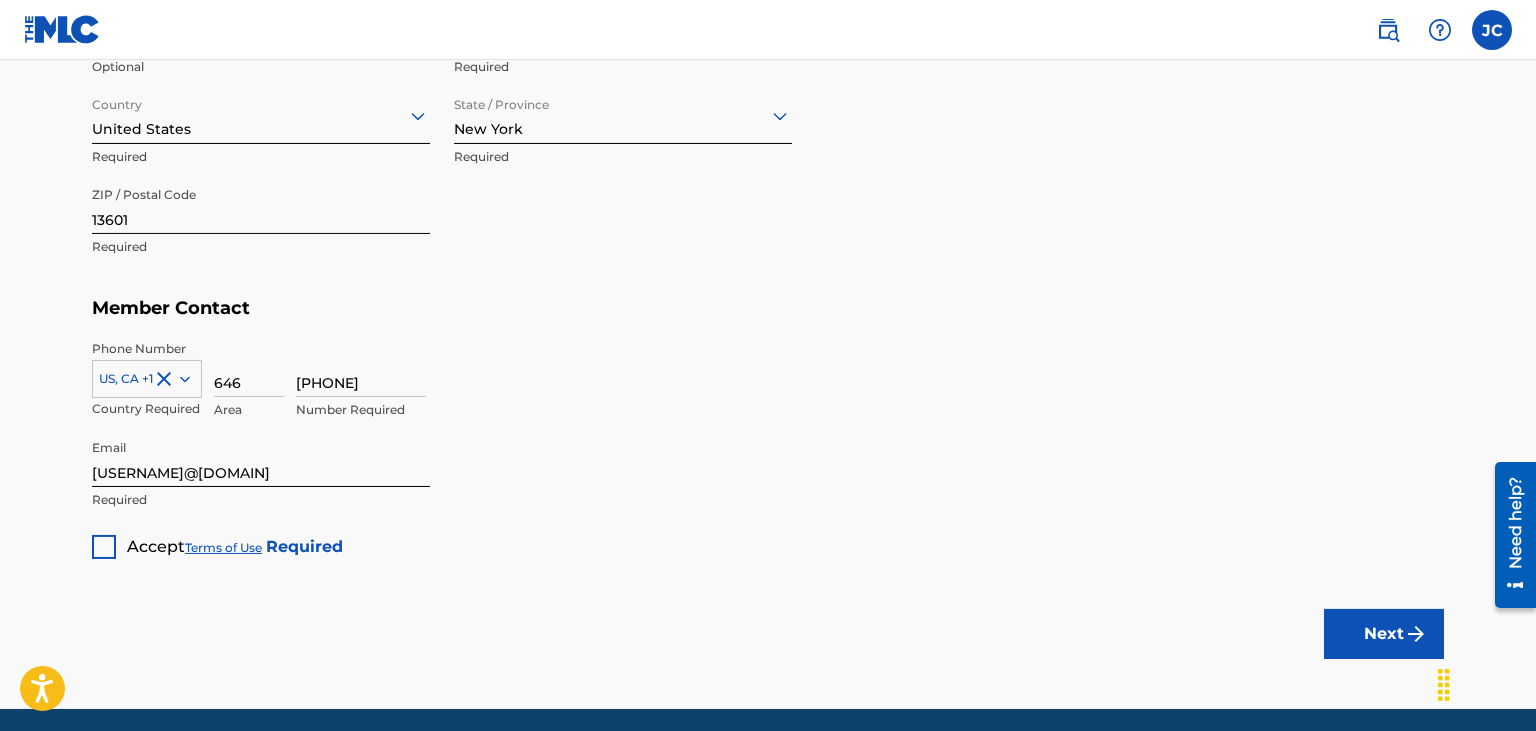 click on "Accept  Terms of Use   Required" at bounding box center (217, 539) 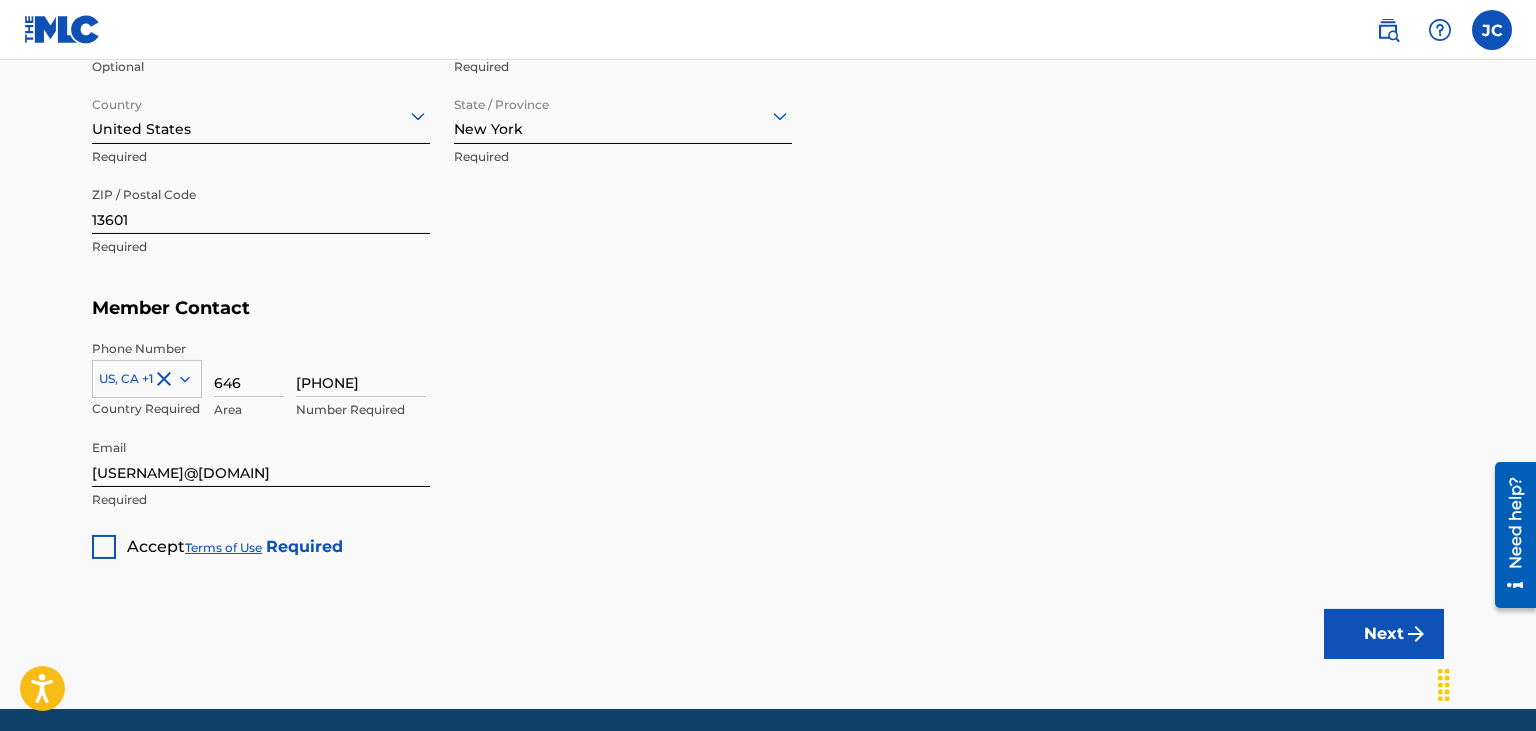 click at bounding box center [104, 547] 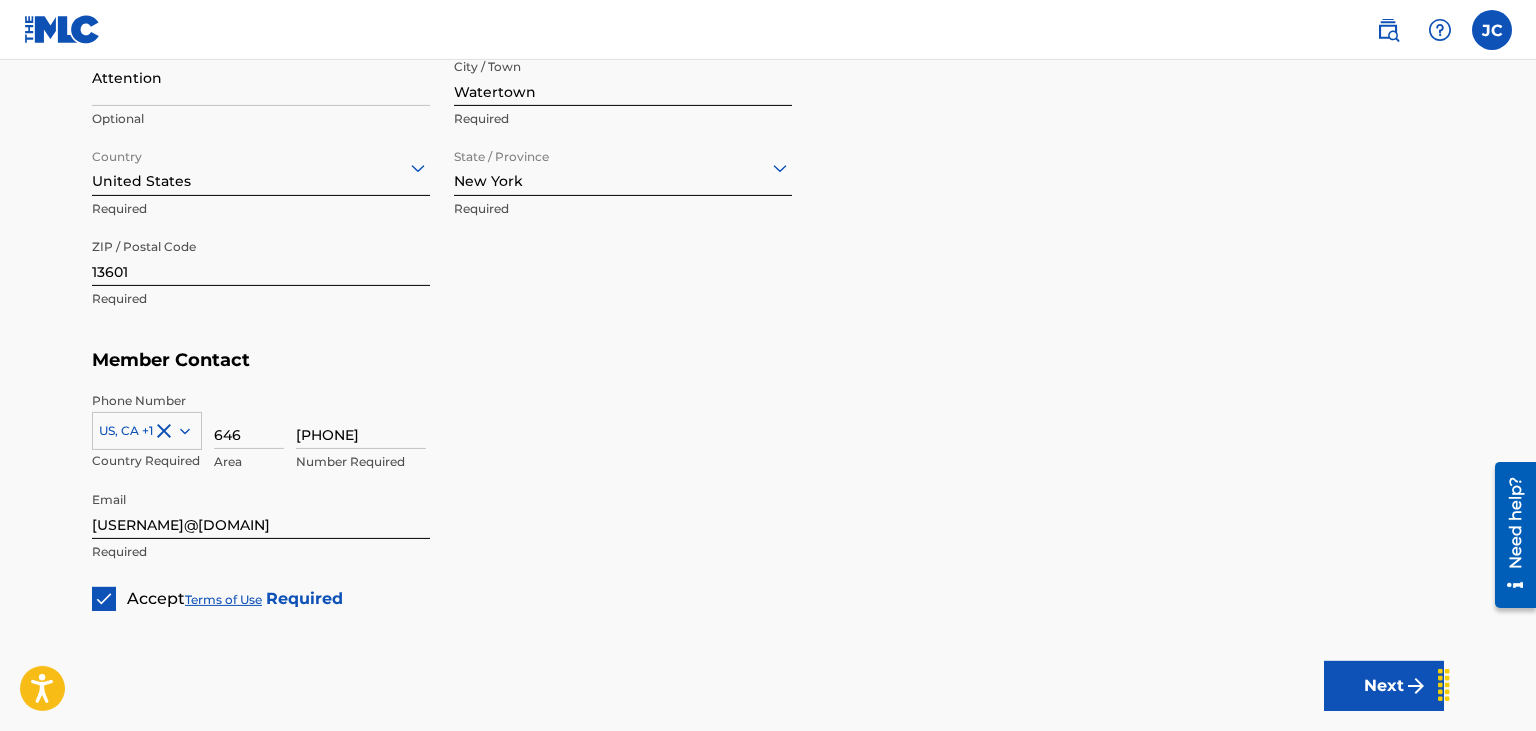 scroll, scrollTop: 1101, scrollLeft: 0, axis: vertical 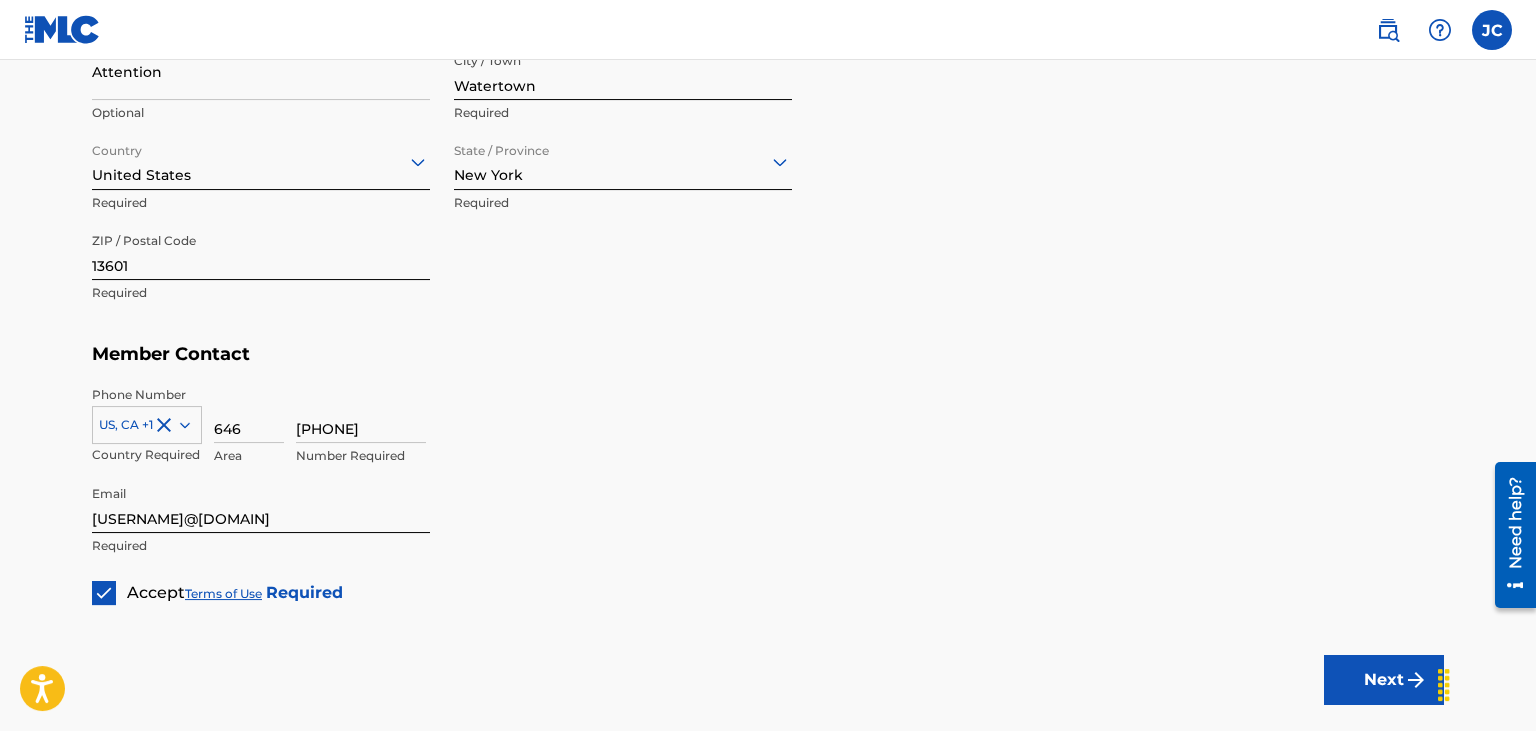 click on "Next" at bounding box center (1384, 680) 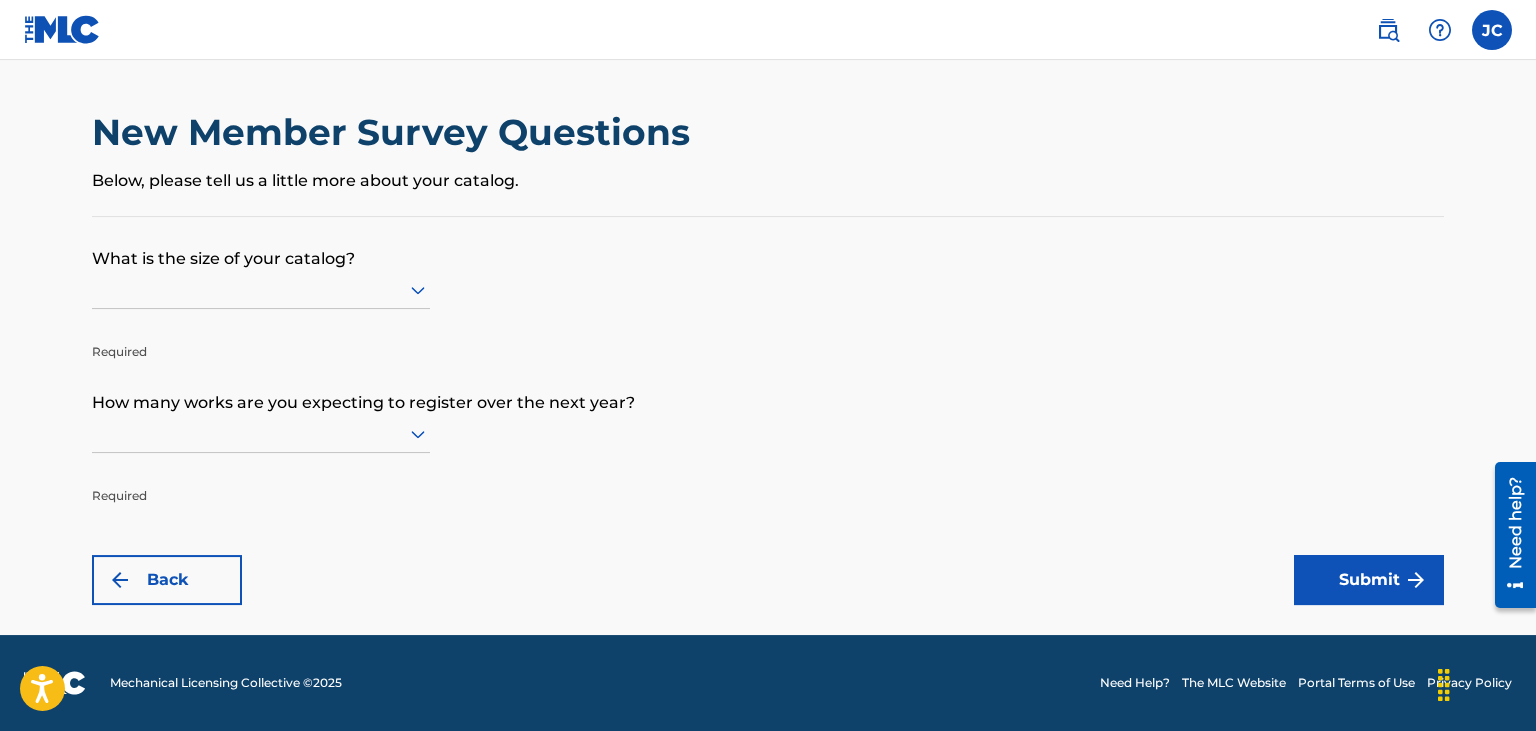 scroll, scrollTop: 0, scrollLeft: 0, axis: both 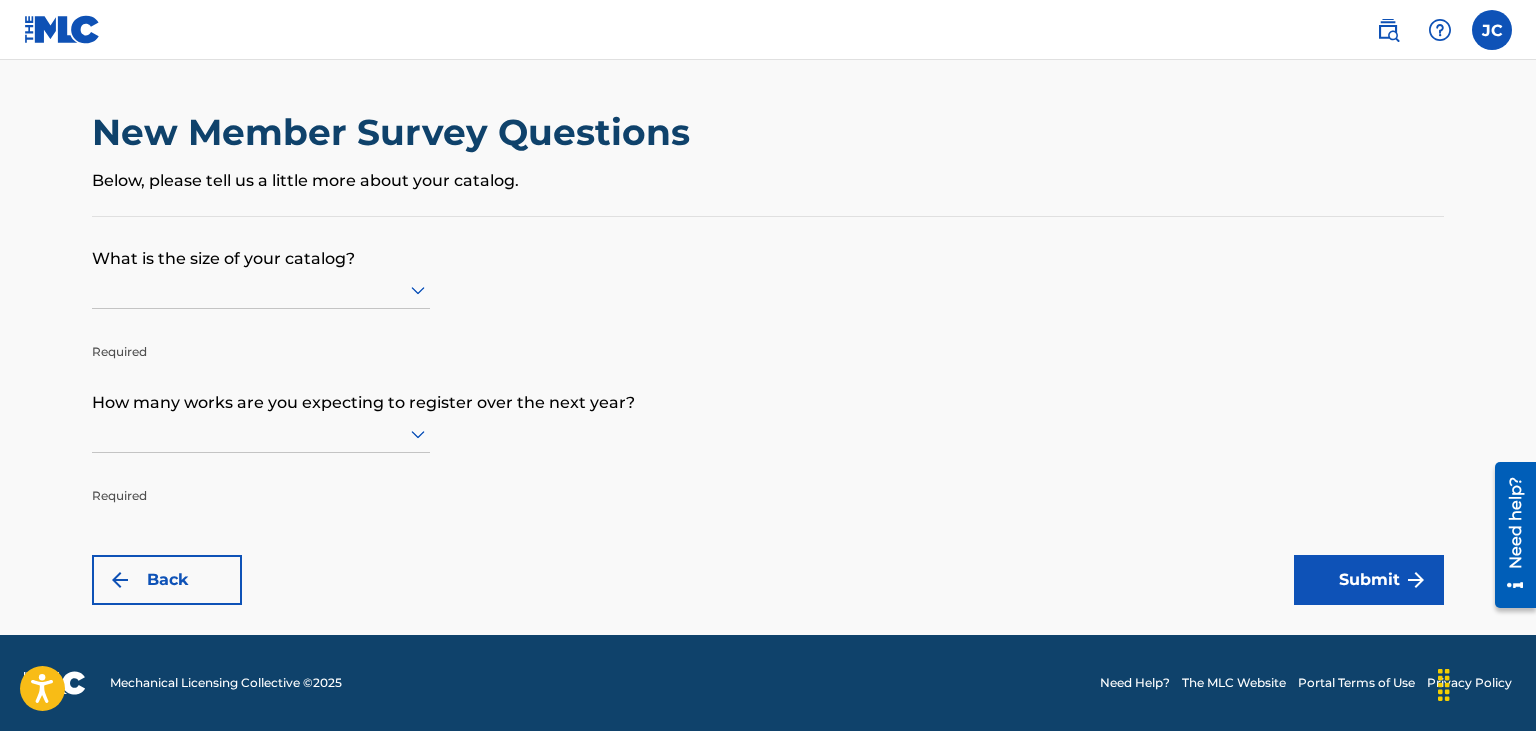 click at bounding box center [261, 289] 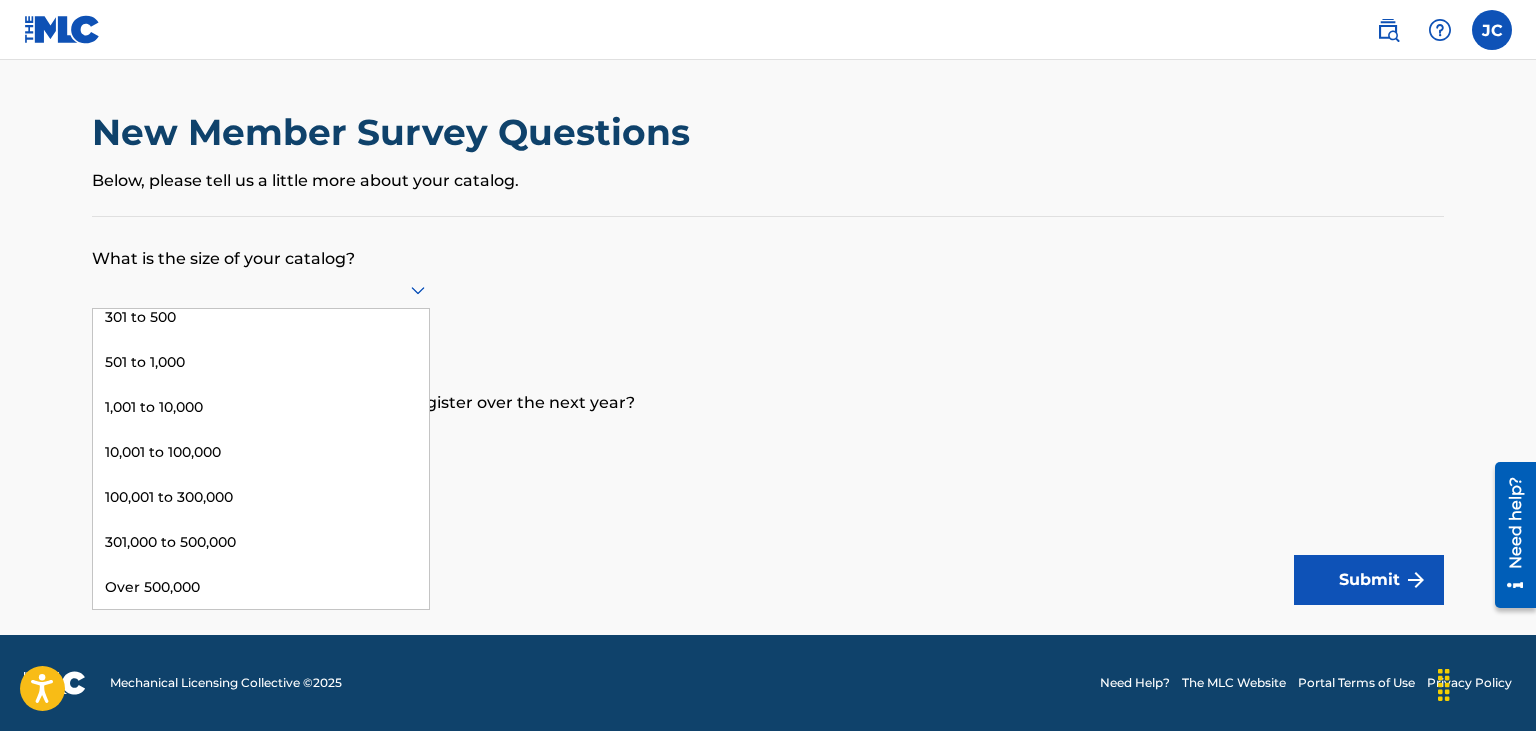 scroll, scrollTop: 0, scrollLeft: 0, axis: both 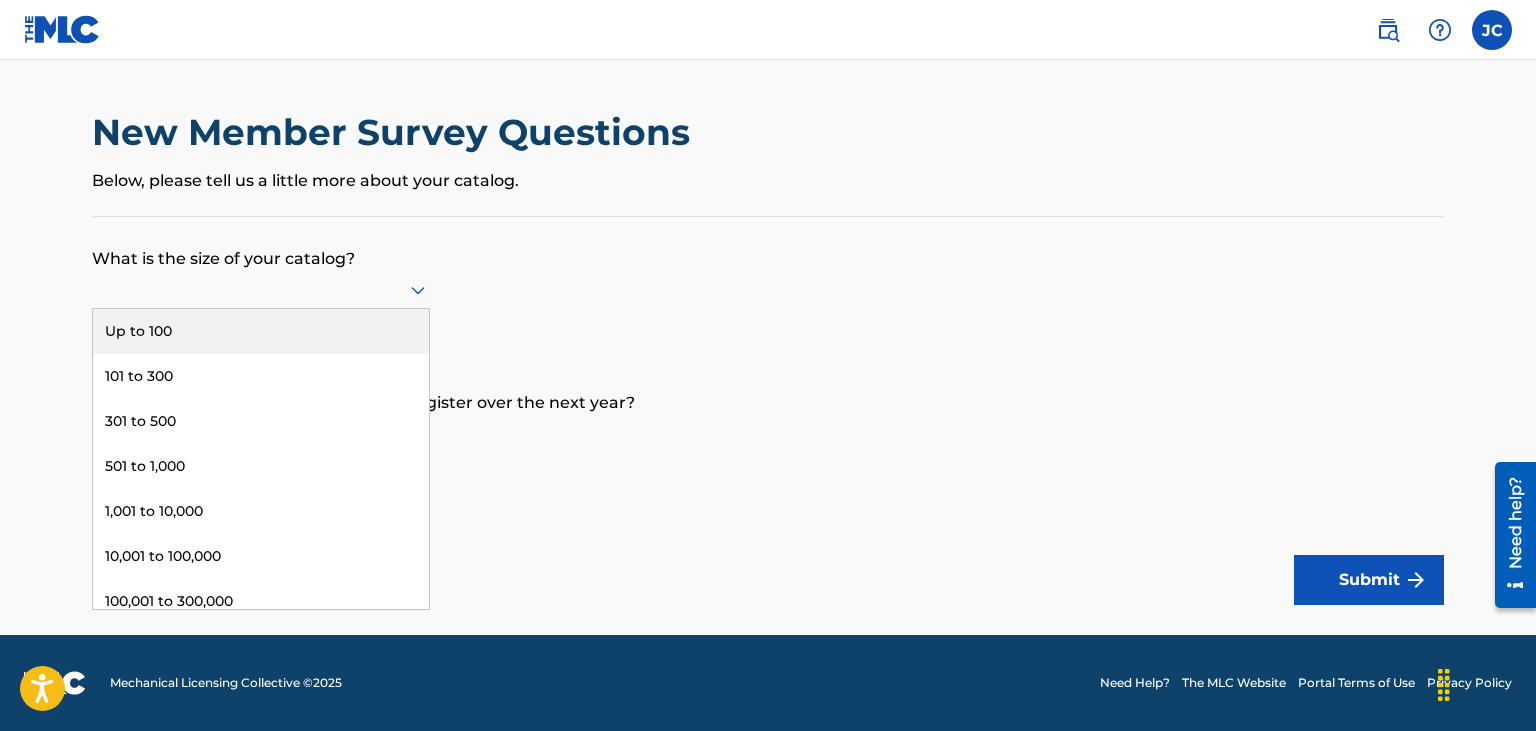 click on "Up to 100" at bounding box center (261, 331) 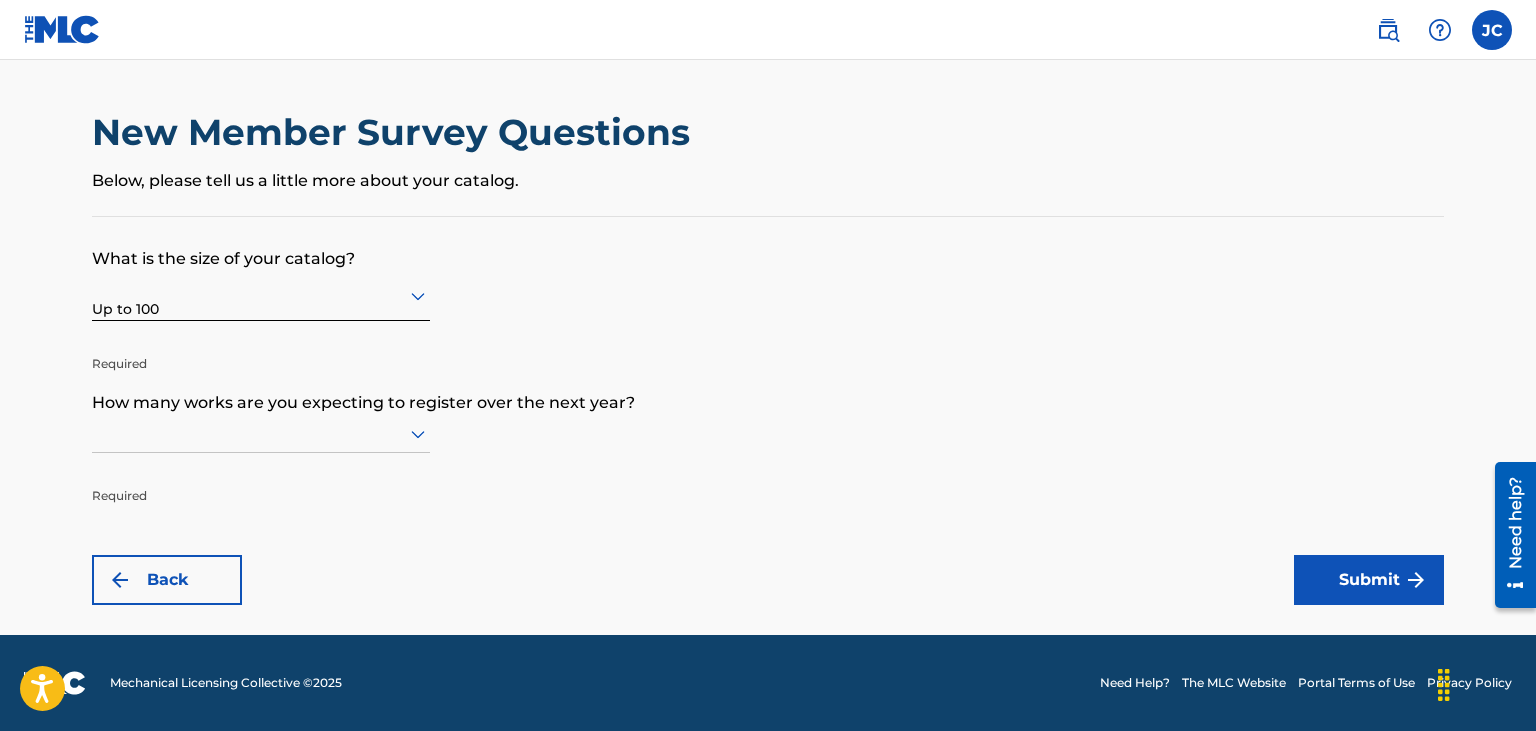 click on "How many works are you expecting to register over the next year?" at bounding box center (768, 388) 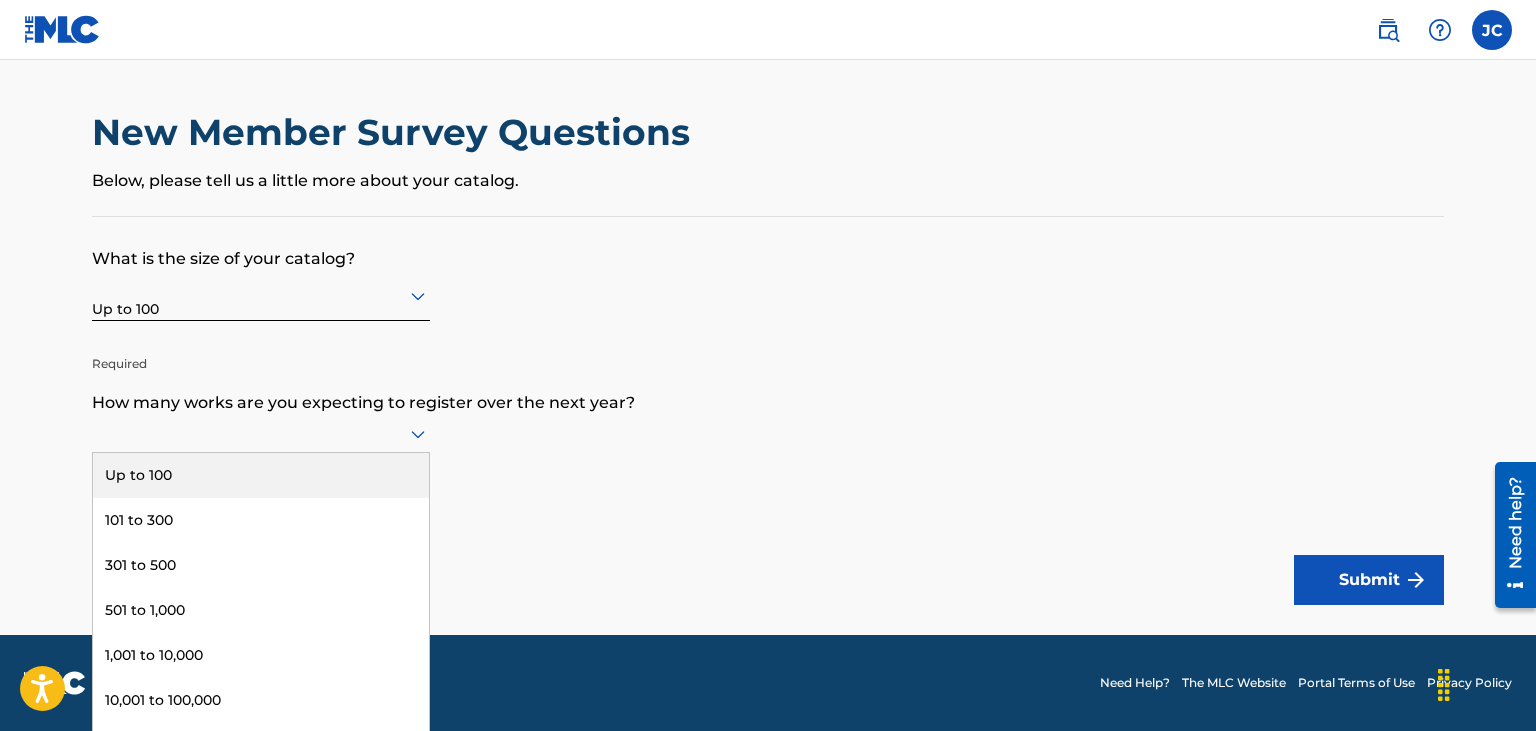 scroll, scrollTop: 0, scrollLeft: 0, axis: both 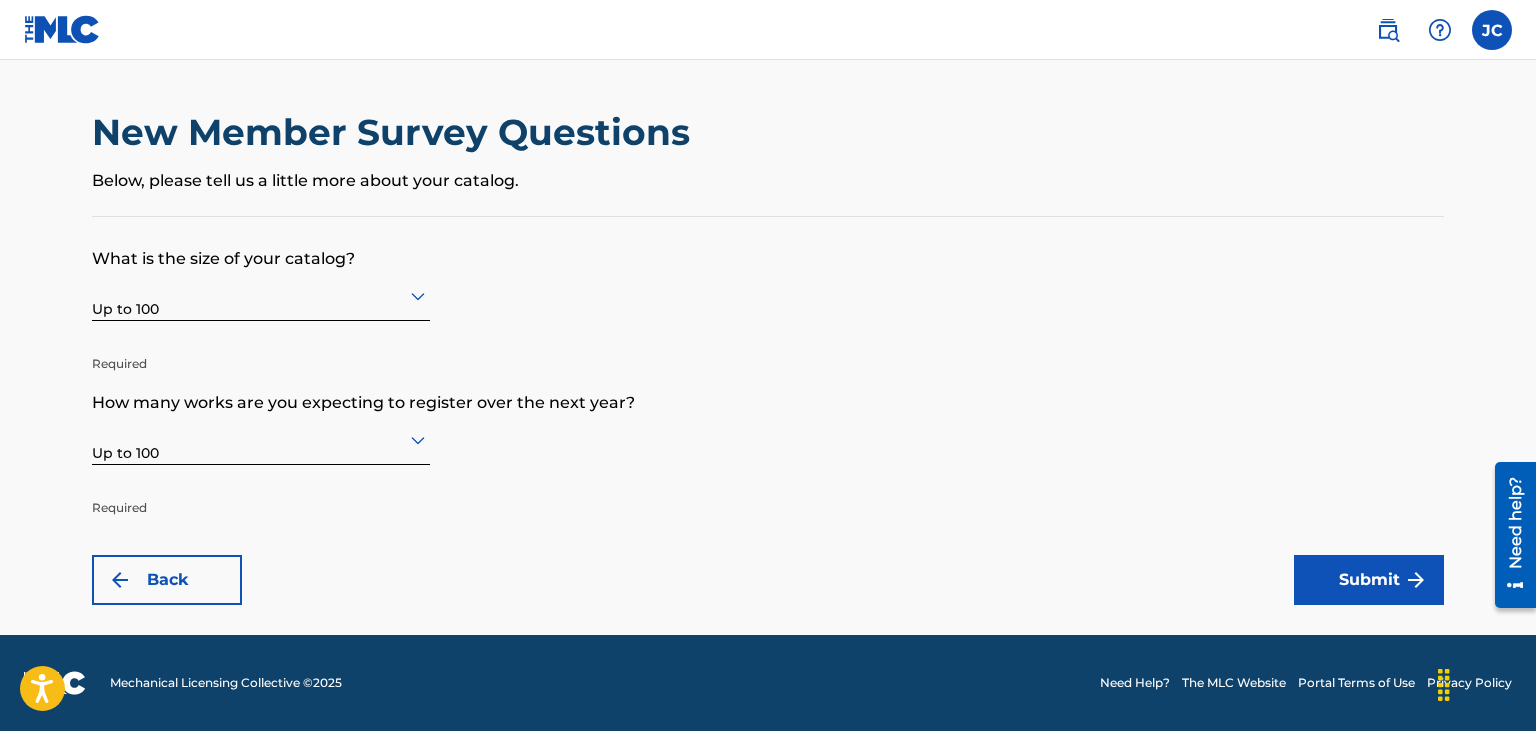 click on "What is the size of your catalog? Up to 100 Required How many works are you expecting to register over the next year? Up to 100 Required Back Submit" at bounding box center [768, 411] 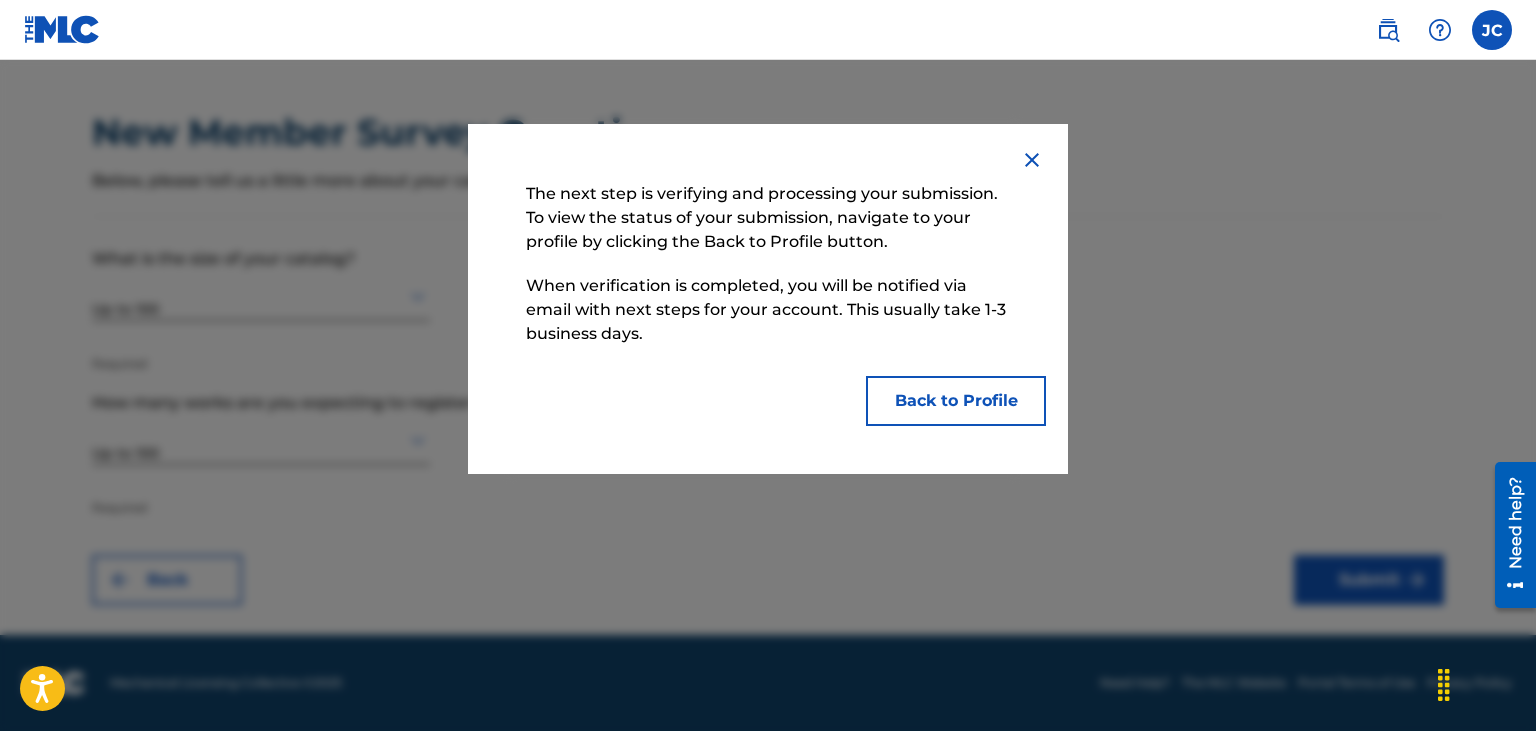 click on "Back to Profile" at bounding box center [956, 401] 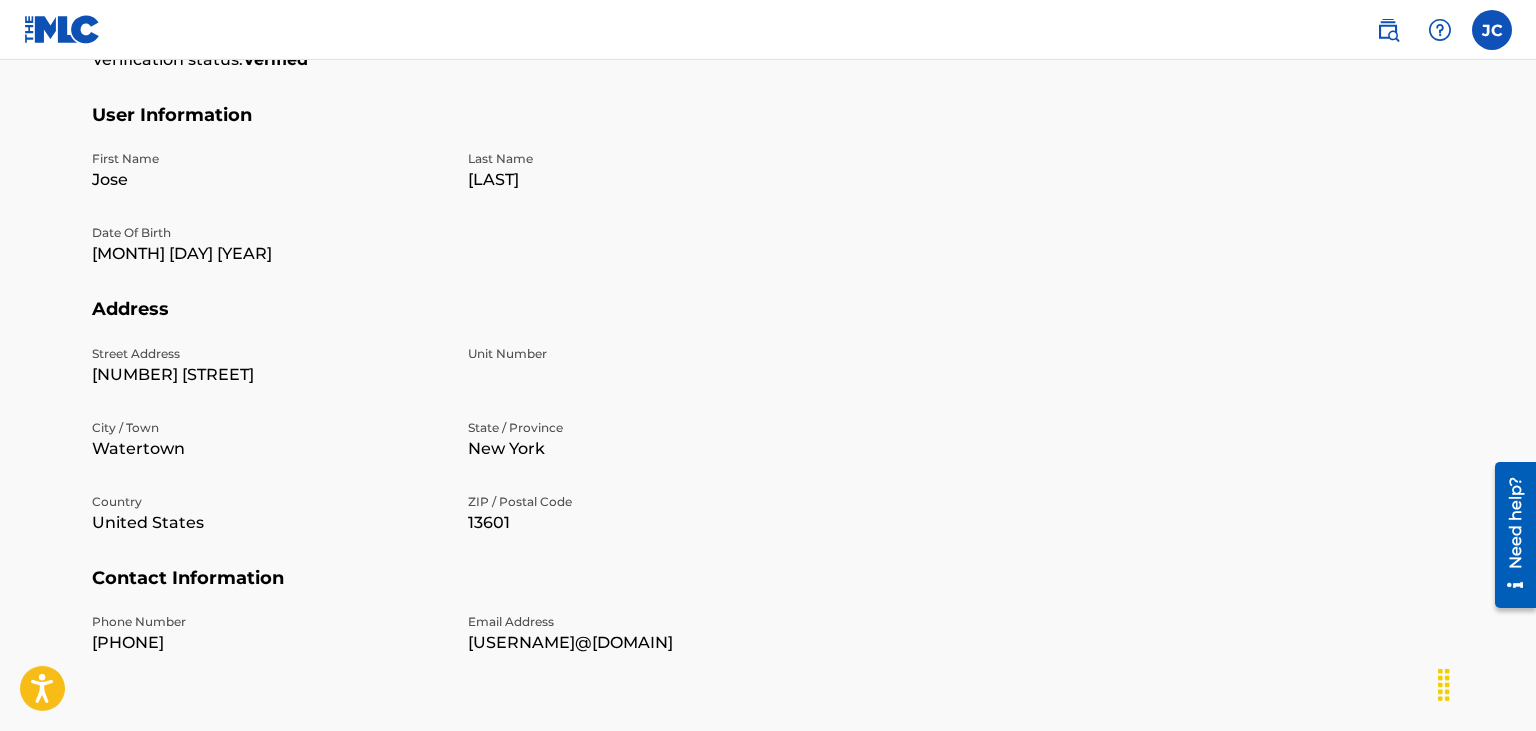 scroll, scrollTop: 614, scrollLeft: 0, axis: vertical 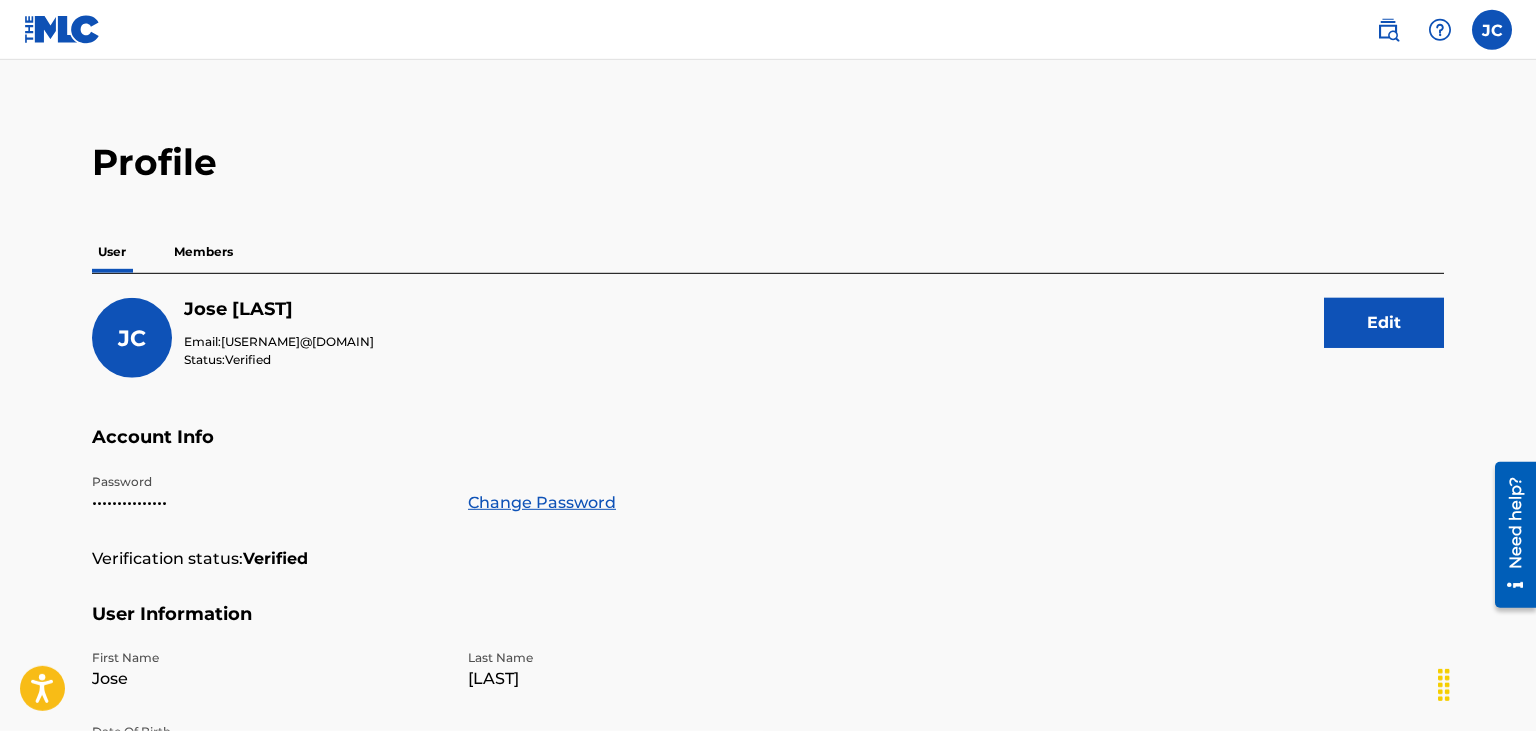 click on "JC JC Jose   Capellan josephcapllan@gmail.com Profile Log out" at bounding box center (768, 30) 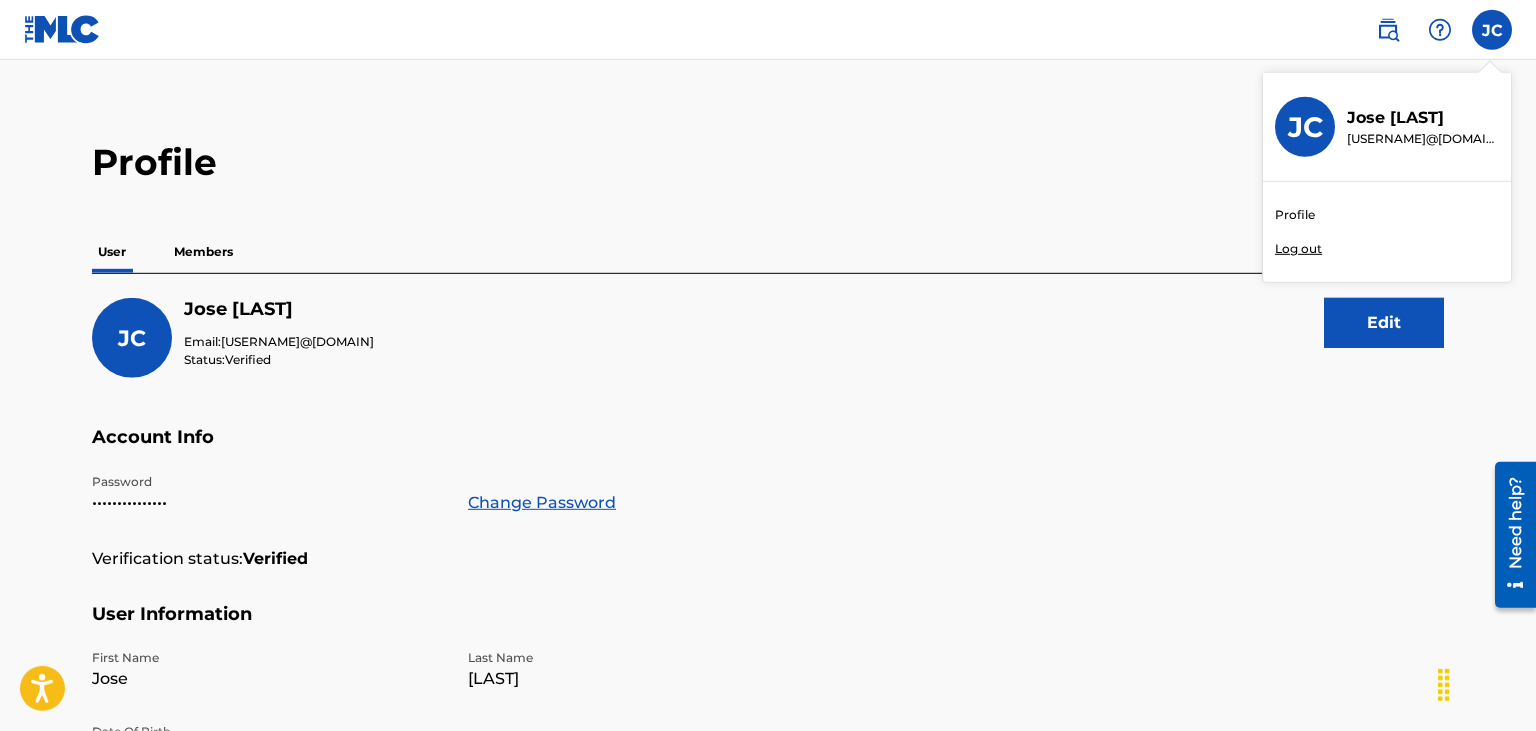 click on "Profile User Members JC Jose   Capellan Email:  josephcapllan@gmail.com Status:  Verified Edit Account Info Password ••••••••••••••• Change Password Verification status:   Verified User Information First Name Jose Last Name Capellan Date Of Birth Aug 08 1998 Address Street Address 127 N Indiana Ave Unit Number City / Town Watertown State / Province New York Country United States ZIP / Postal Code 13601 Contact Information Phone Number +1-646-9724950 Email Address josephcapllan@gmail.com" at bounding box center [768, 639] 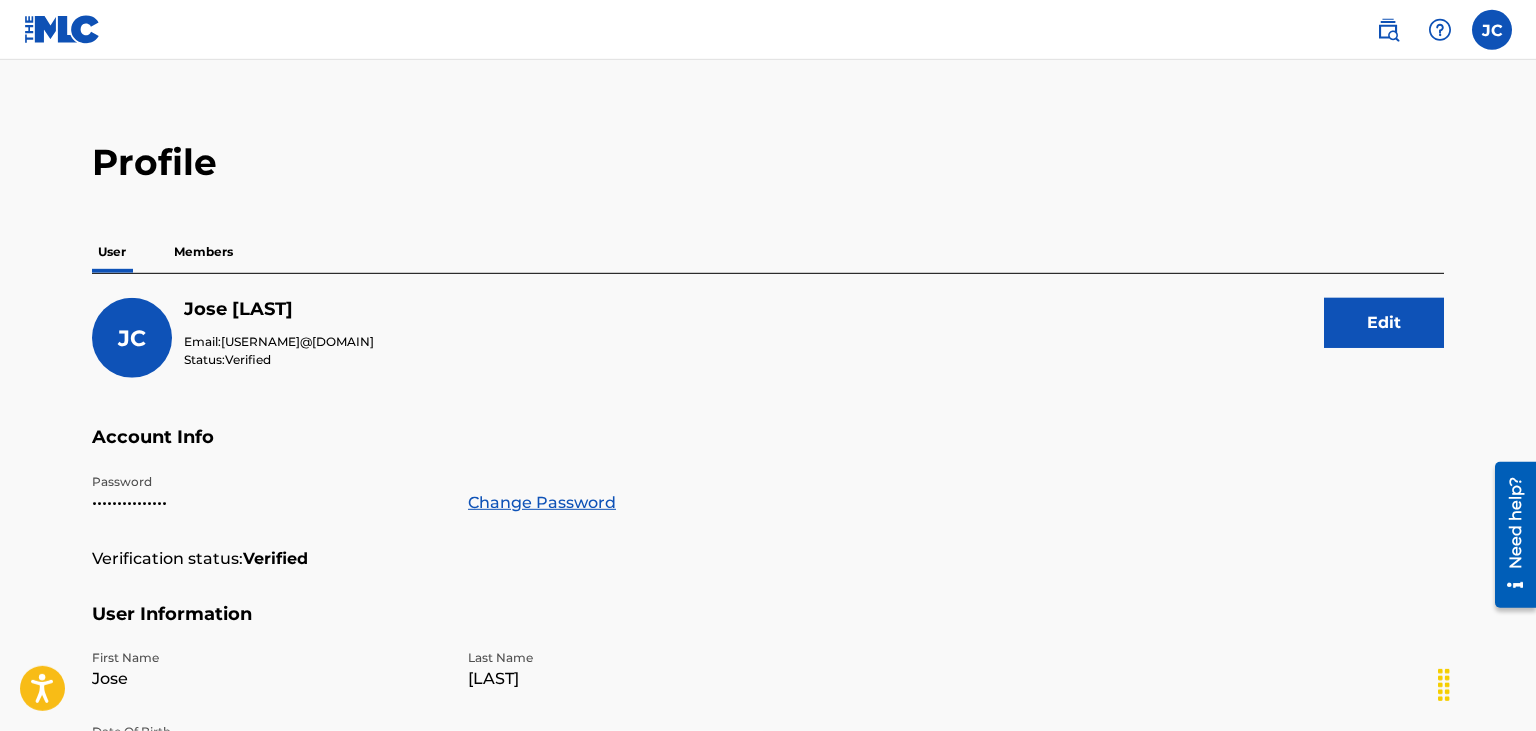 click at bounding box center (62, 29) 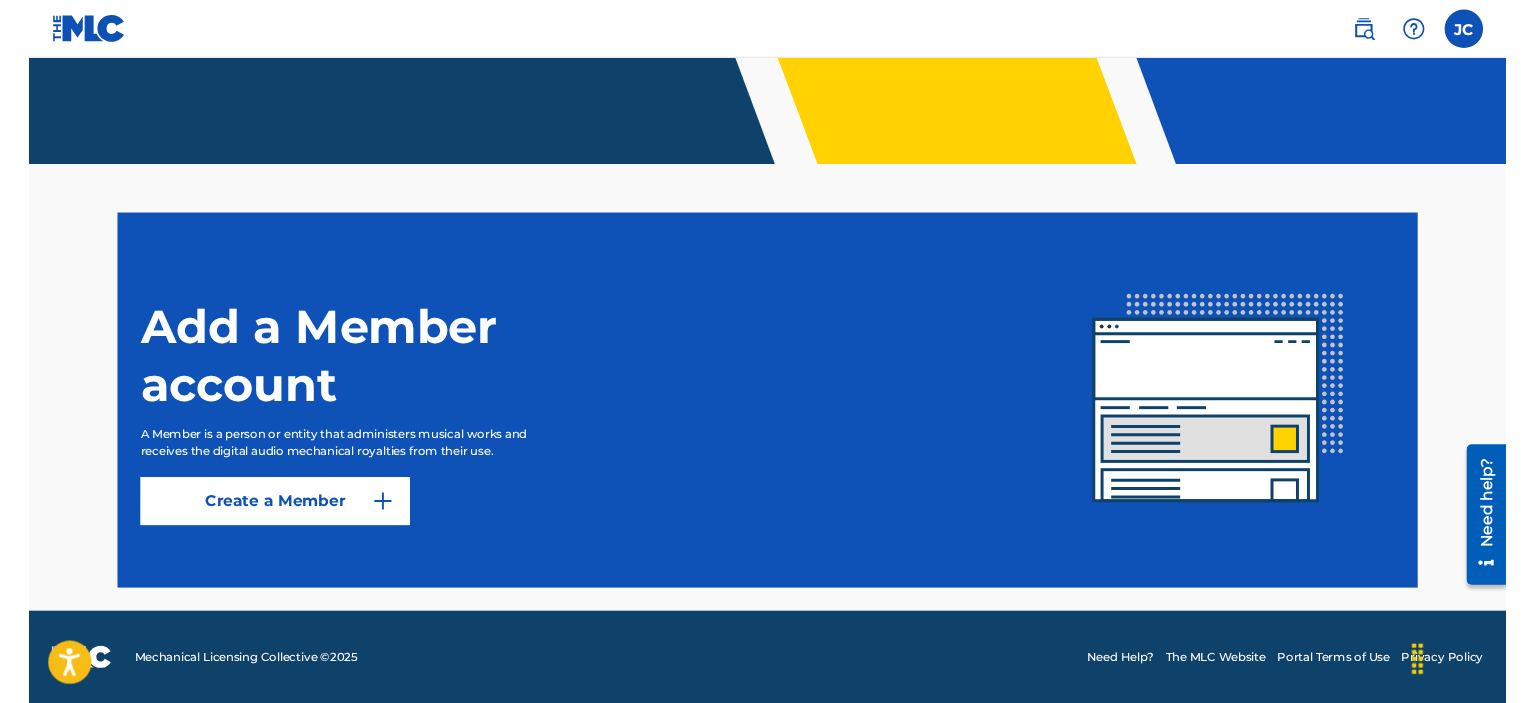 scroll, scrollTop: 0, scrollLeft: 0, axis: both 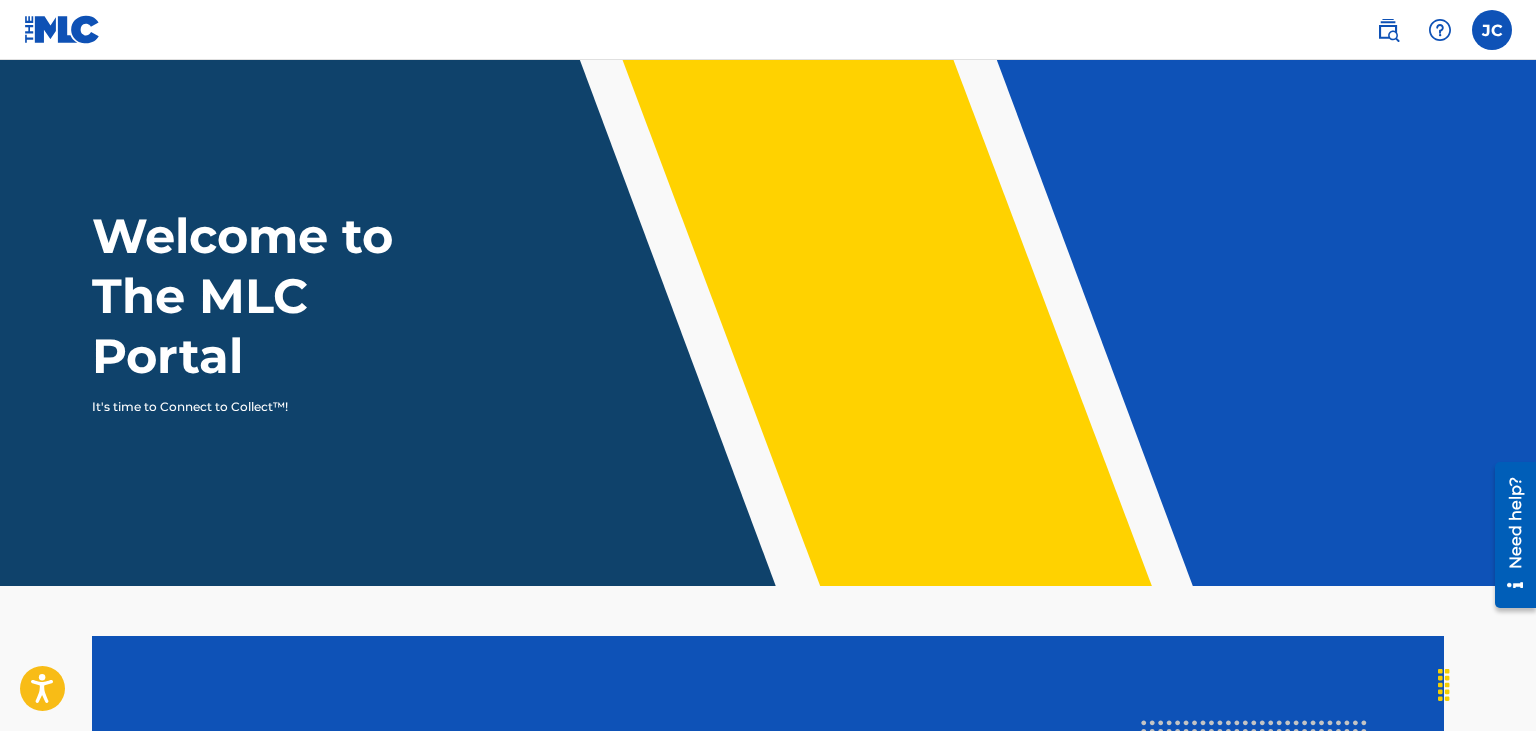 click at bounding box center [1492, 30] 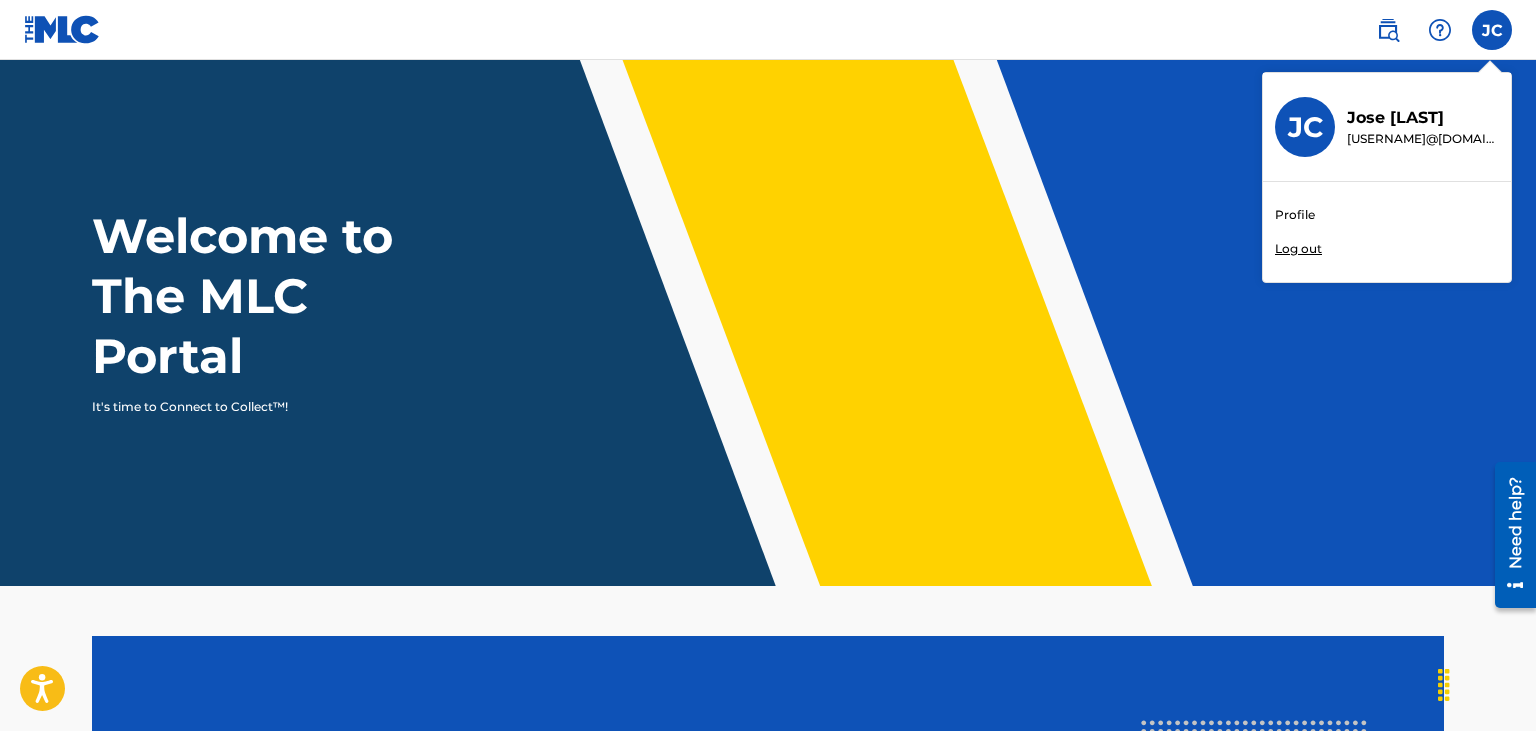 click on "Log out" at bounding box center [1298, 249] 